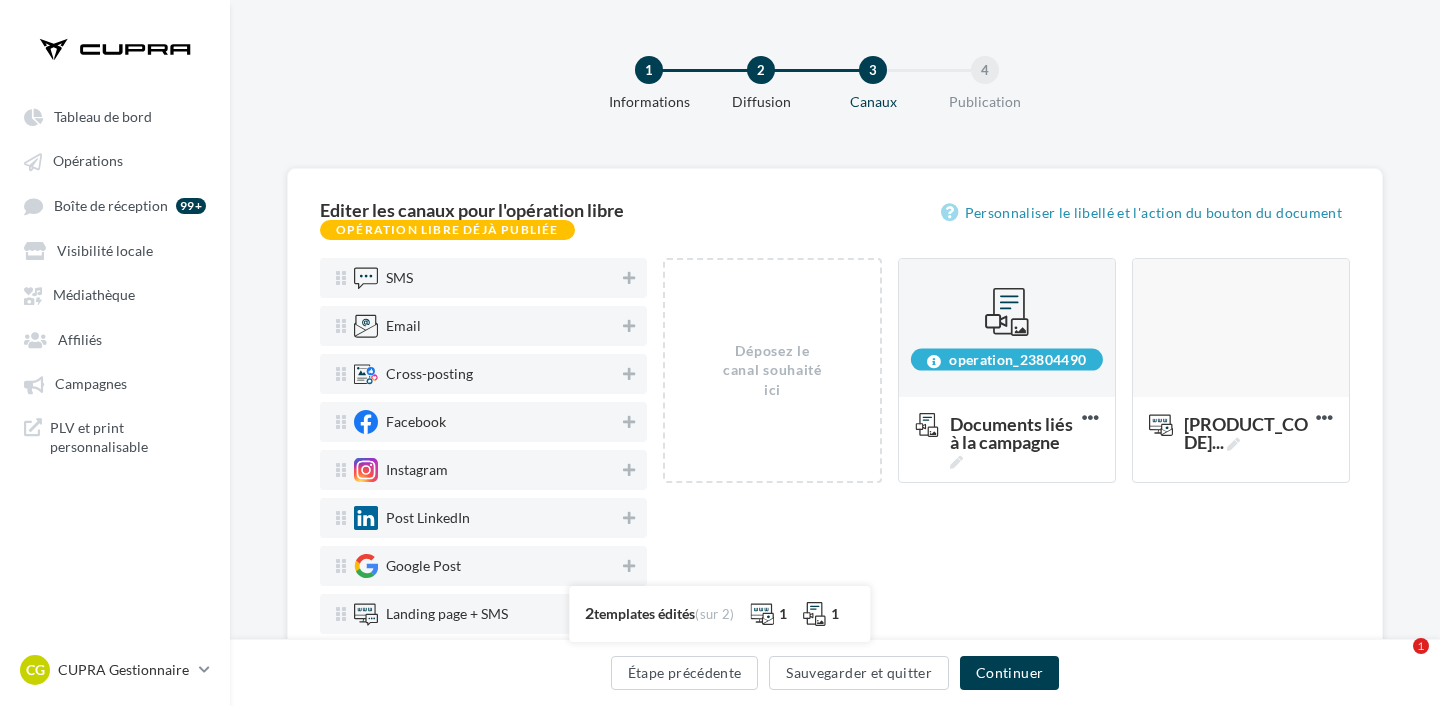 scroll, scrollTop: 0, scrollLeft: 0, axis: both 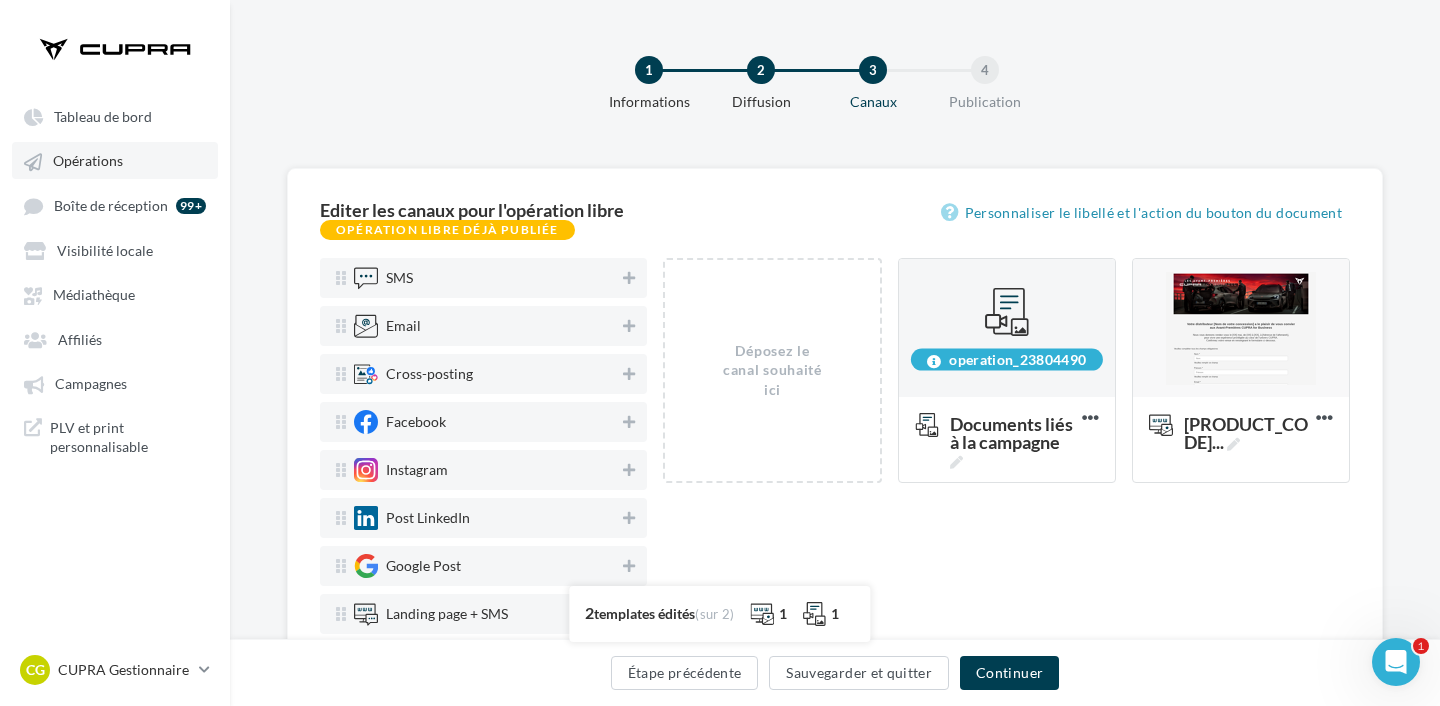click on "Opérations" at bounding box center [115, 160] 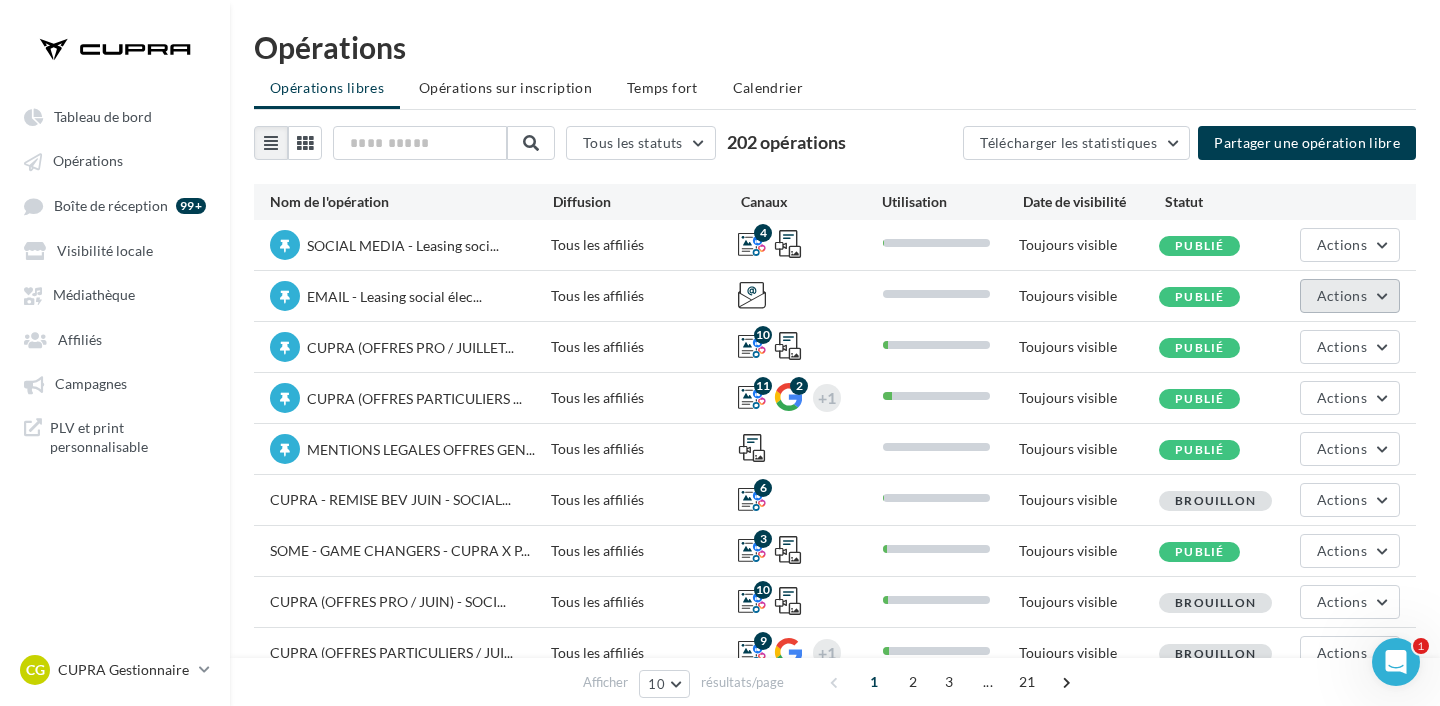 click on "Actions" at bounding box center (1342, 295) 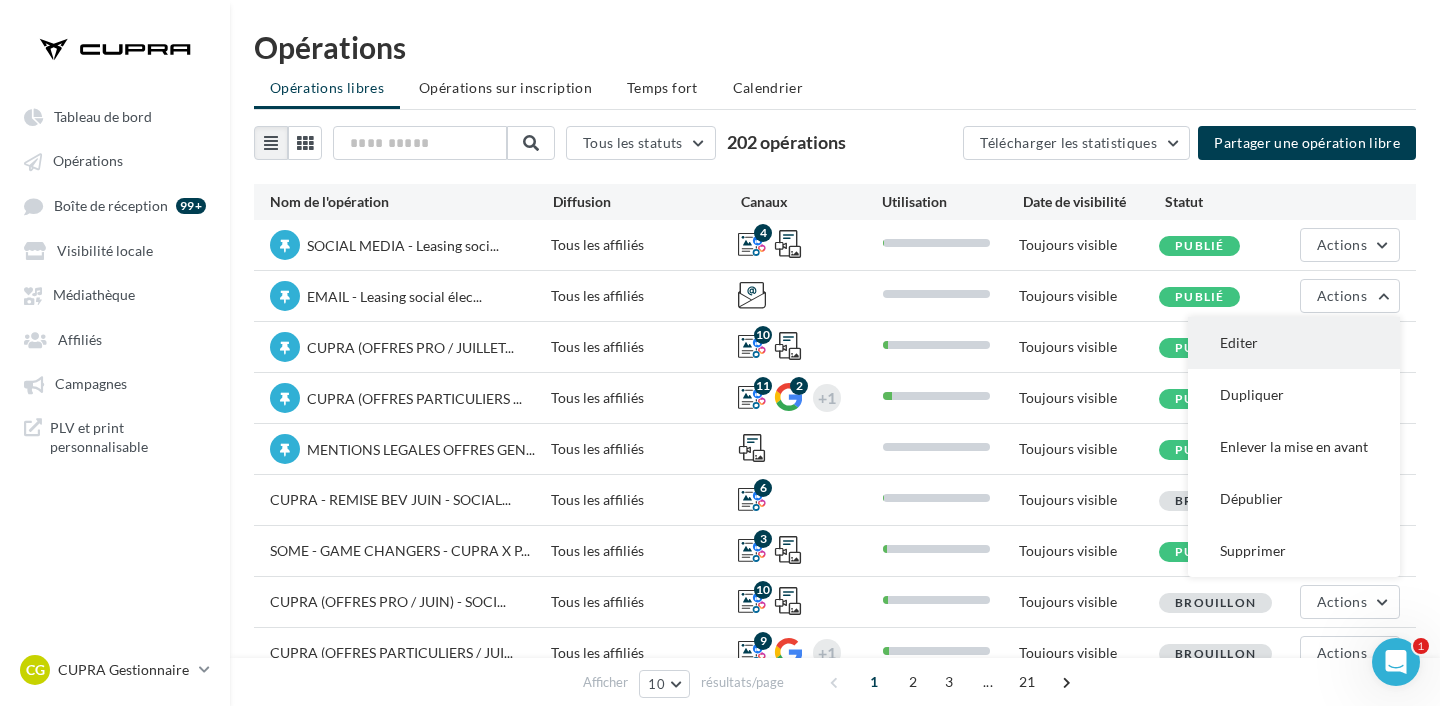 click on "Editer" at bounding box center [1294, 343] 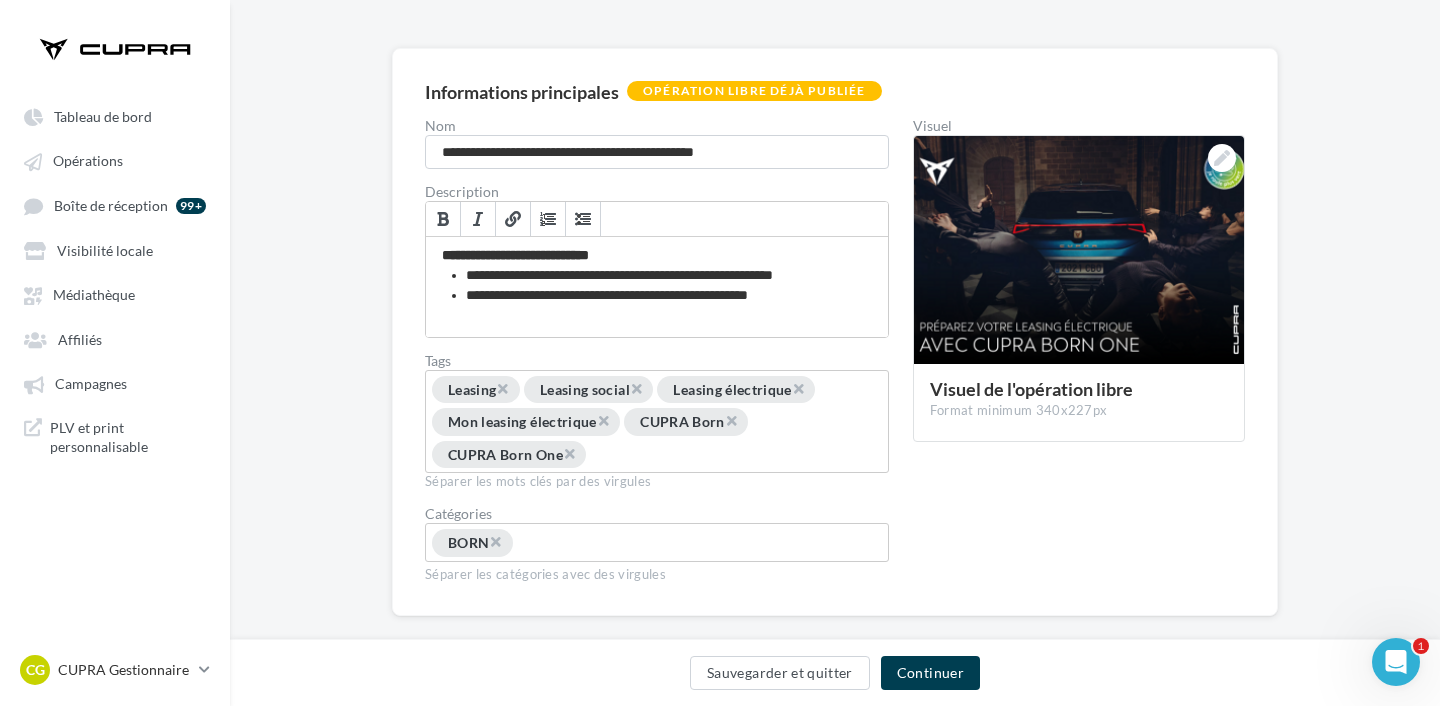 scroll, scrollTop: 149, scrollLeft: 0, axis: vertical 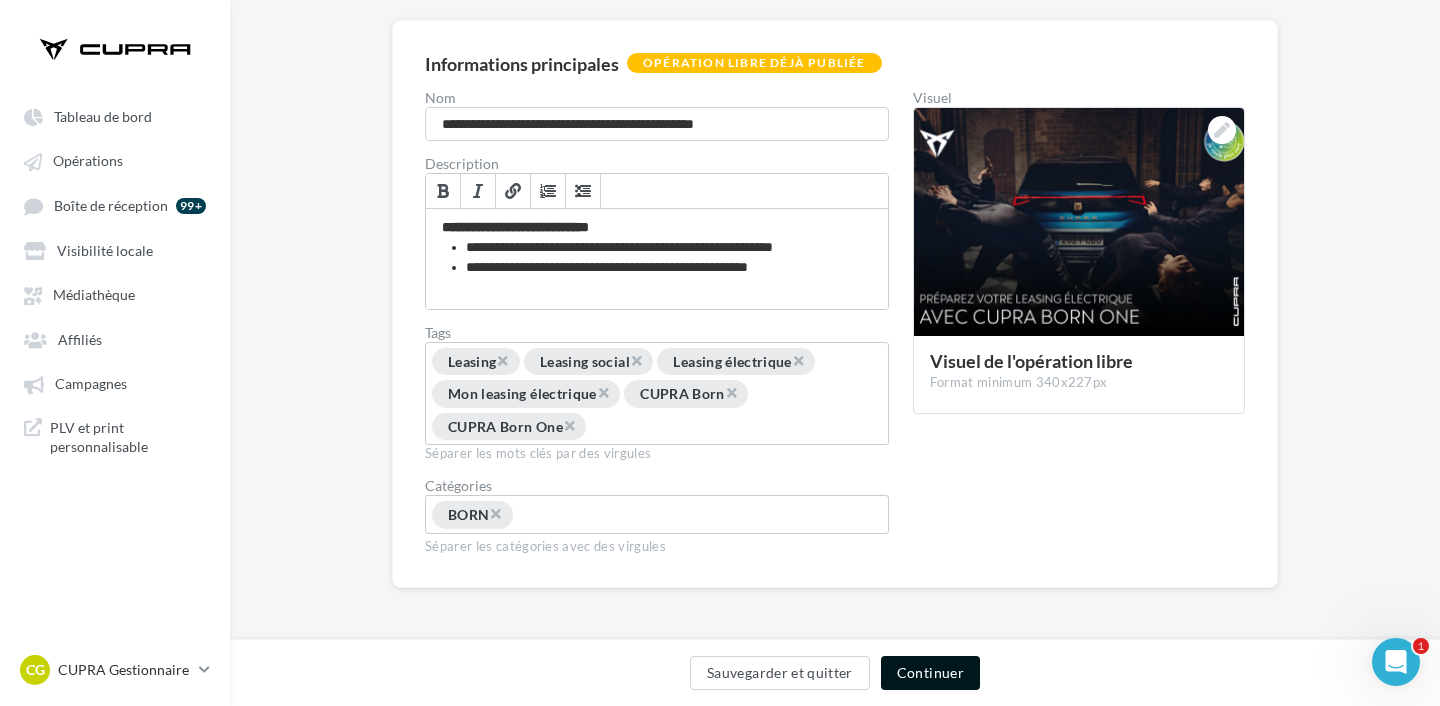 click on "Continuer" at bounding box center (930, 673) 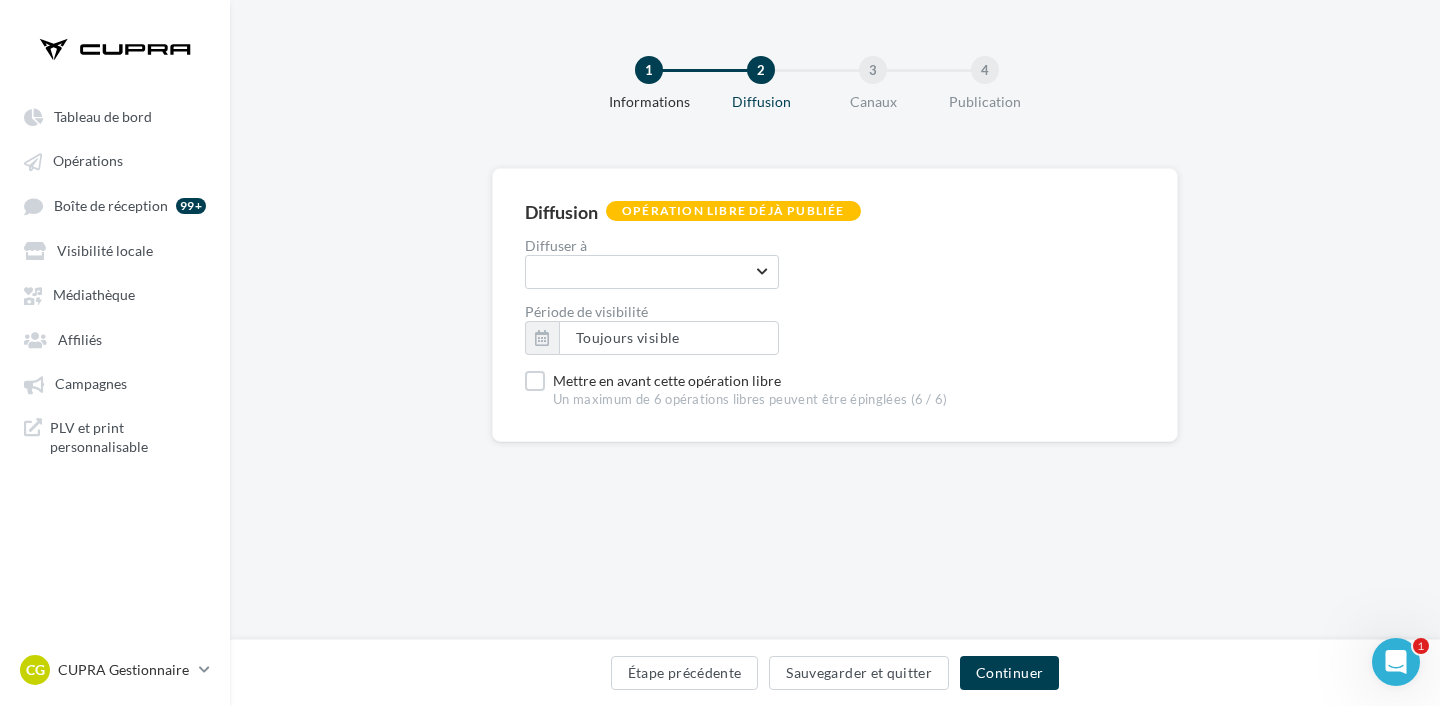 scroll, scrollTop: 0, scrollLeft: 0, axis: both 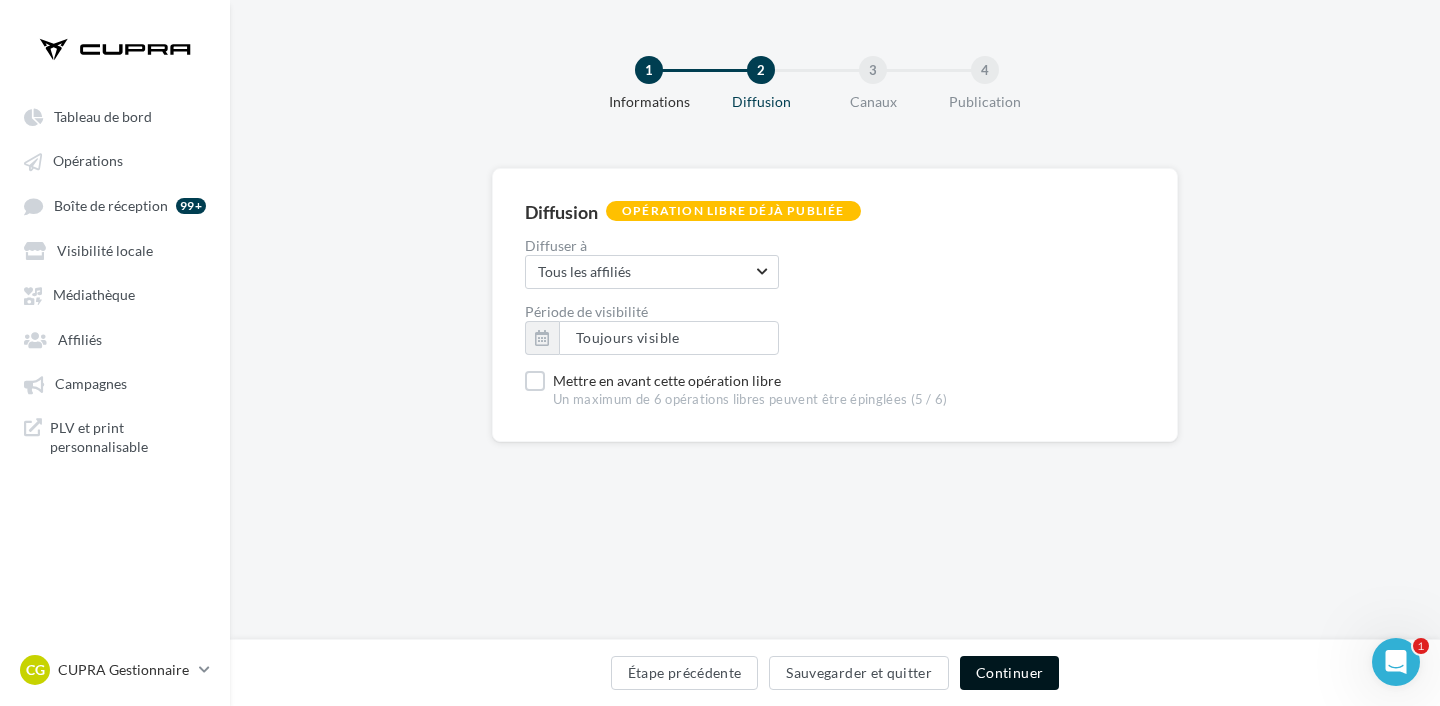 click on "Continuer" at bounding box center (1009, 673) 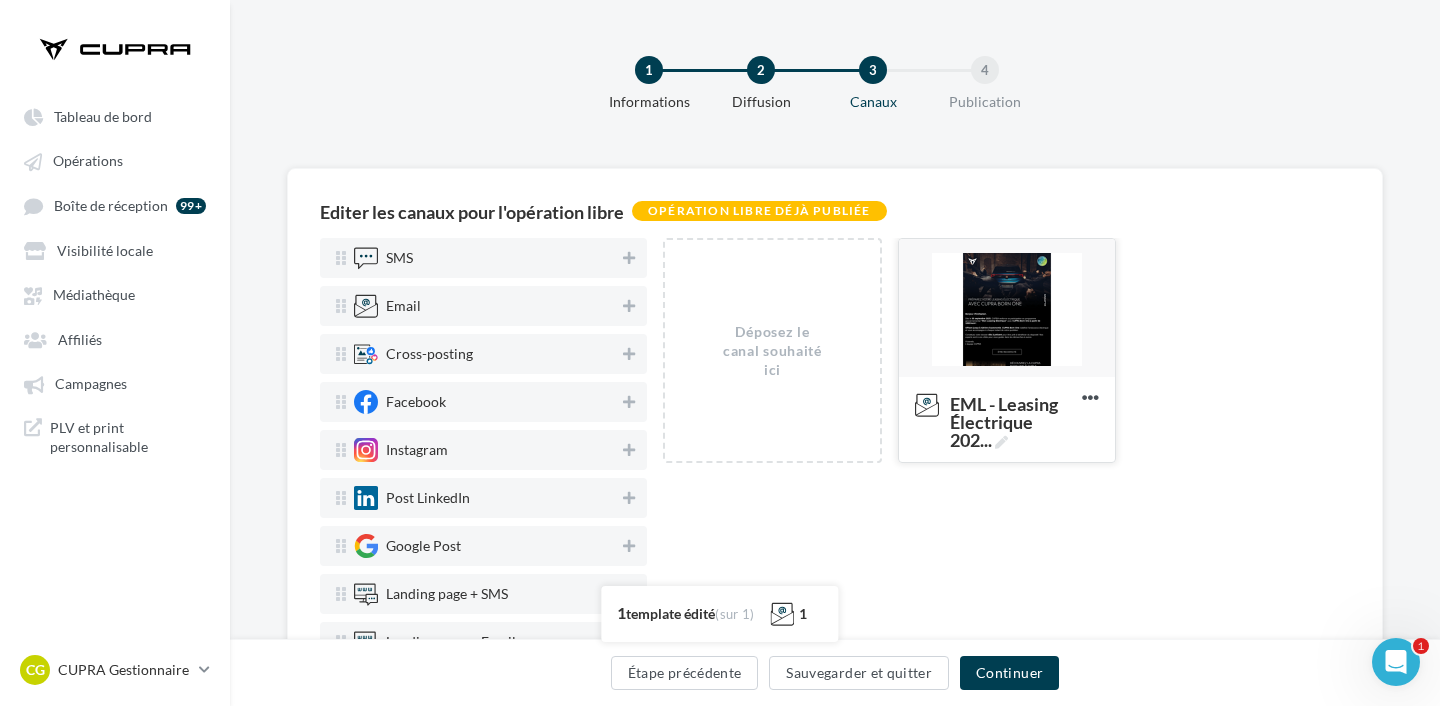 click at bounding box center [1007, 309] 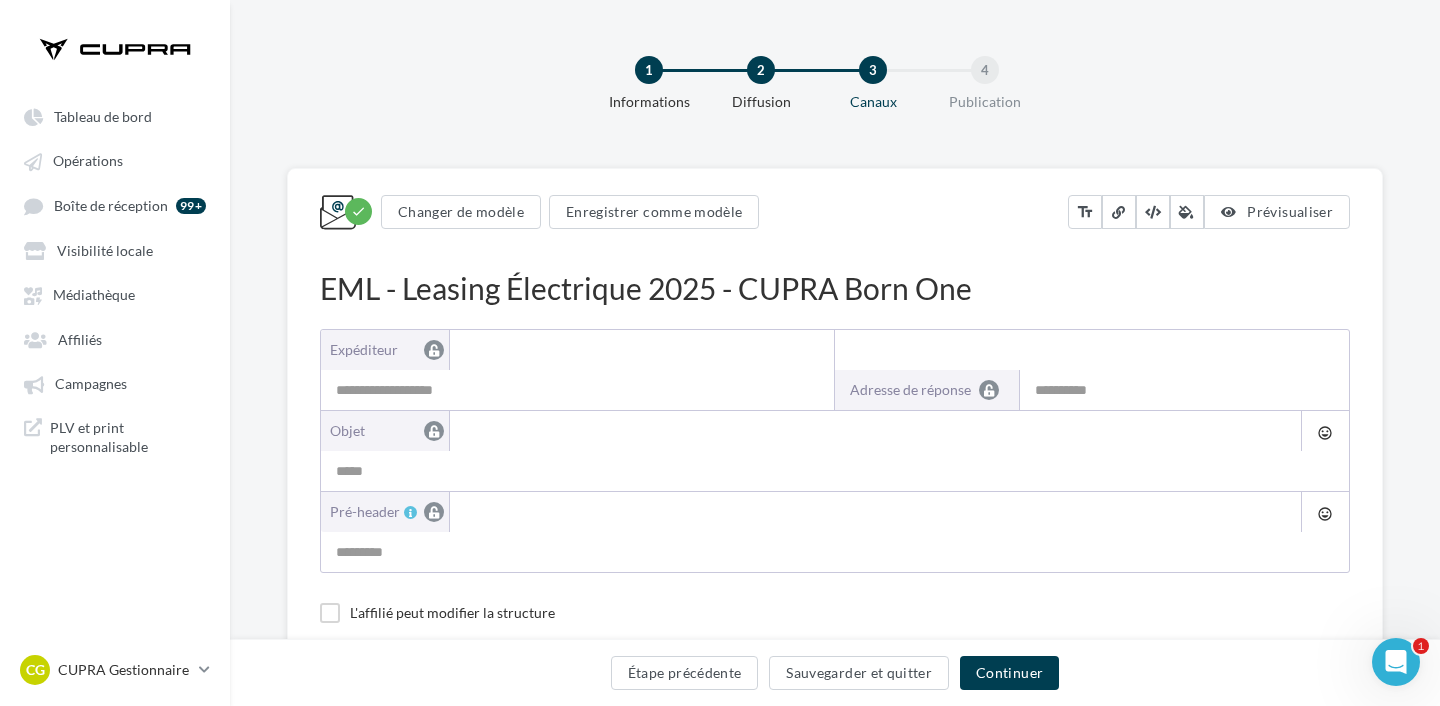 type on "**********" 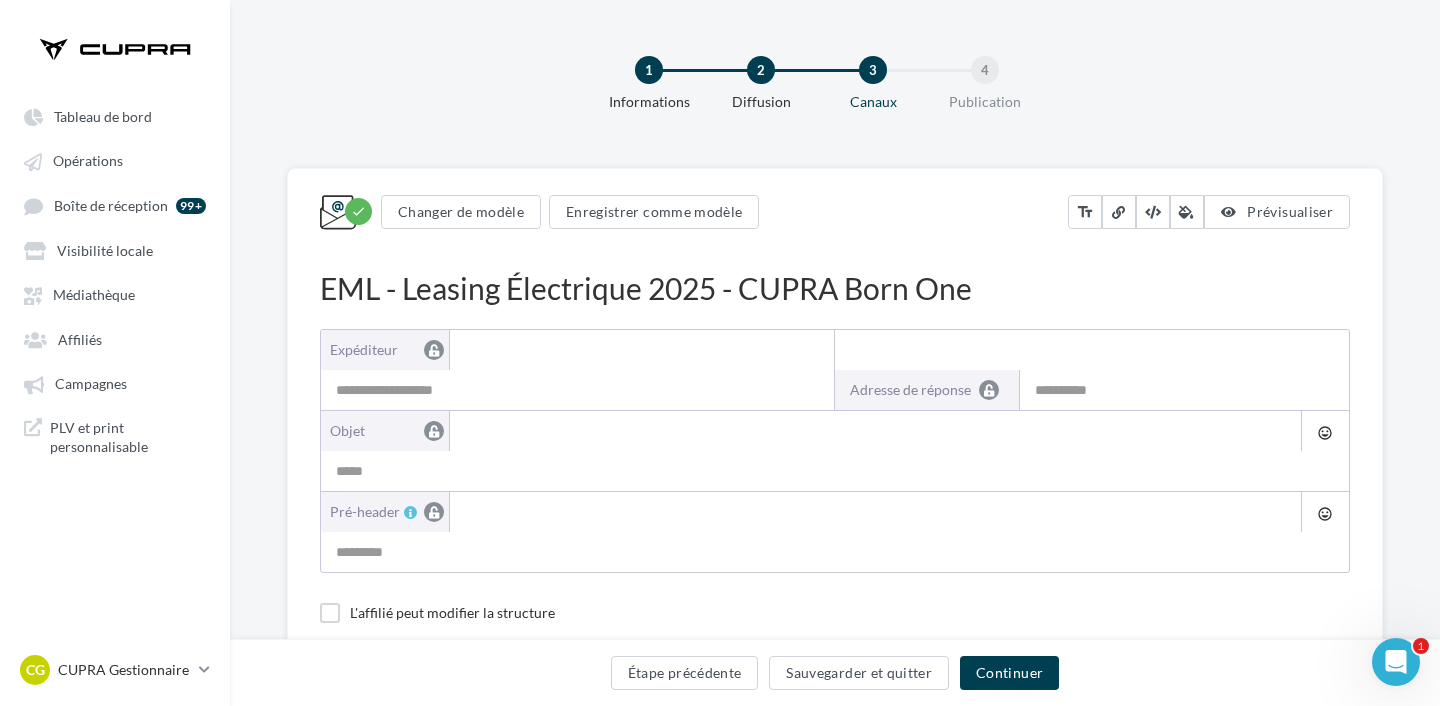 type on "**********" 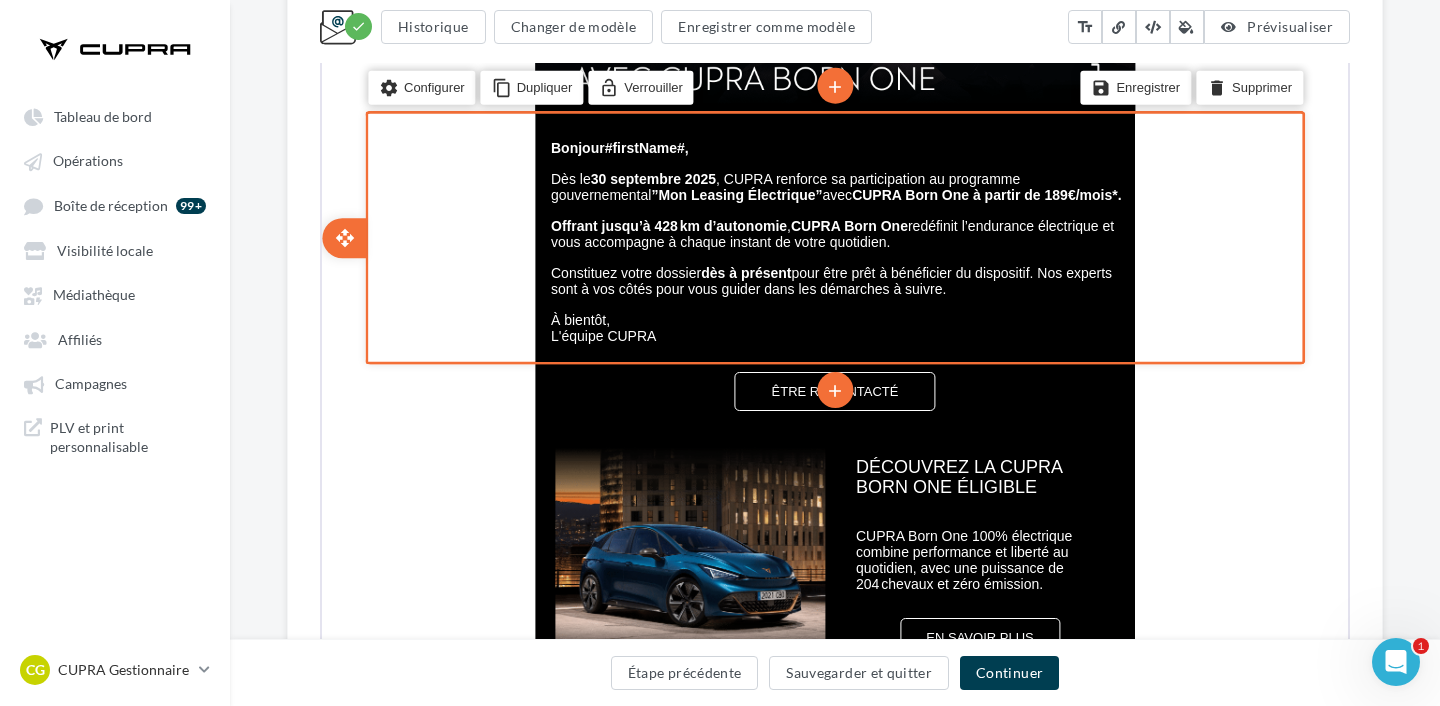 scroll, scrollTop: 796, scrollLeft: 1, axis: both 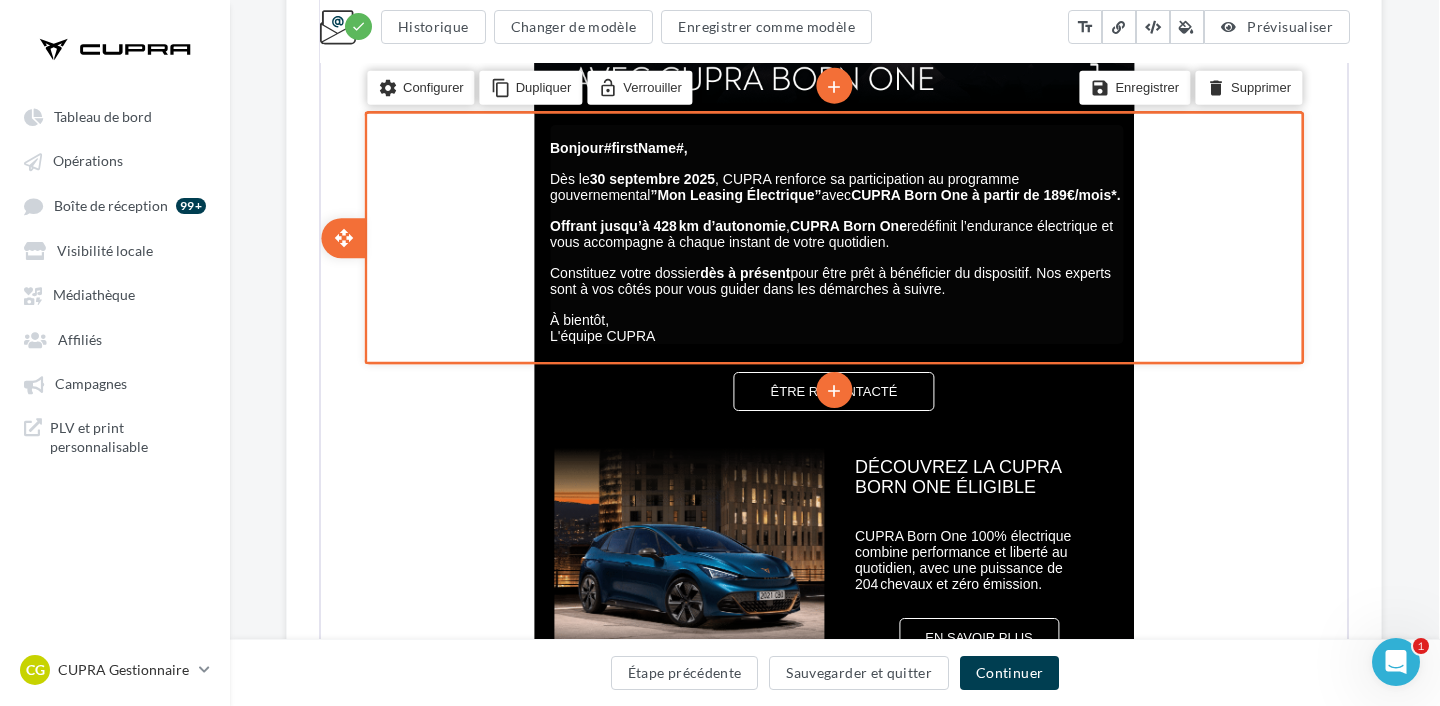 click on "CUPRA Born One à partir de 189€/mois*." at bounding box center (983, 193) 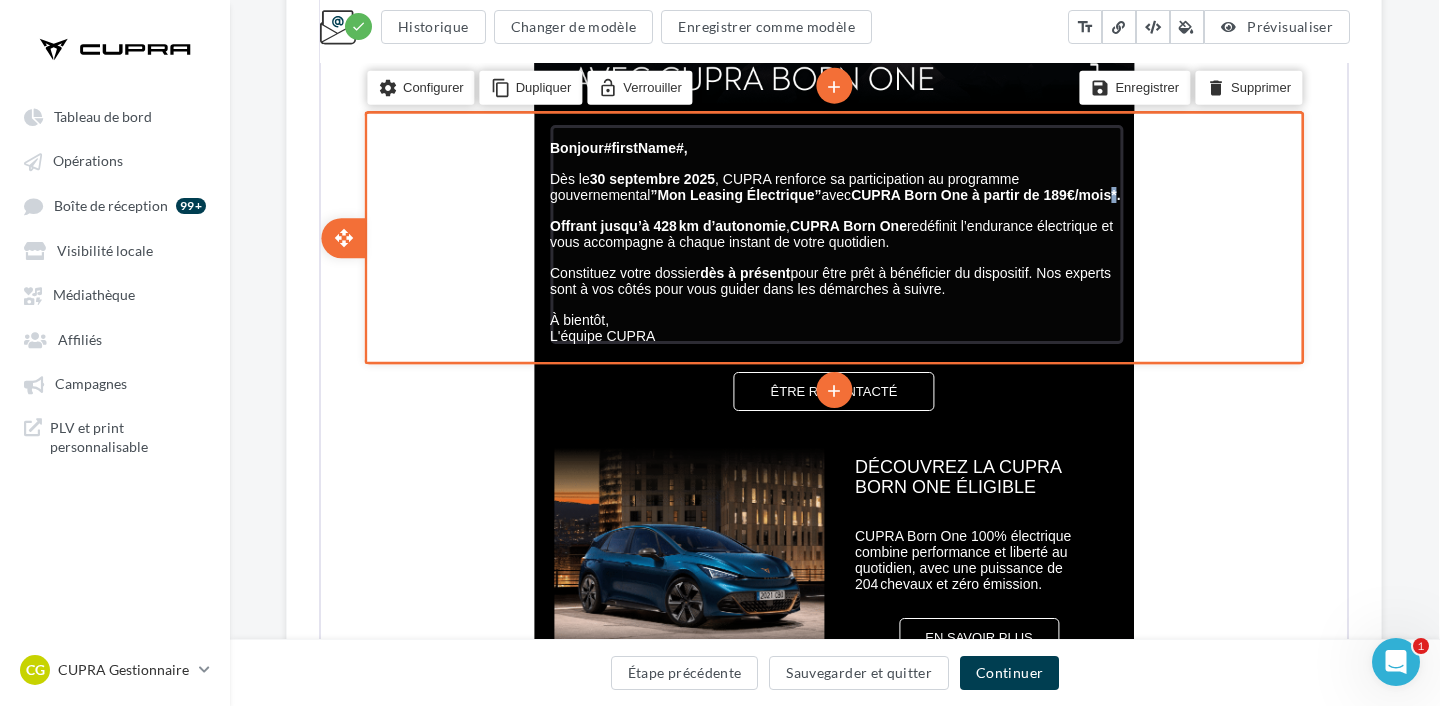 click on "CUPRA Born One à partir de 189€/mois*." at bounding box center (983, 193) 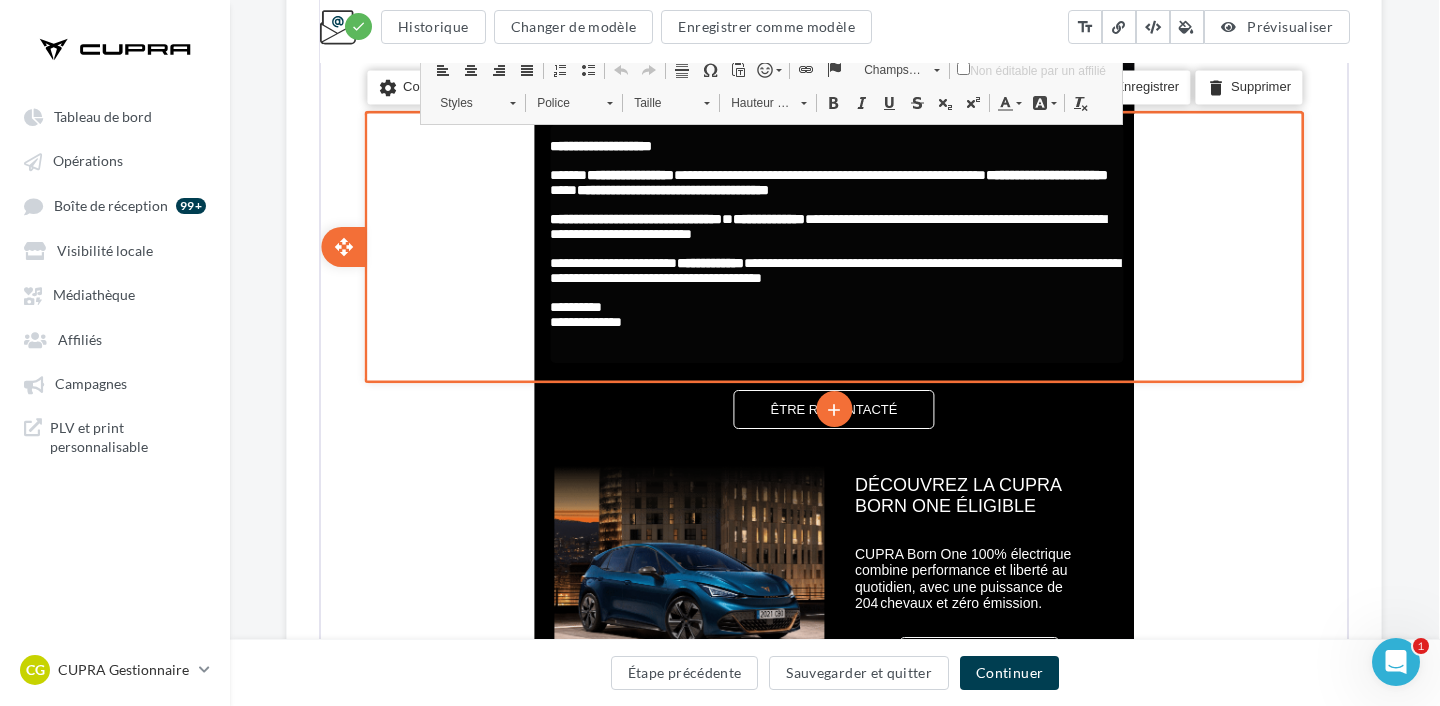 click on "**********" at bounding box center (671, 188) 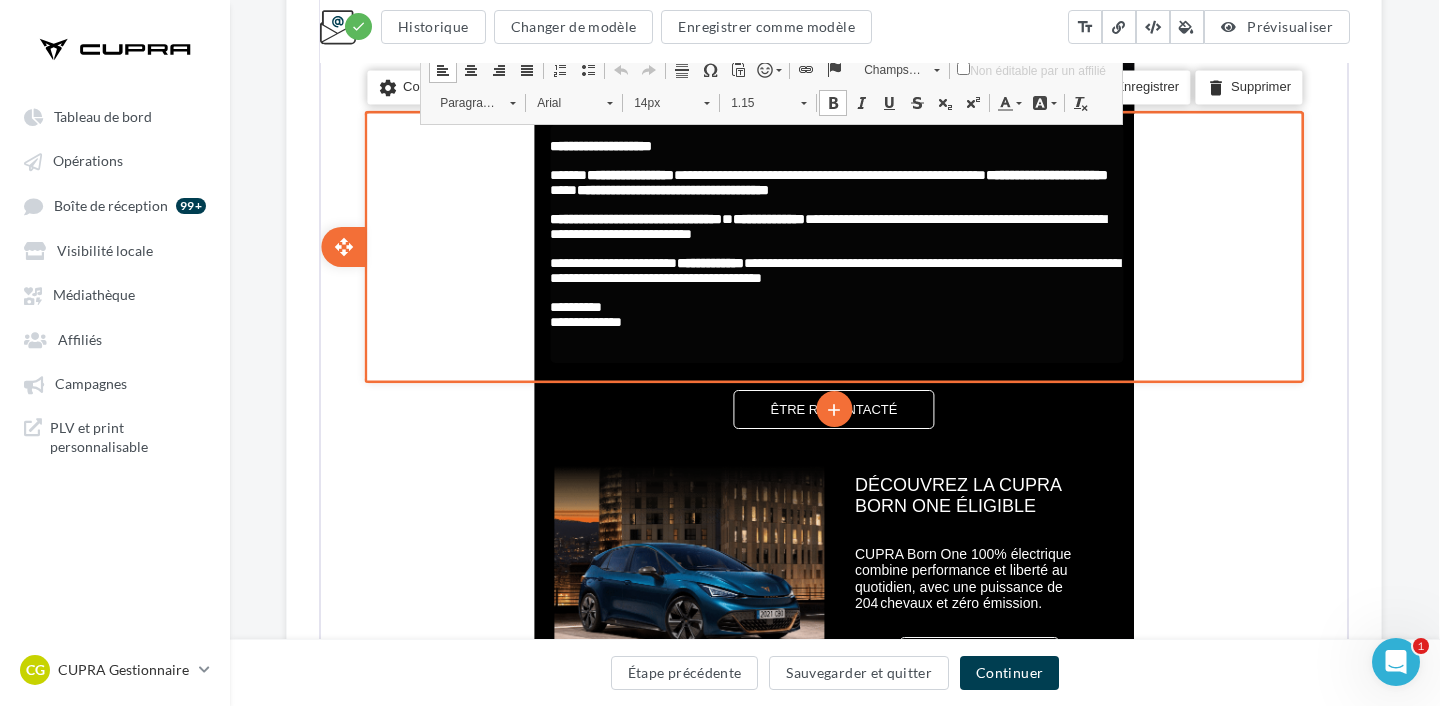 type 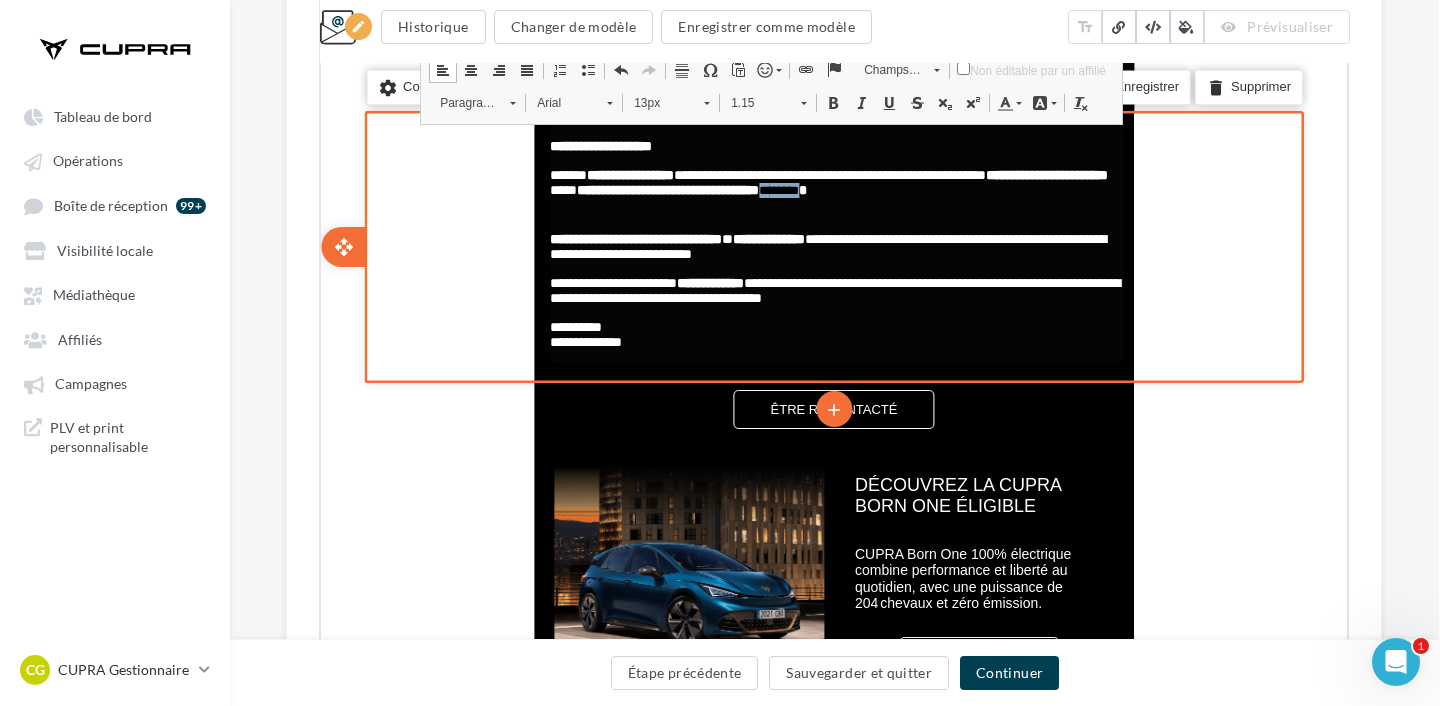 click on "**********" at bounding box center [834, 184] 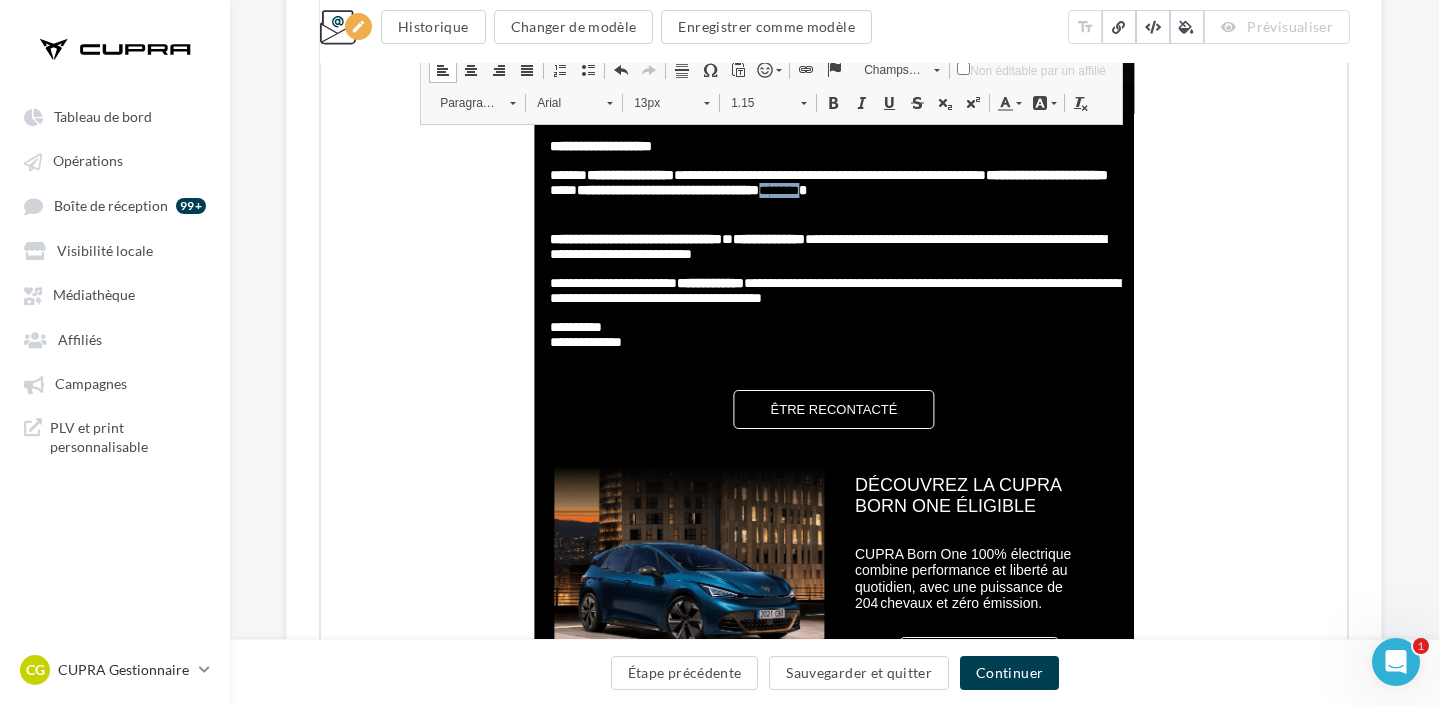 click on "13px" at bounding box center [657, 101] 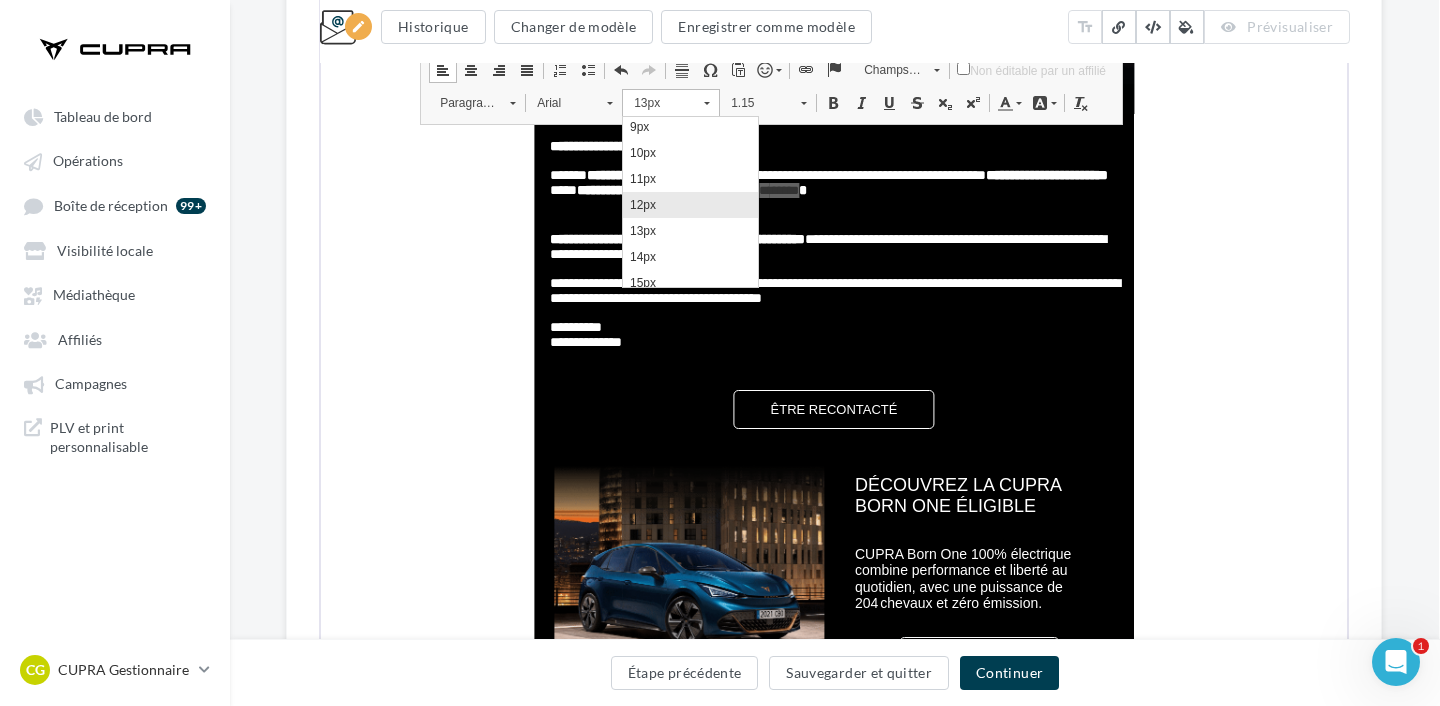 scroll, scrollTop: 59, scrollLeft: 0, axis: vertical 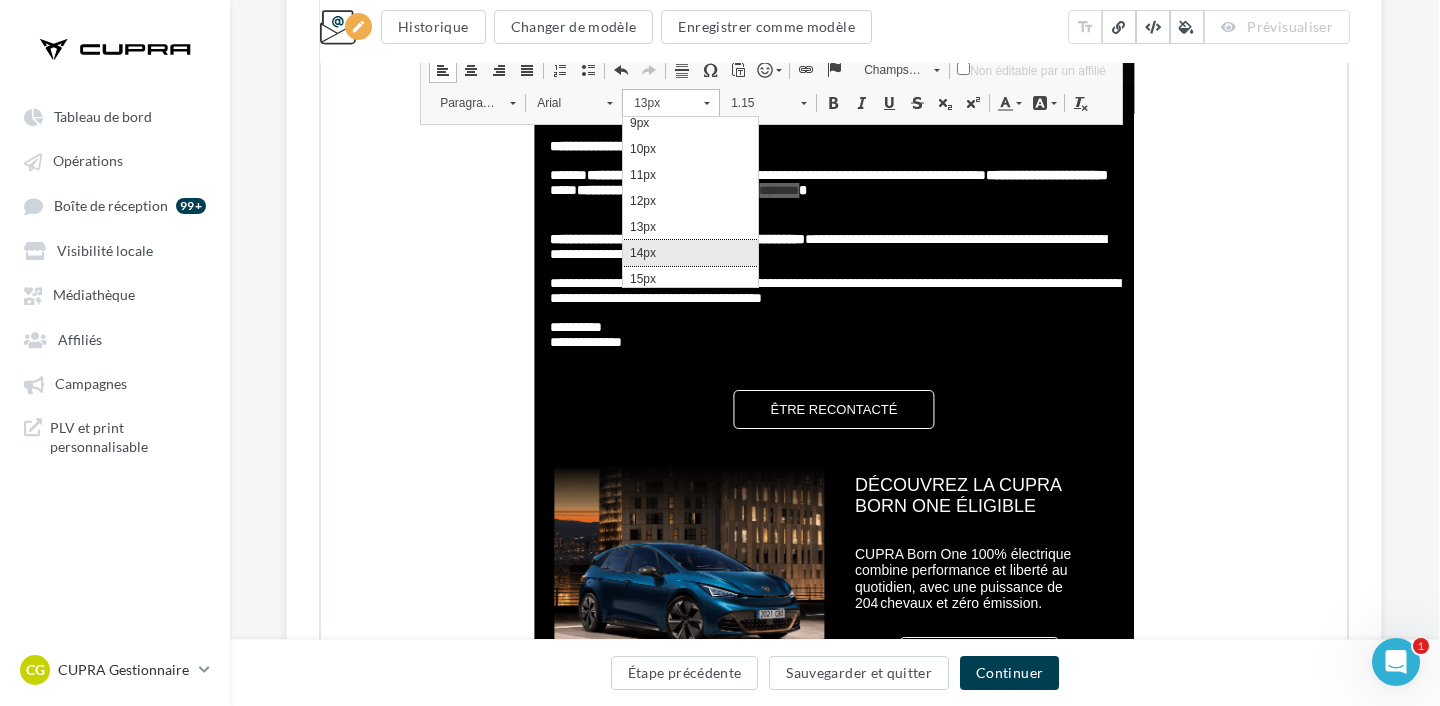 click on "14px" at bounding box center [690, 252] 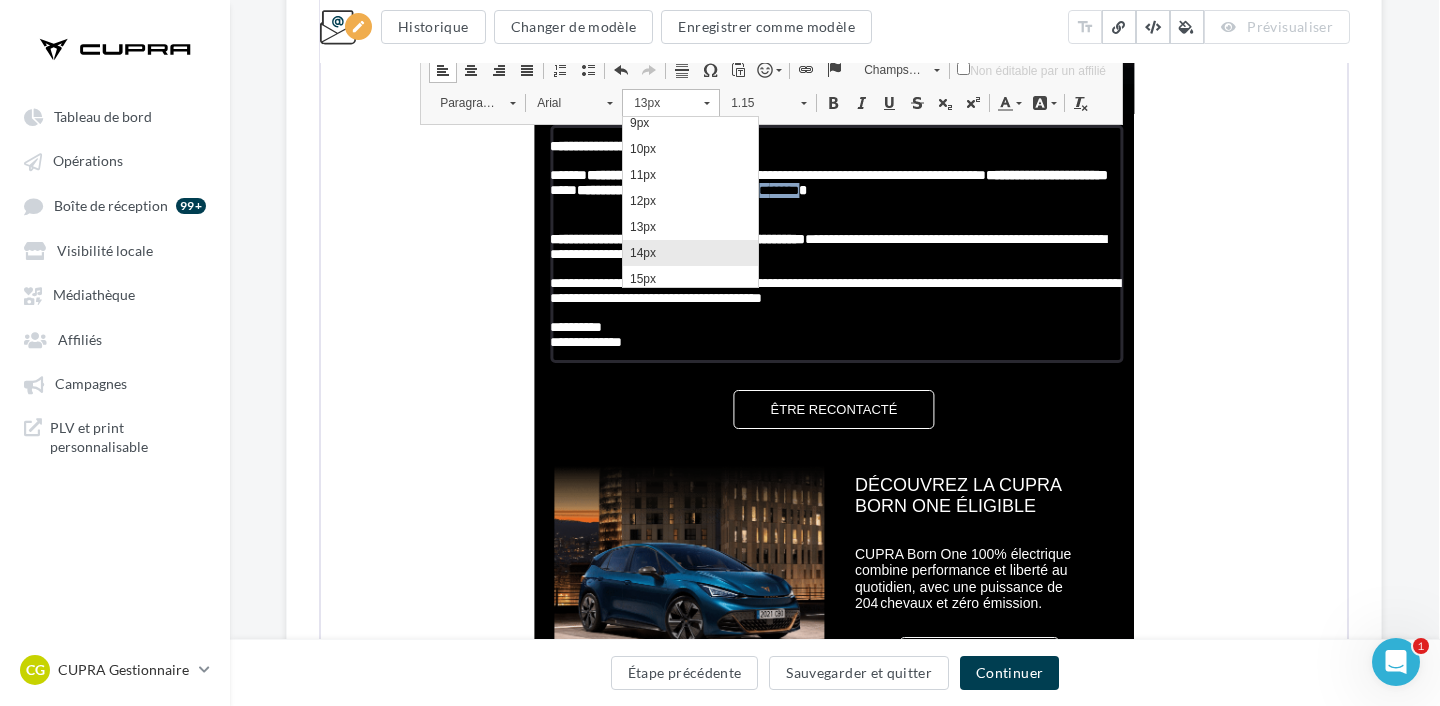 scroll, scrollTop: 0, scrollLeft: 0, axis: both 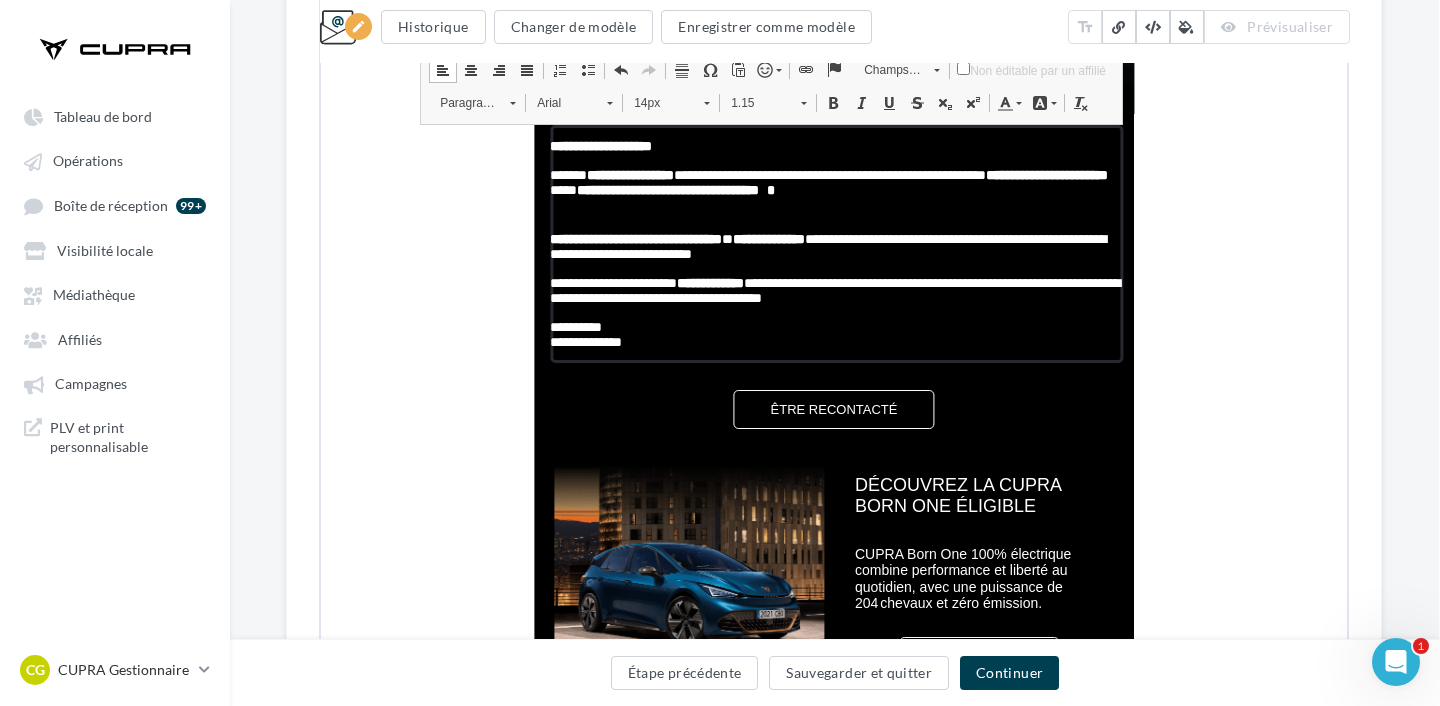 click at bounding box center [831, 101] 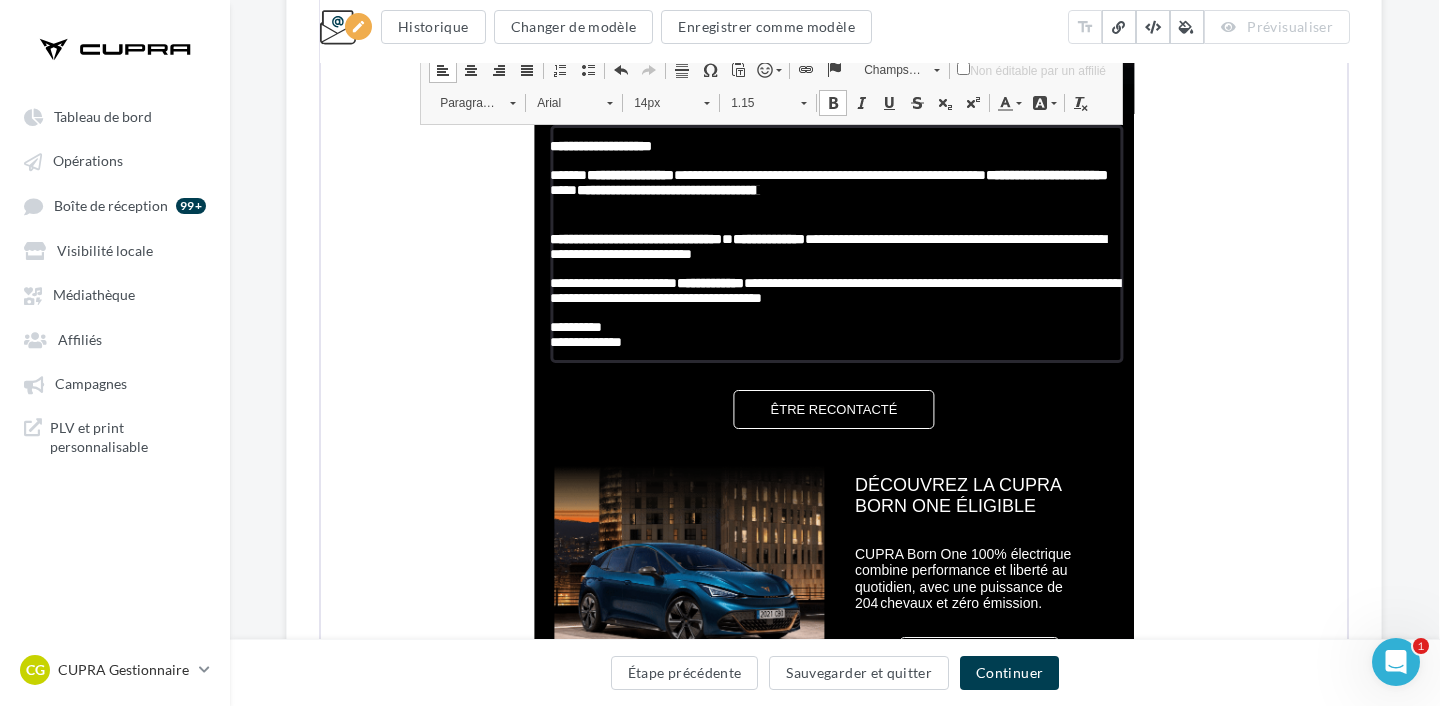 click on "Couleur du texte" at bounding box center (1007, 101) 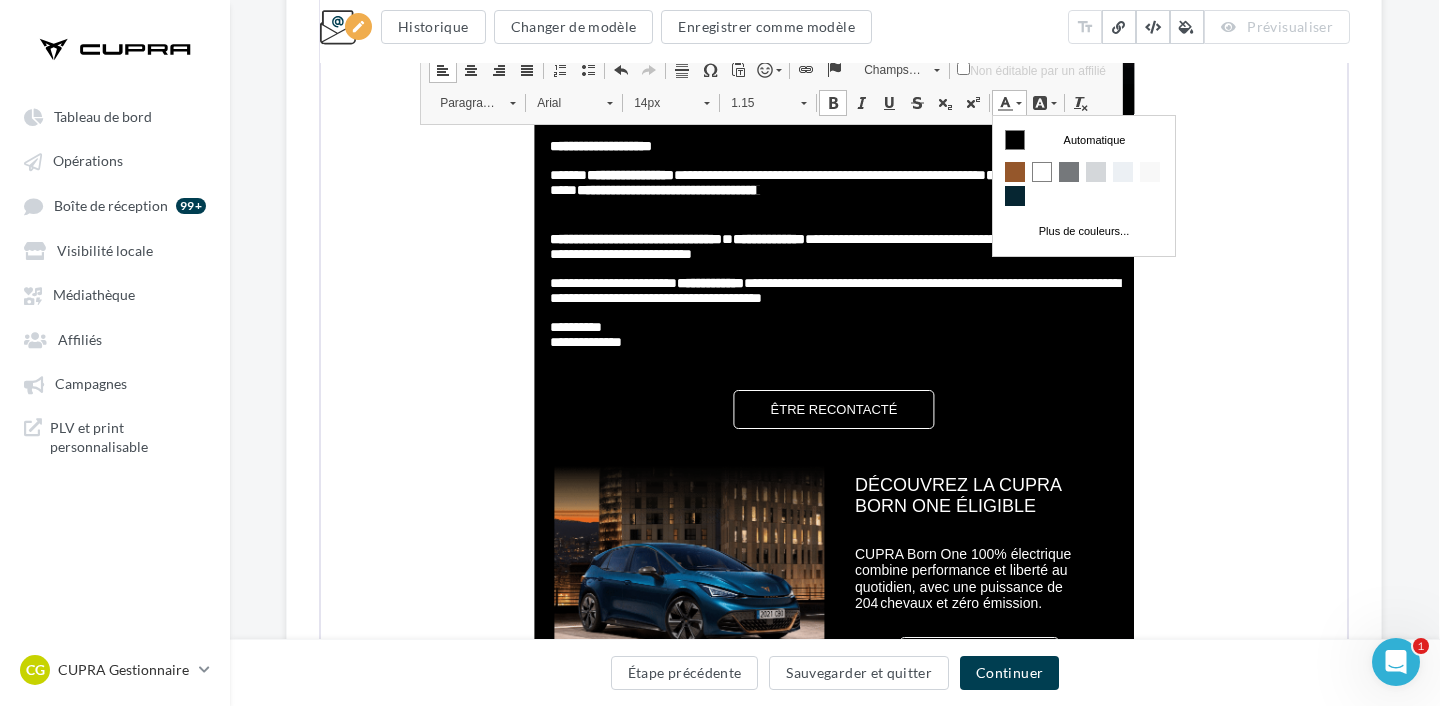 scroll, scrollTop: 0, scrollLeft: 0, axis: both 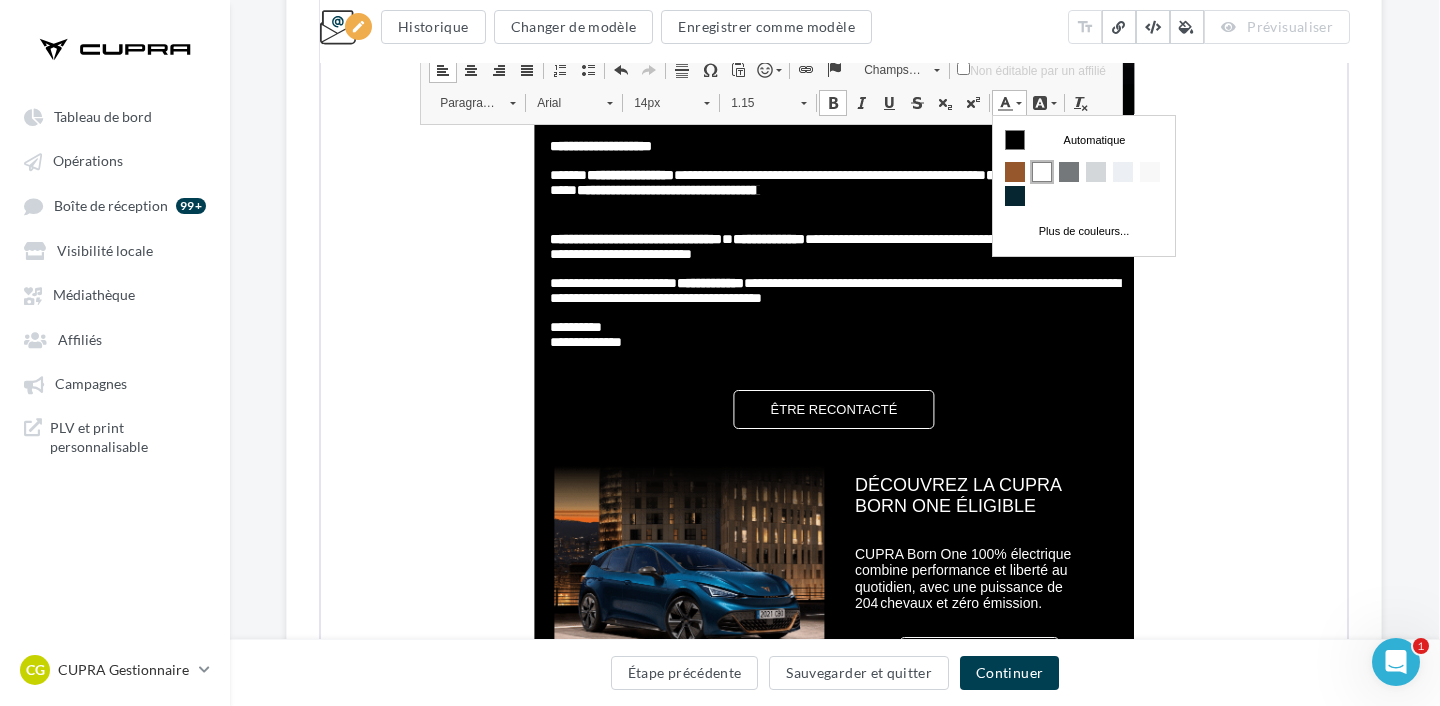 click at bounding box center [1042, 171] 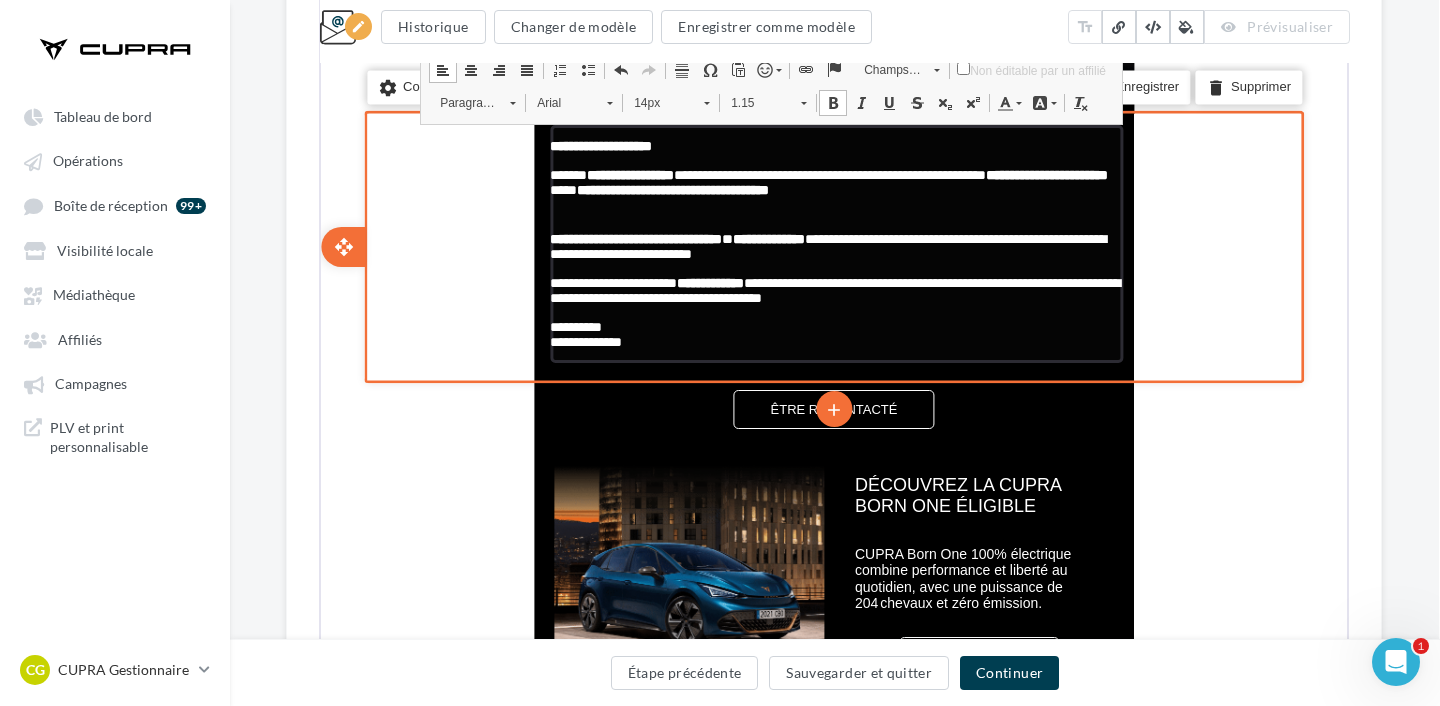 click on "**********" at bounding box center [834, 184] 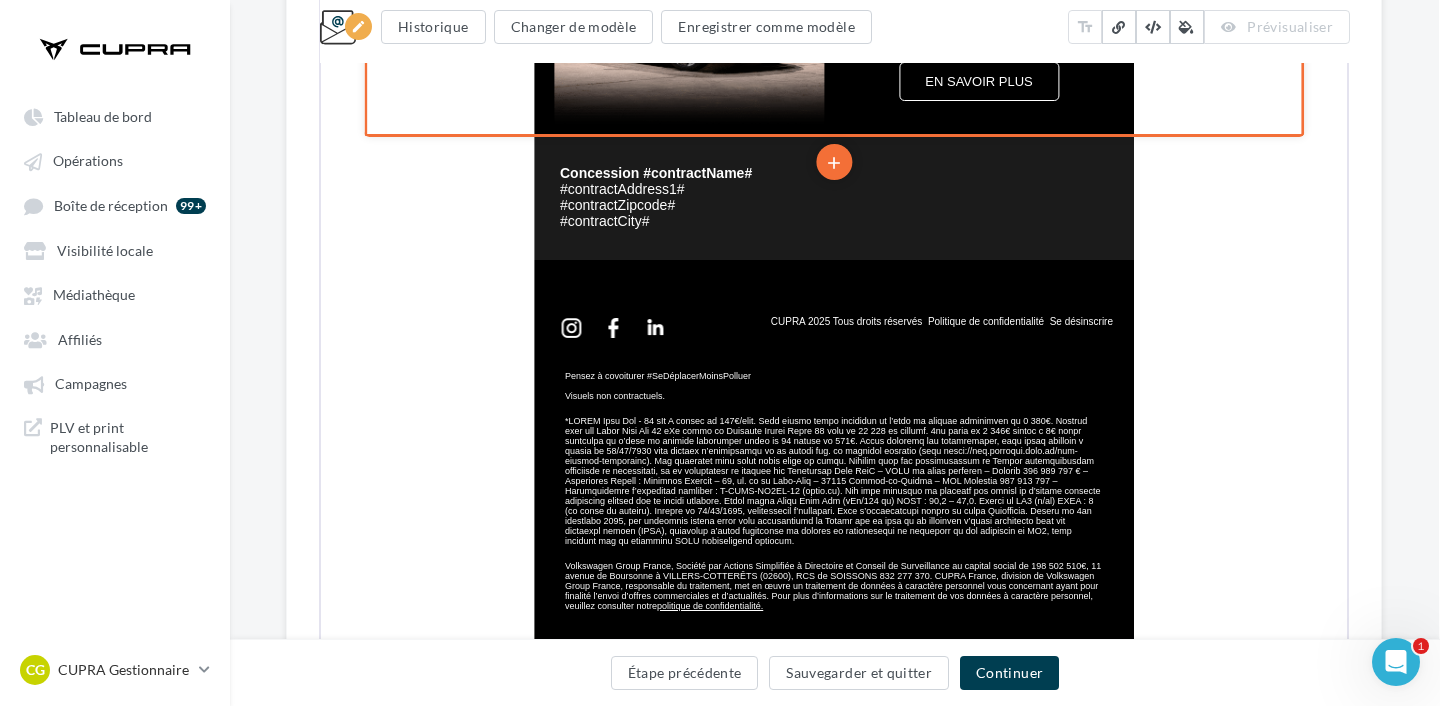 scroll, scrollTop: 1397, scrollLeft: 1, axis: both 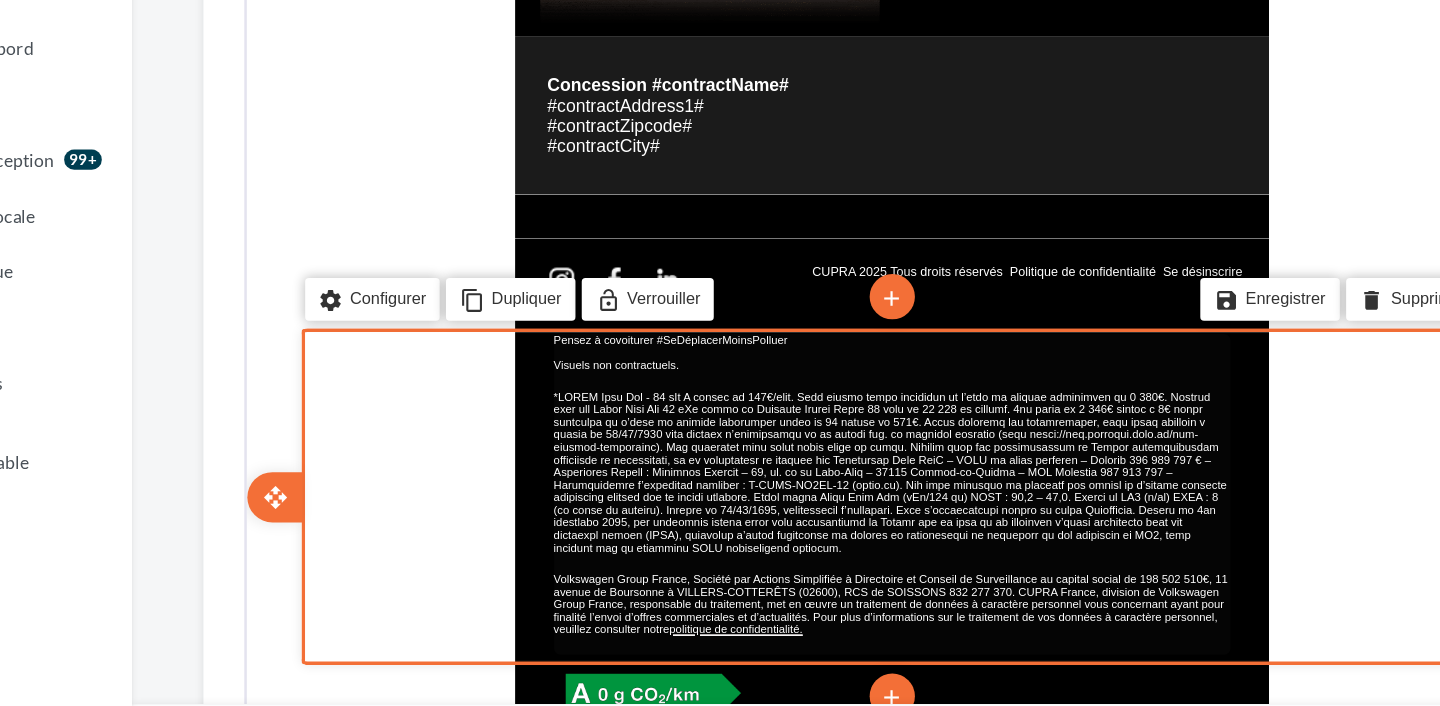 click at bounding box center [755, 129] 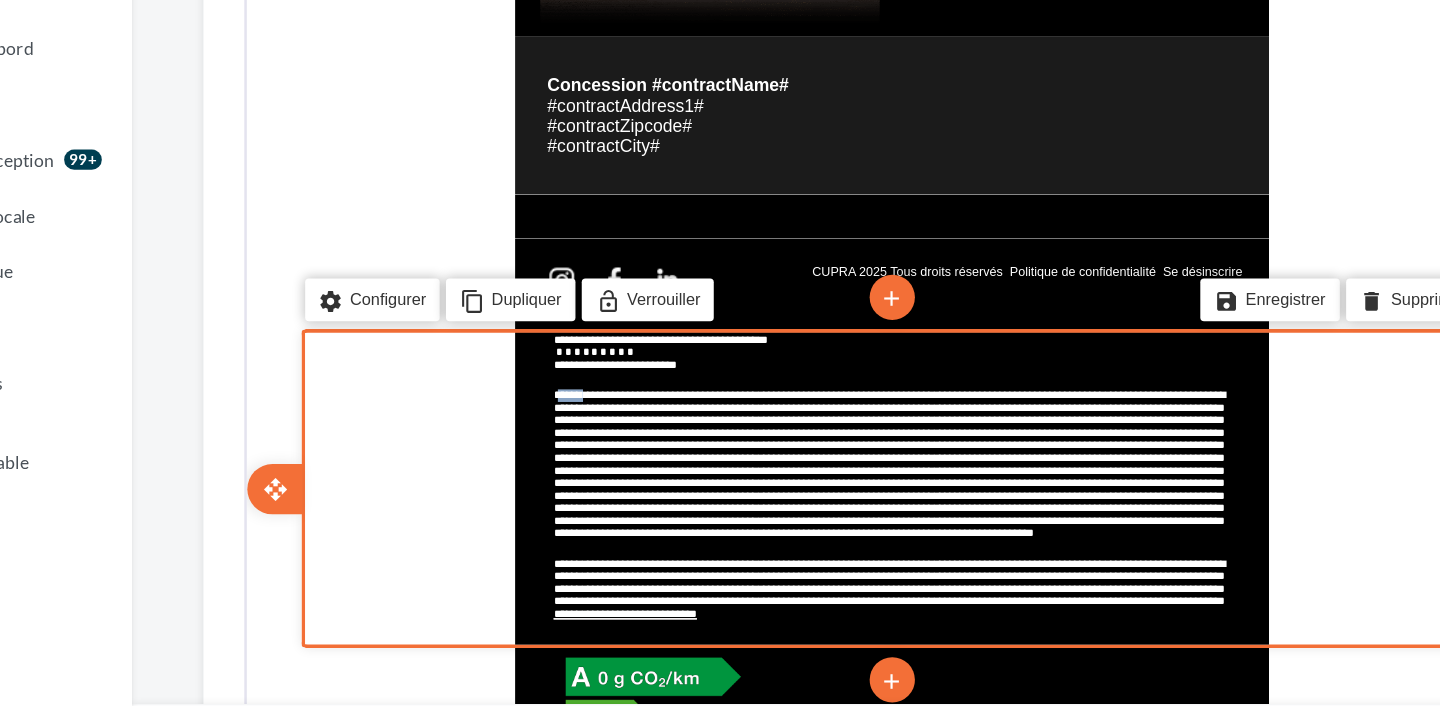 click at bounding box center [754, 122] 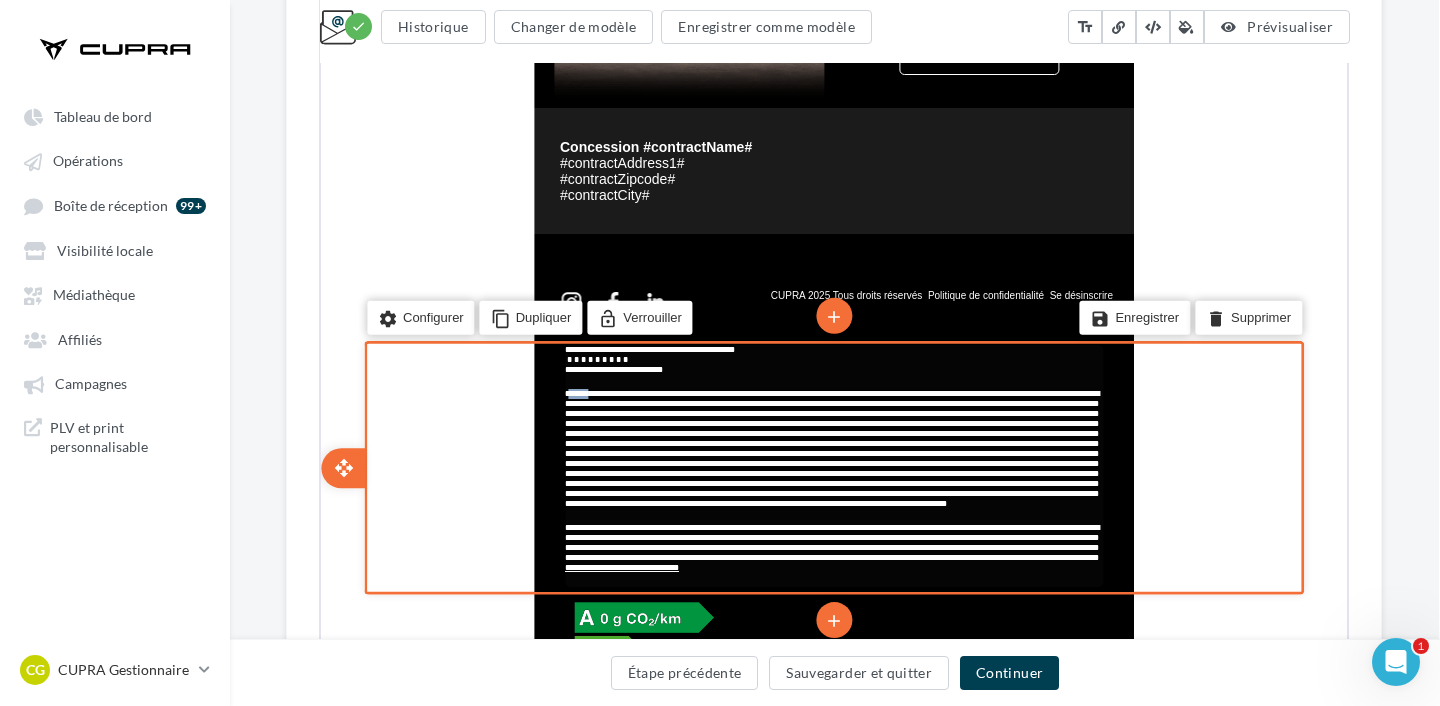 click at bounding box center [830, 446] 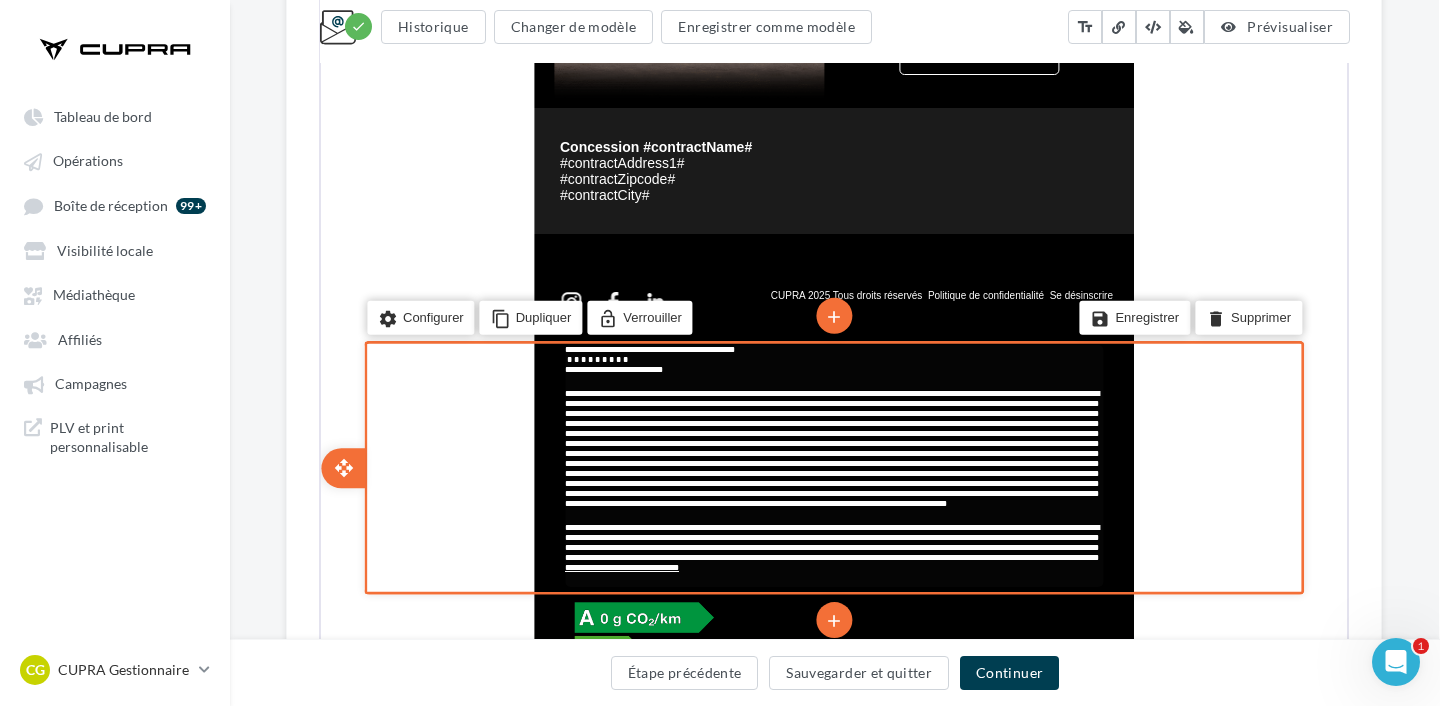 type 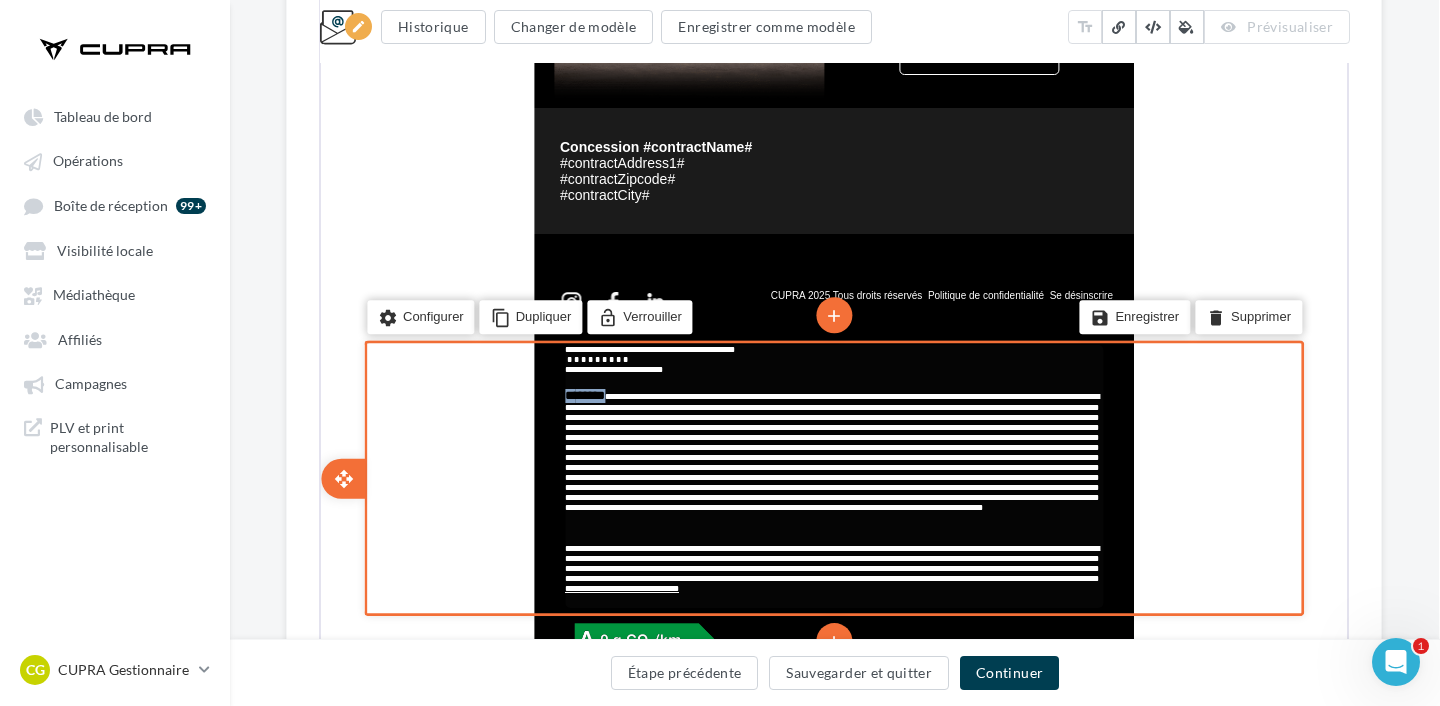 drag, startPoint x: 569, startPoint y: 398, endPoint x: 554, endPoint y: 398, distance: 15 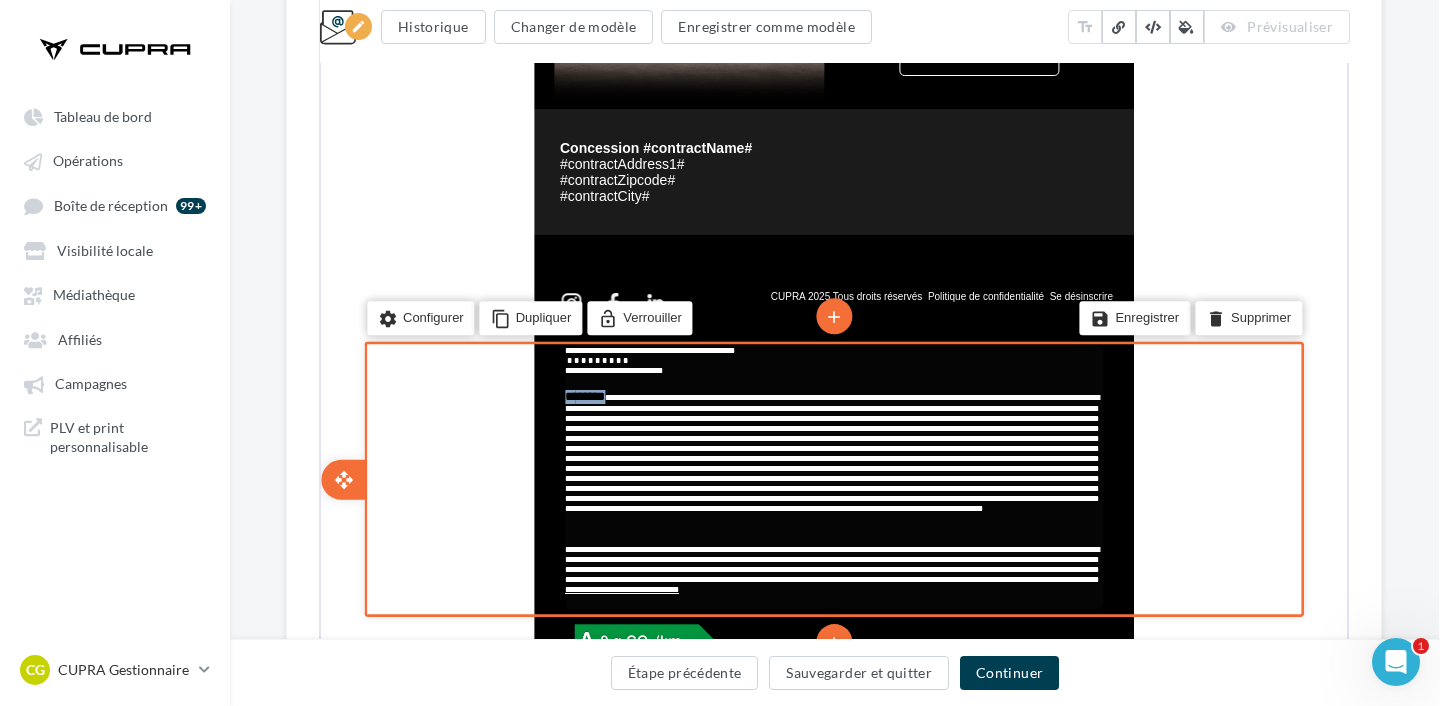 scroll, scrollTop: 1448, scrollLeft: 1, axis: both 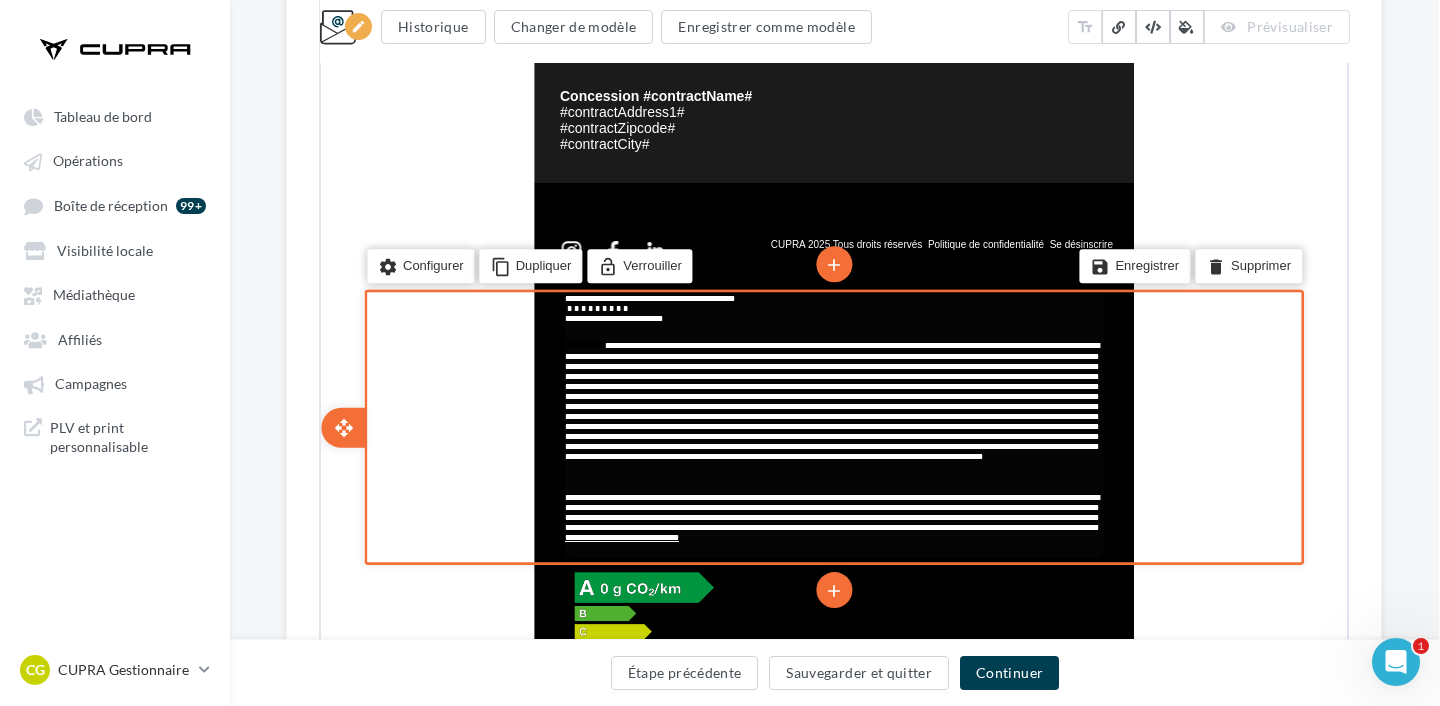 click at bounding box center (830, 399) 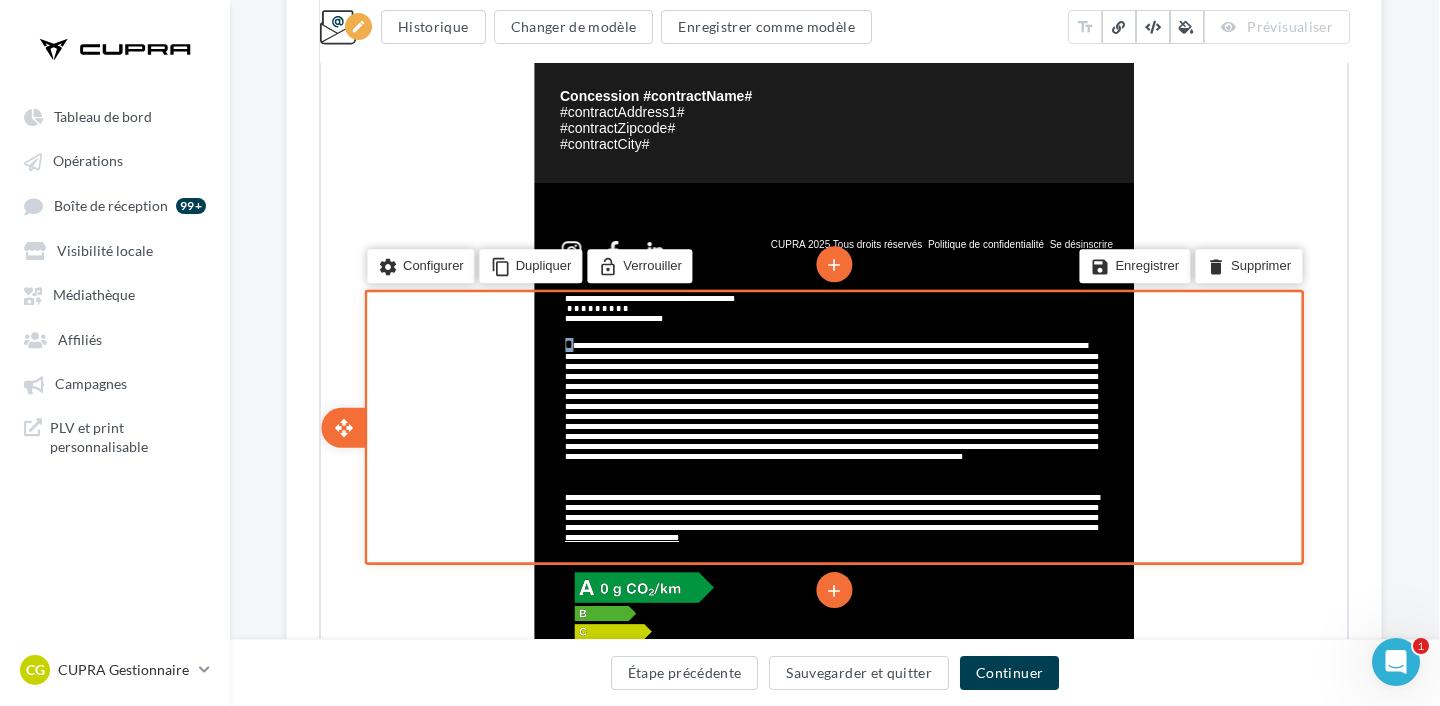 drag, startPoint x: 569, startPoint y: 350, endPoint x: 556, endPoint y: 350, distance: 13 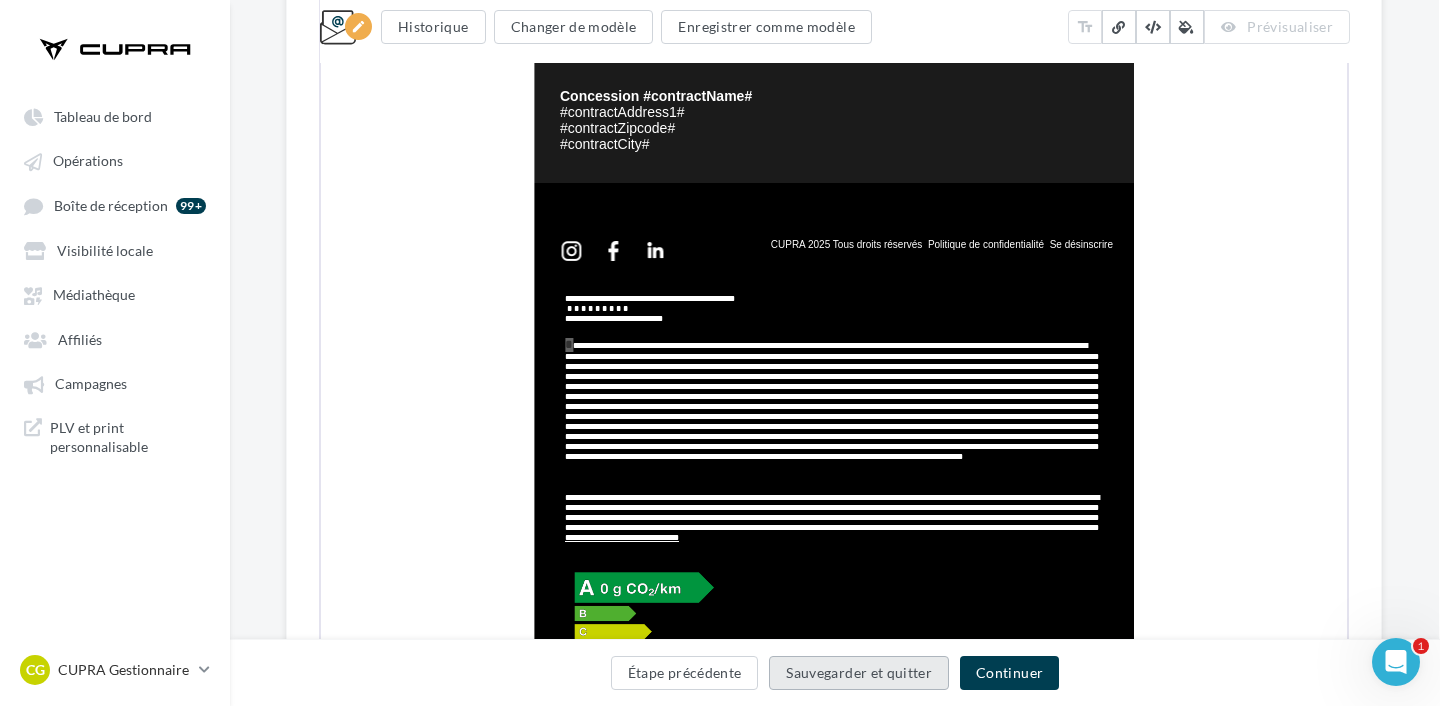 click on "Sauvegarder et quitter" at bounding box center [859, 673] 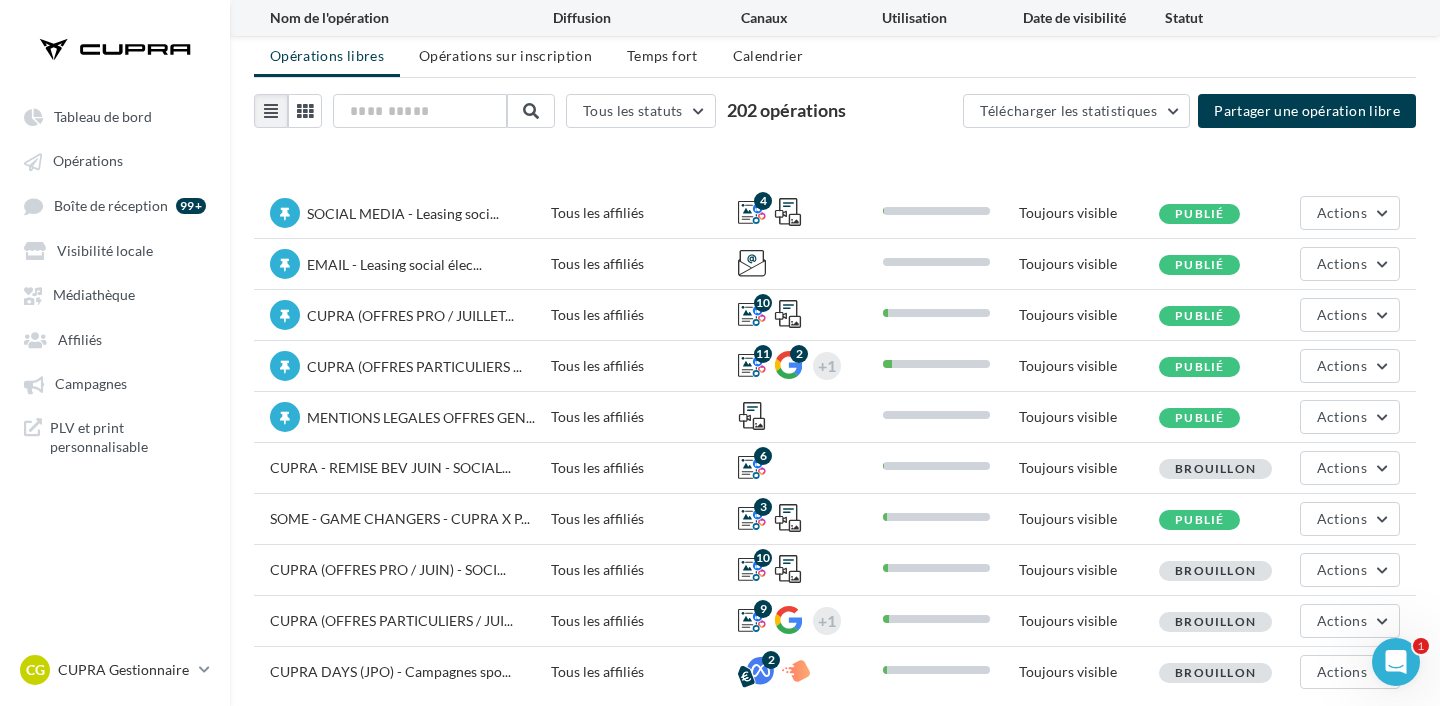 scroll, scrollTop: 133, scrollLeft: 0, axis: vertical 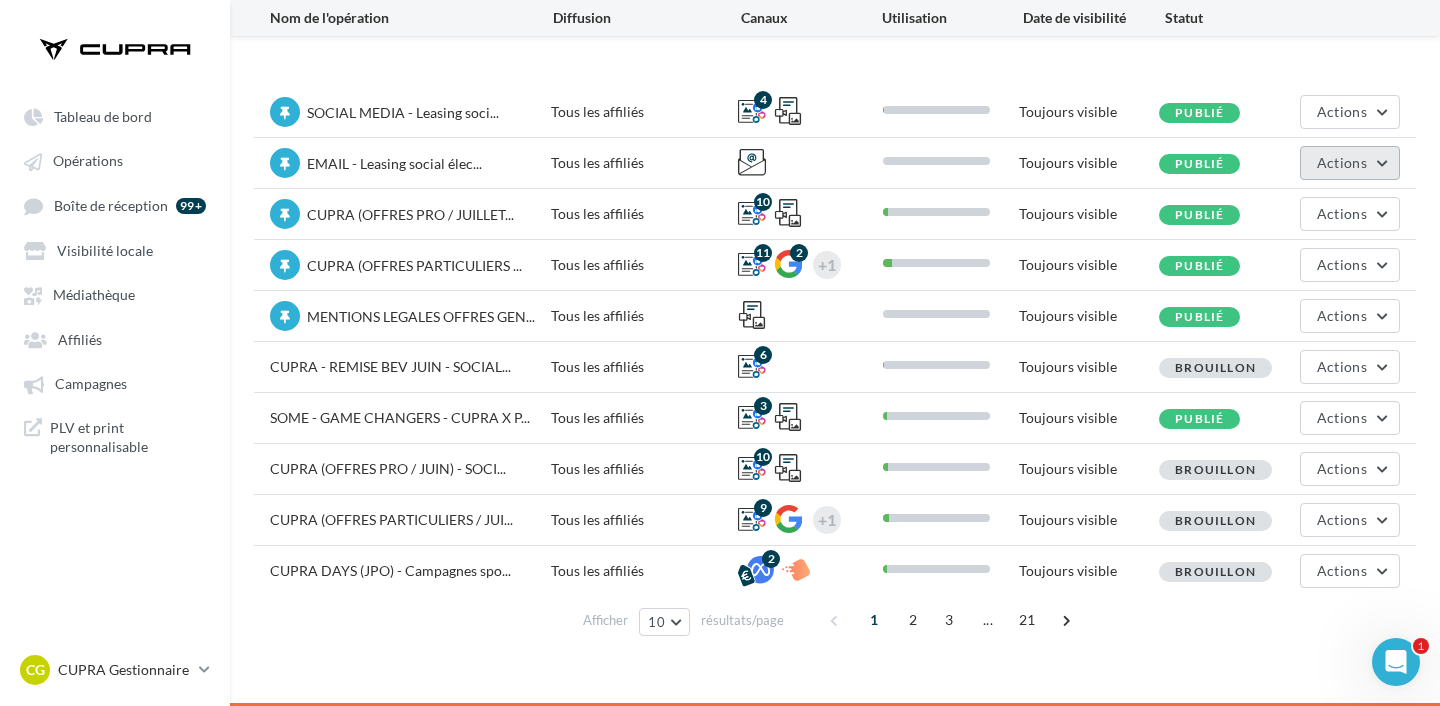 click on "Actions" at bounding box center [1350, 163] 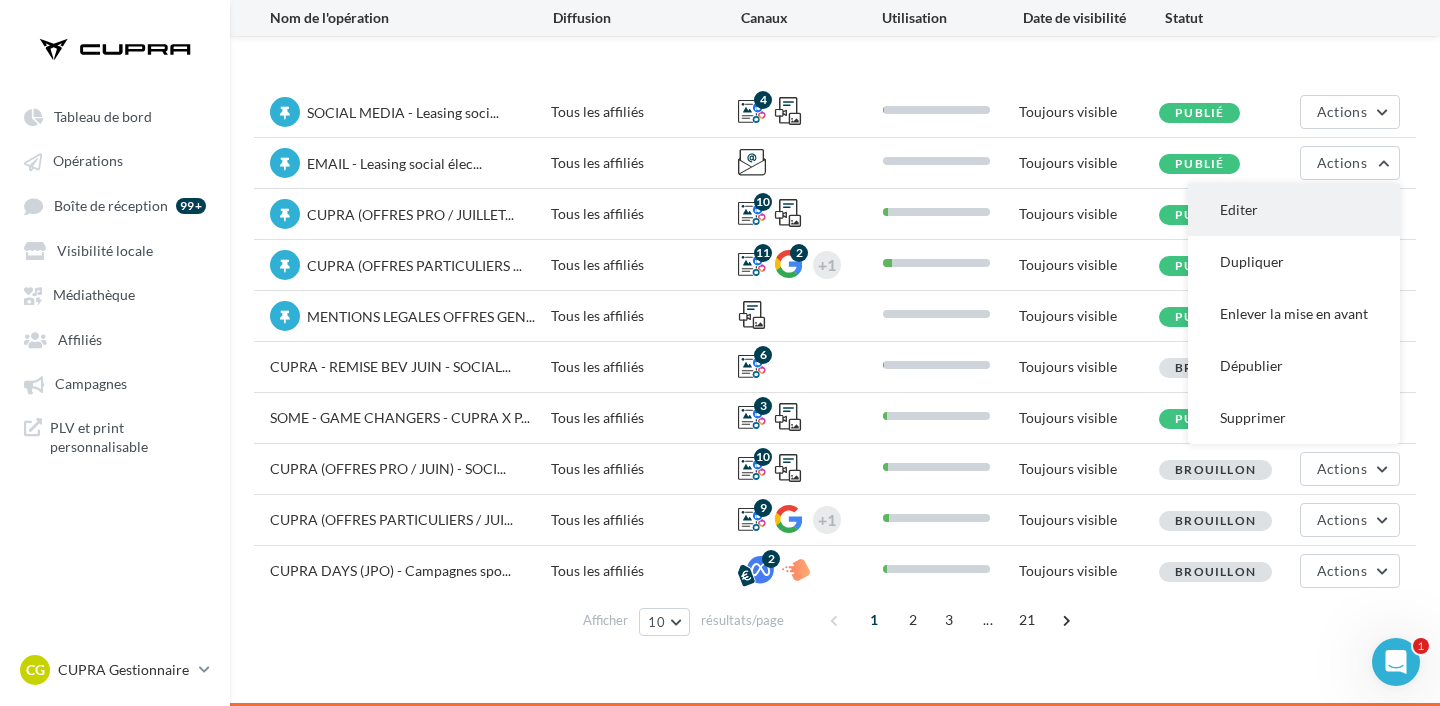 click on "Editer" at bounding box center (1294, 210) 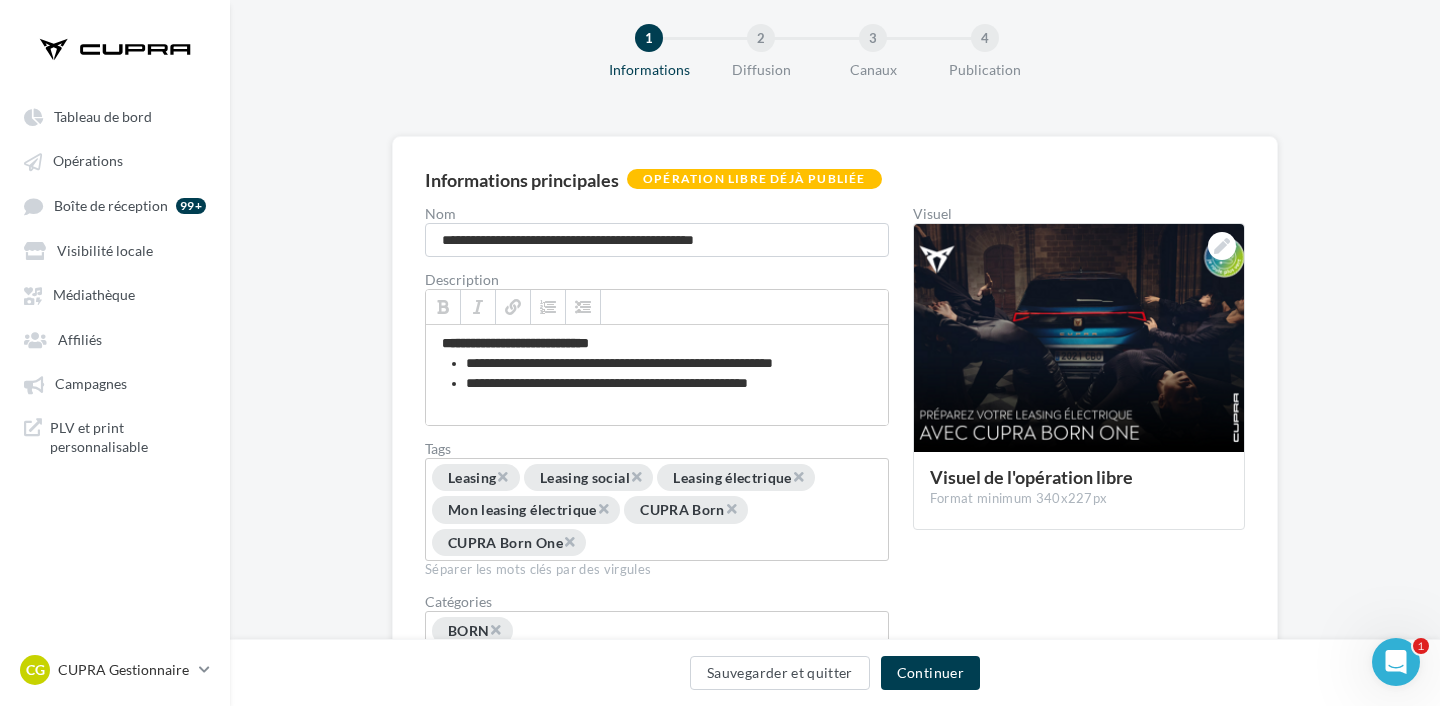 scroll, scrollTop: 0, scrollLeft: 0, axis: both 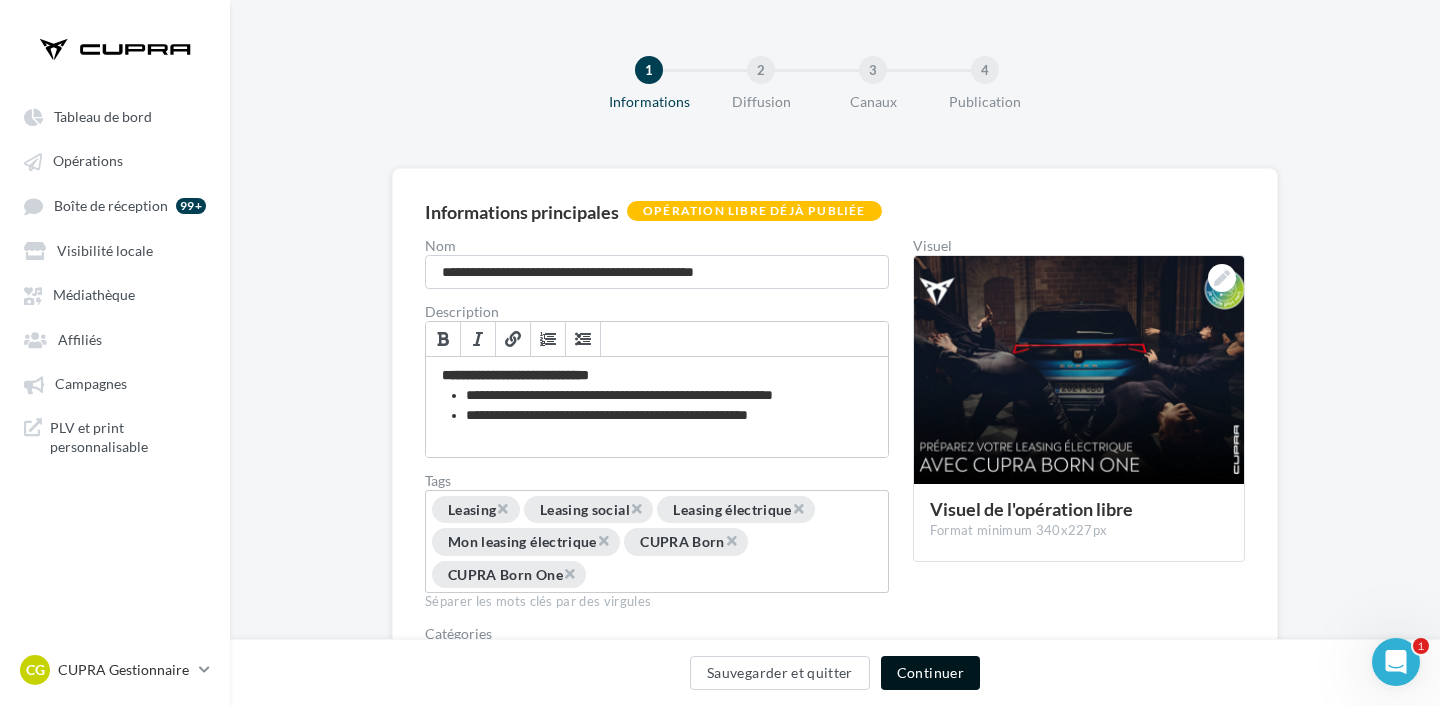 click on "Continuer" at bounding box center (930, 673) 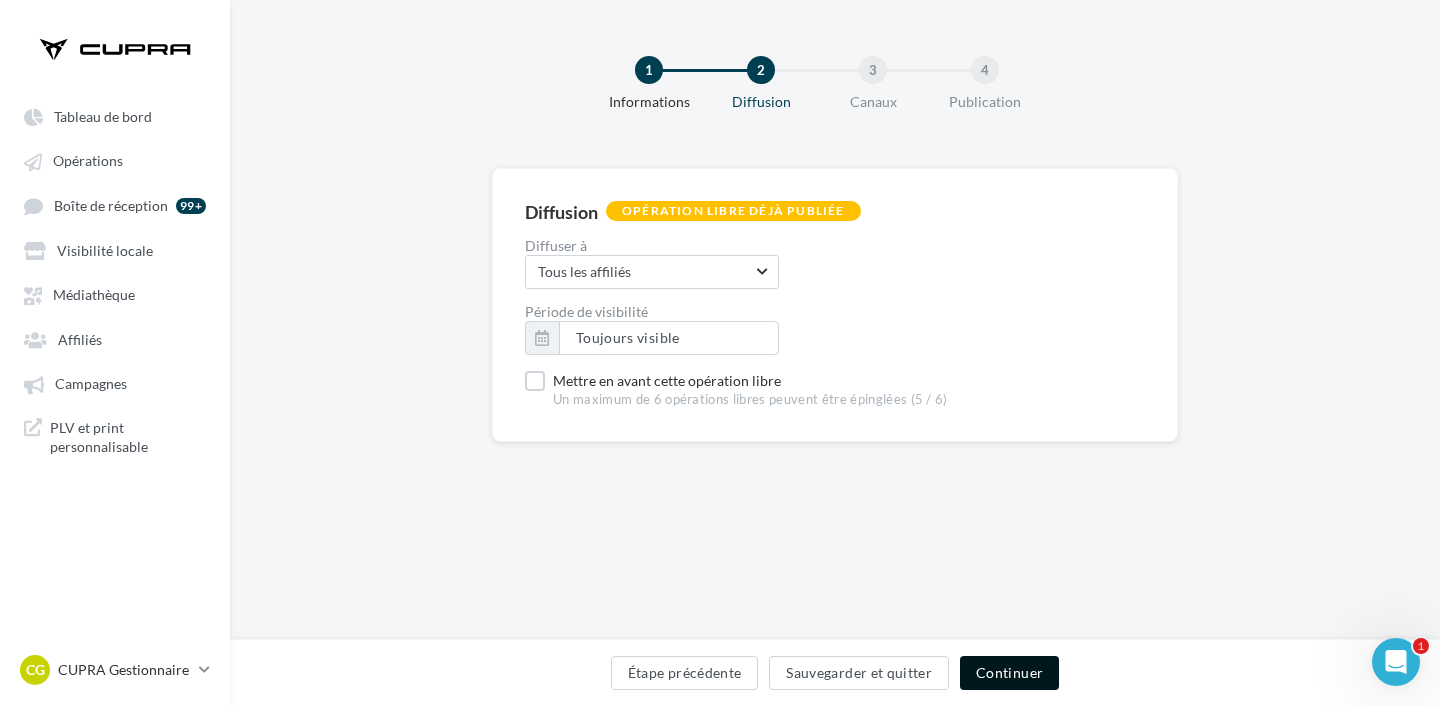 click on "Continuer" at bounding box center [1009, 673] 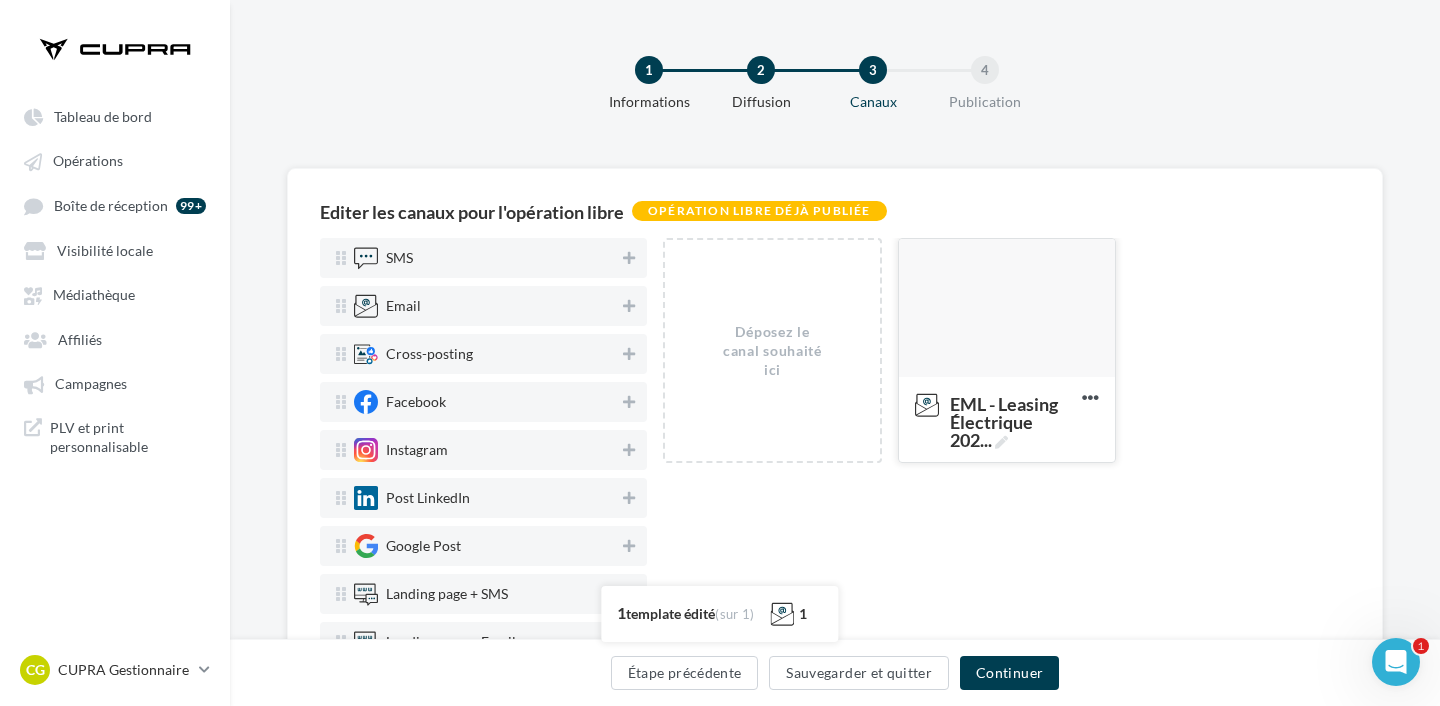 click at bounding box center (1007, 309) 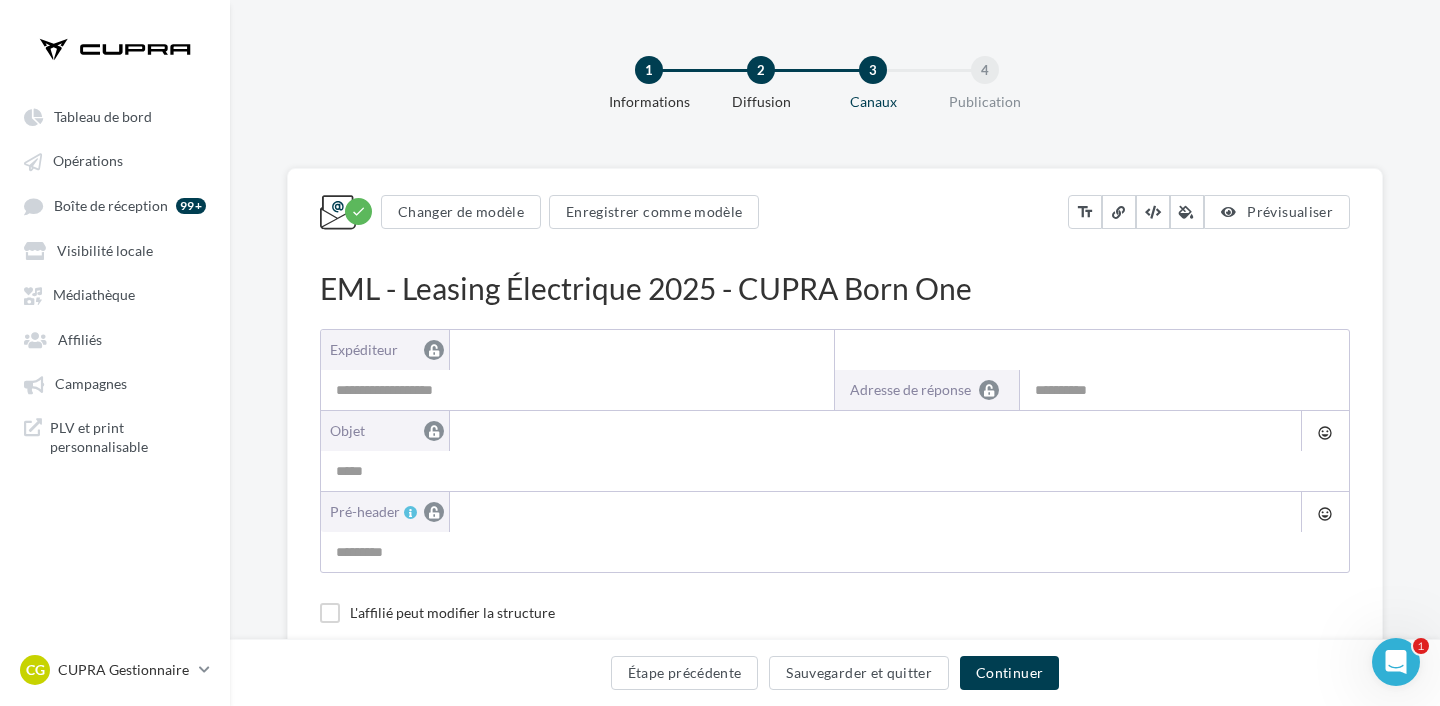 type on "**********" 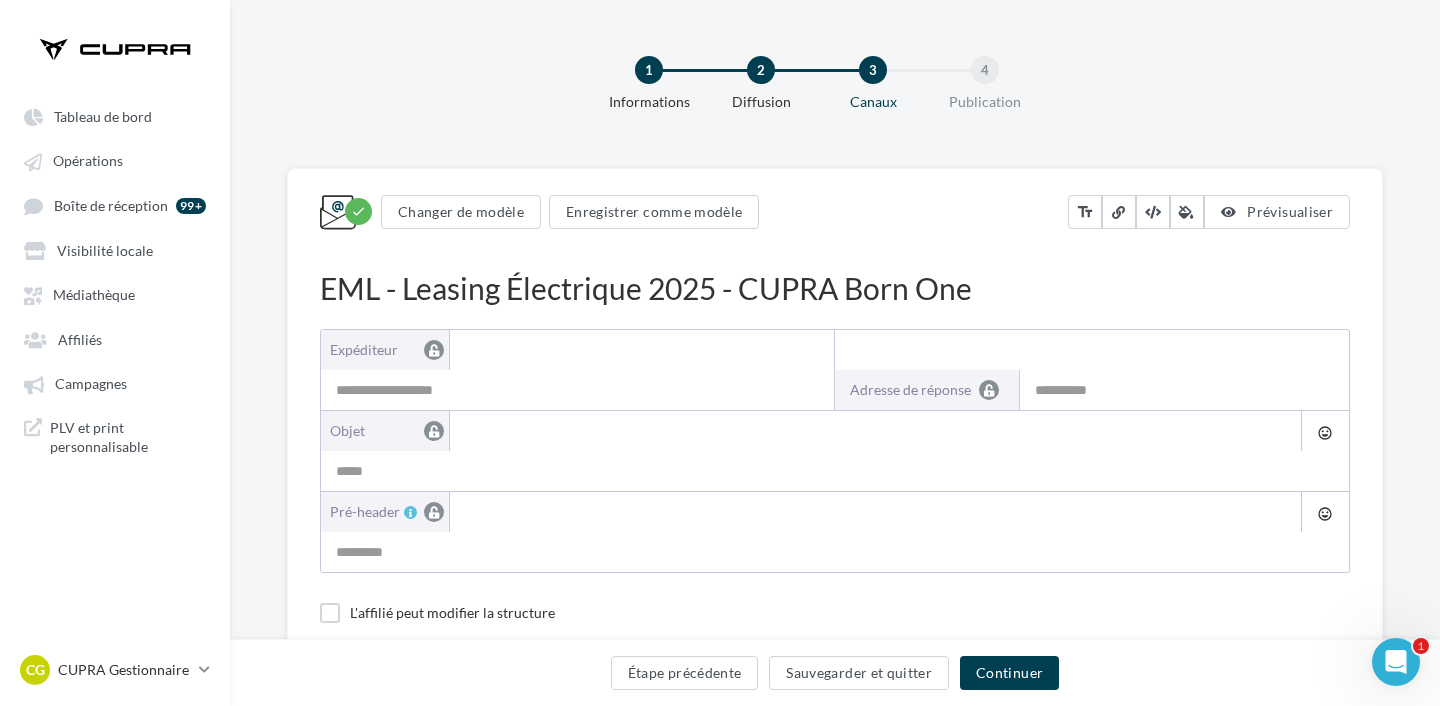 type on "**********" 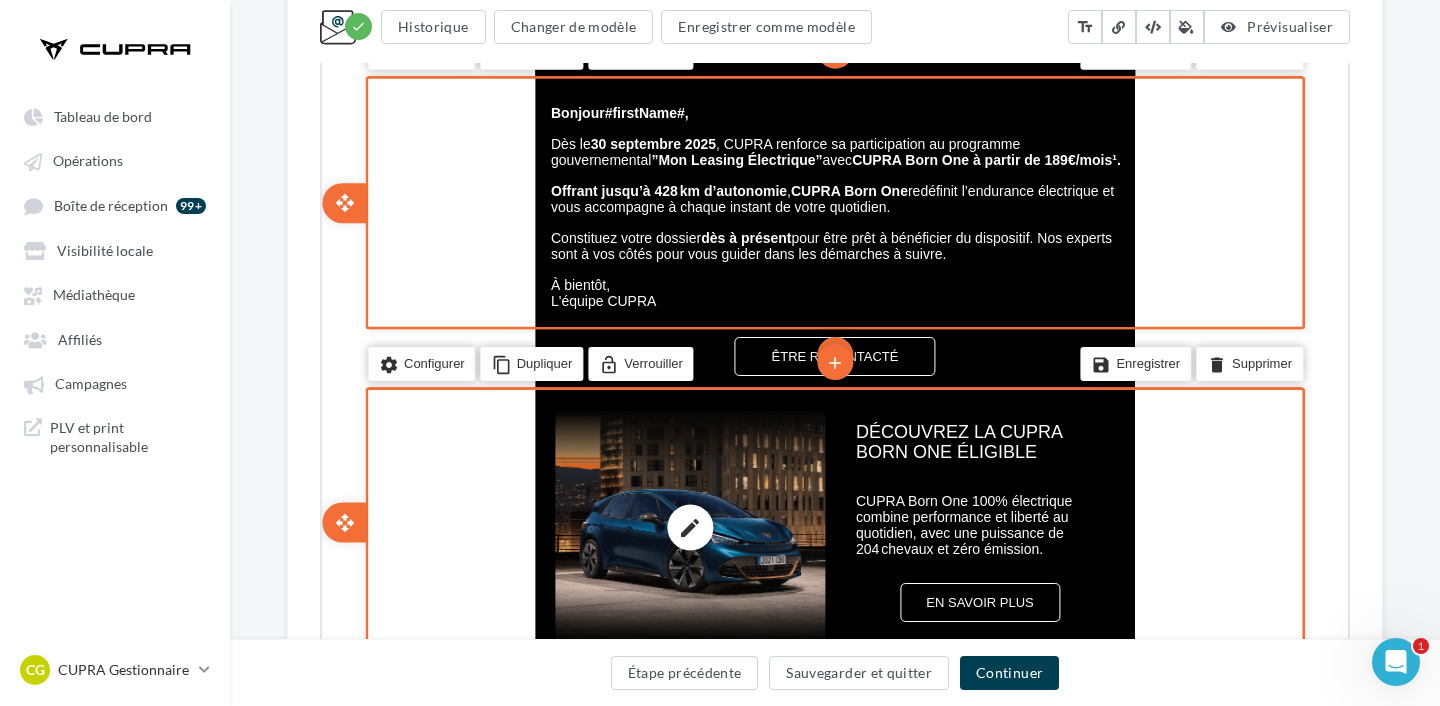 scroll, scrollTop: 821, scrollLeft: 0, axis: vertical 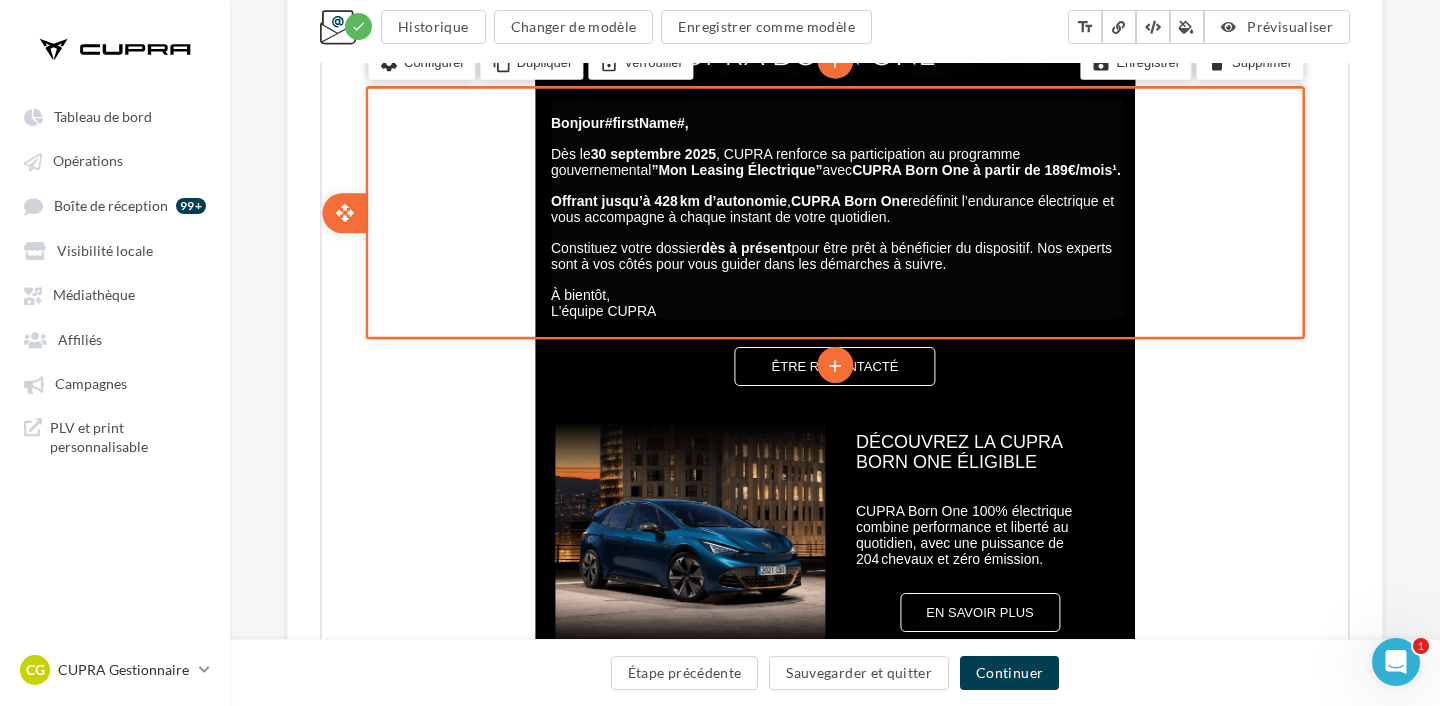 click on "Offrant jusqu’à 428 km d’autonomie" at bounding box center [667, 199] 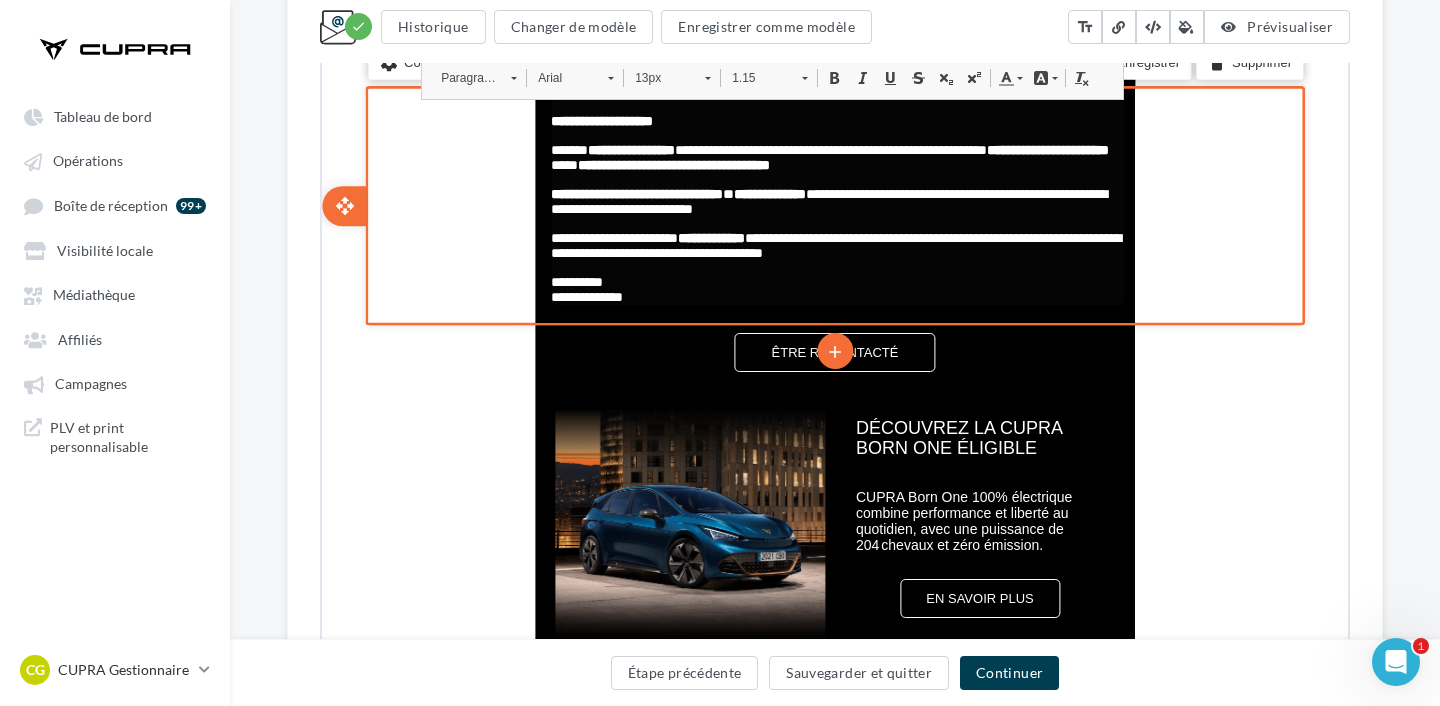 click on "**********" at bounding box center [827, 199] 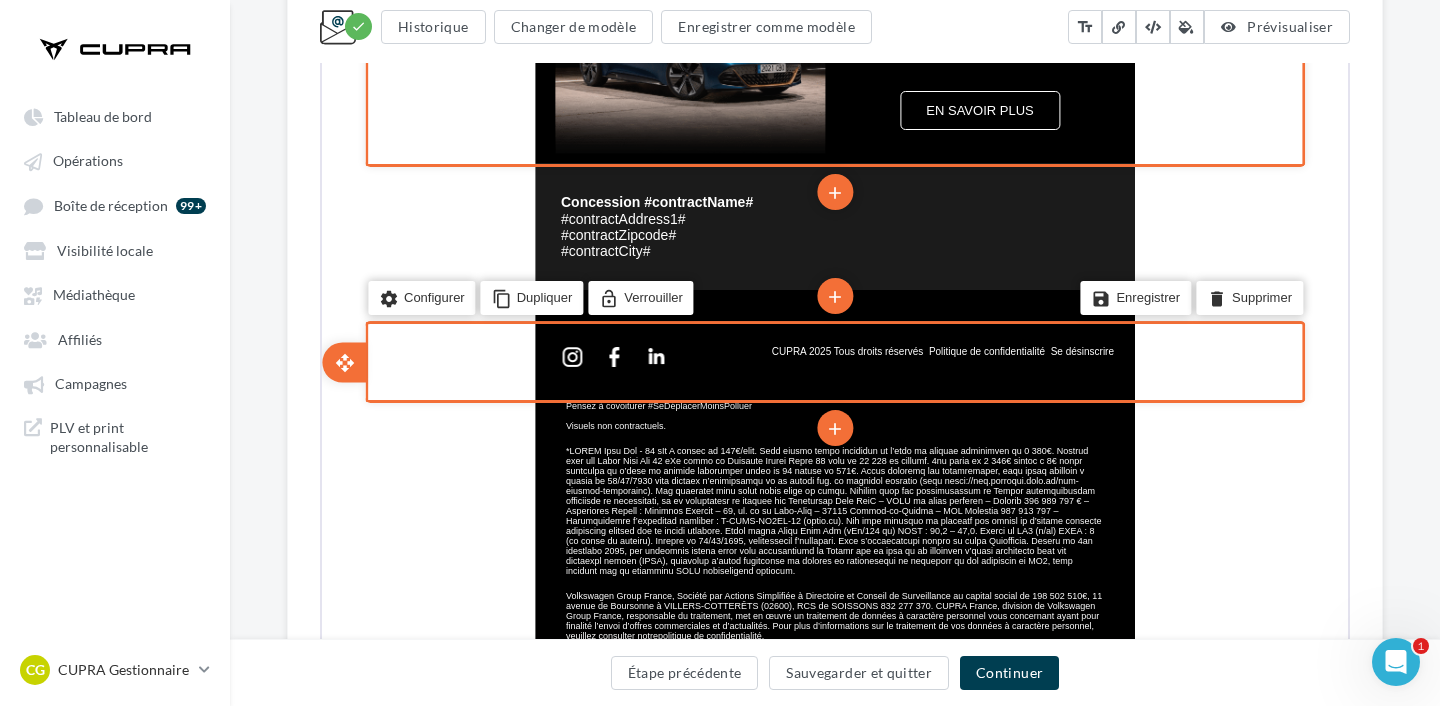 scroll, scrollTop: 1312, scrollLeft: 0, axis: vertical 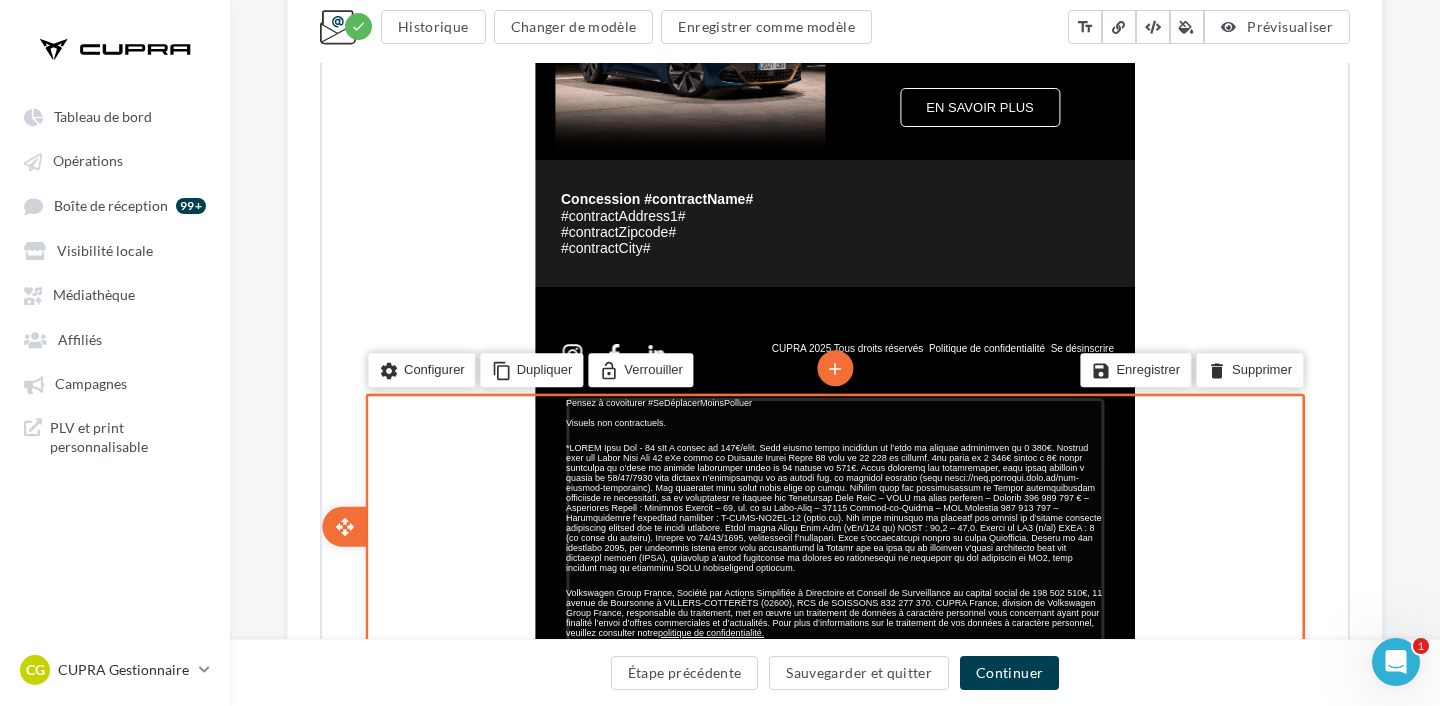 click at bounding box center [832, 506] 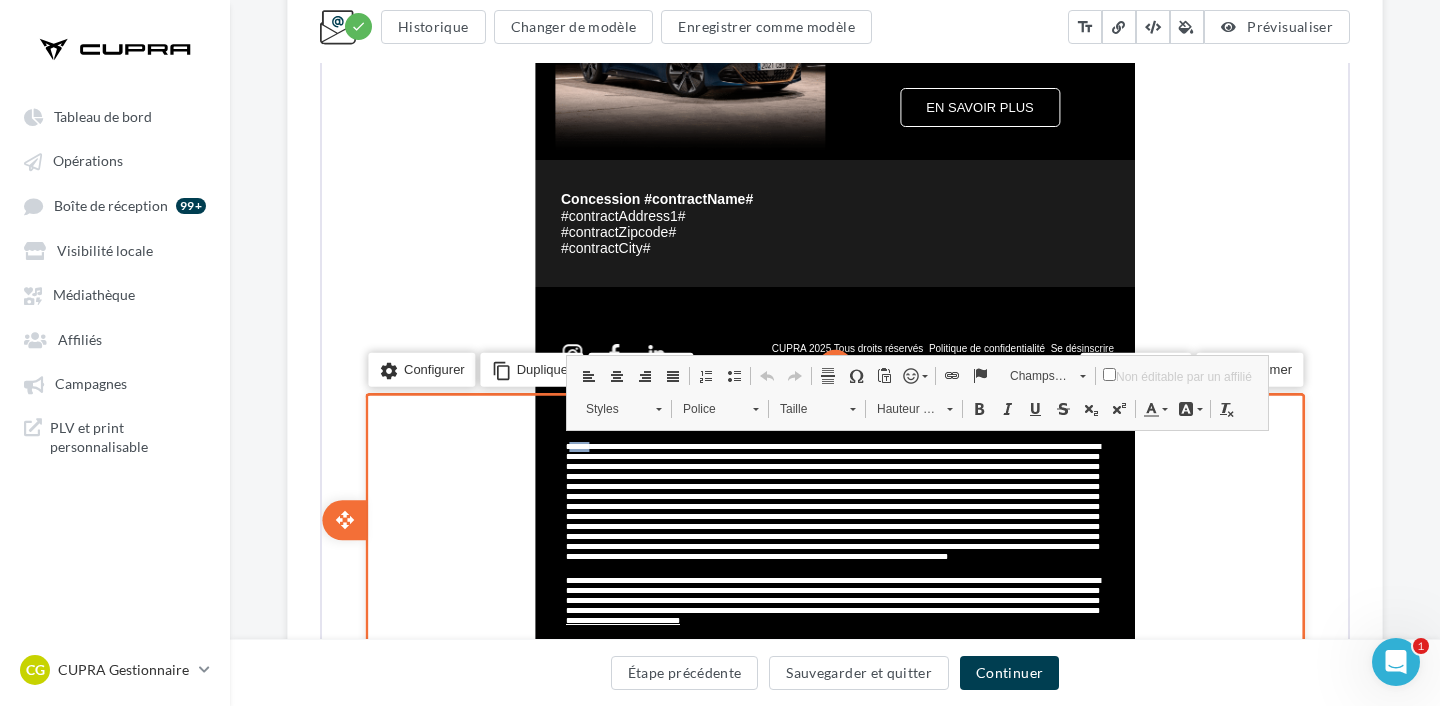 click at bounding box center (831, 499) 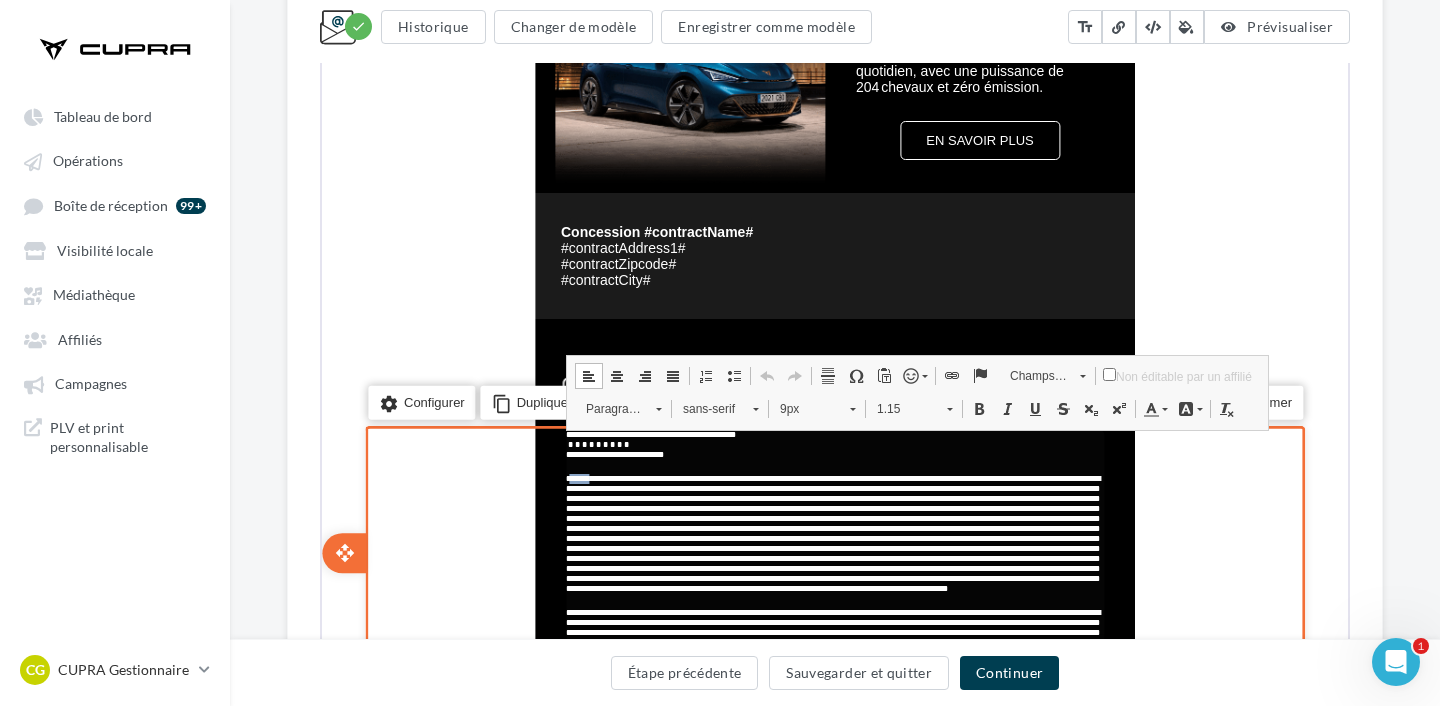 click at bounding box center [831, 531] 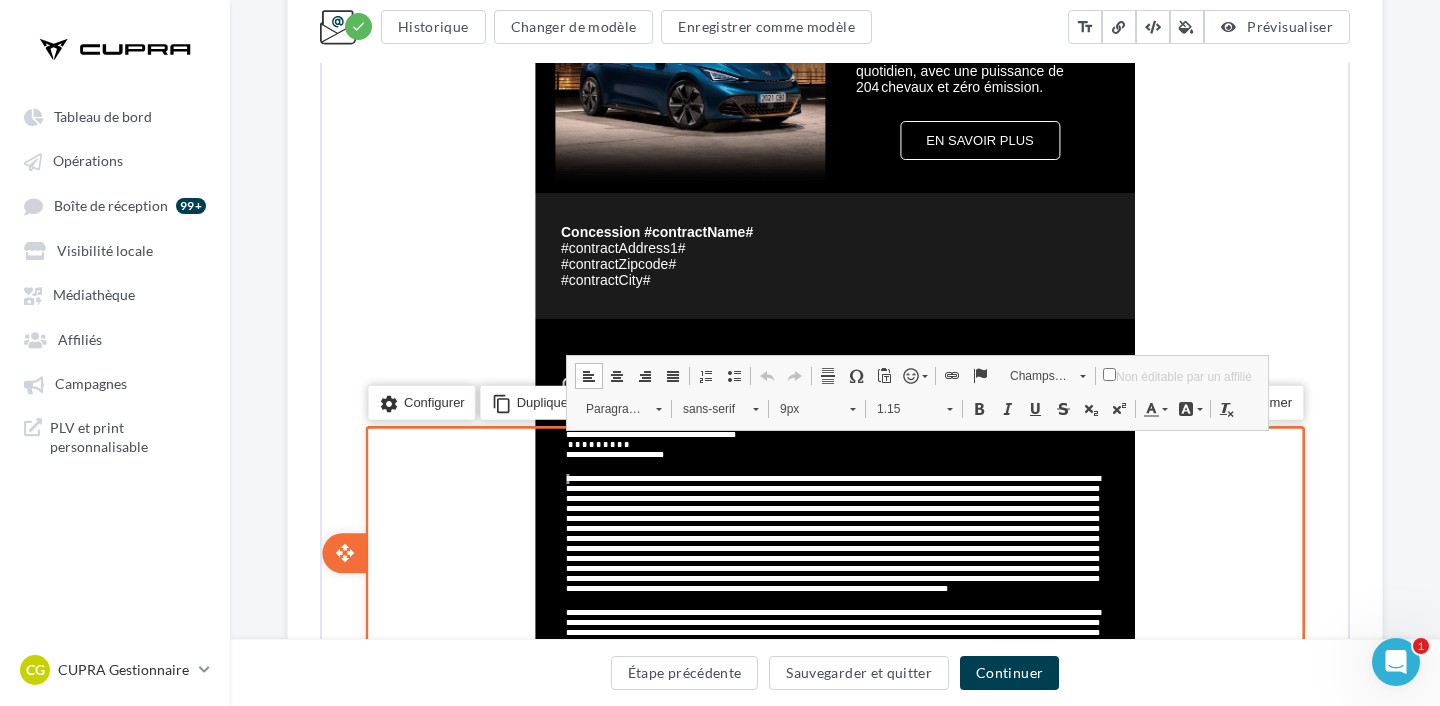 click on "**********" at bounding box center (833, 550) 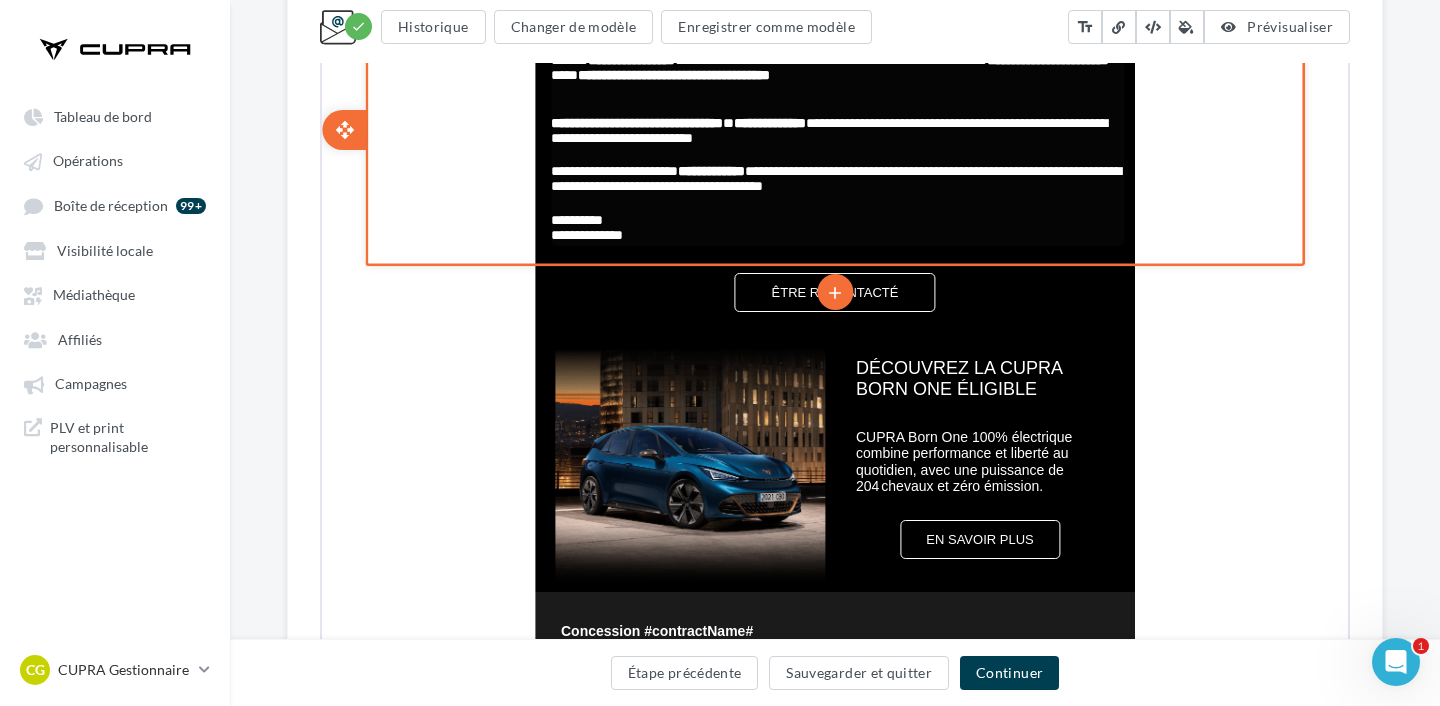 scroll, scrollTop: 876, scrollLeft: 0, axis: vertical 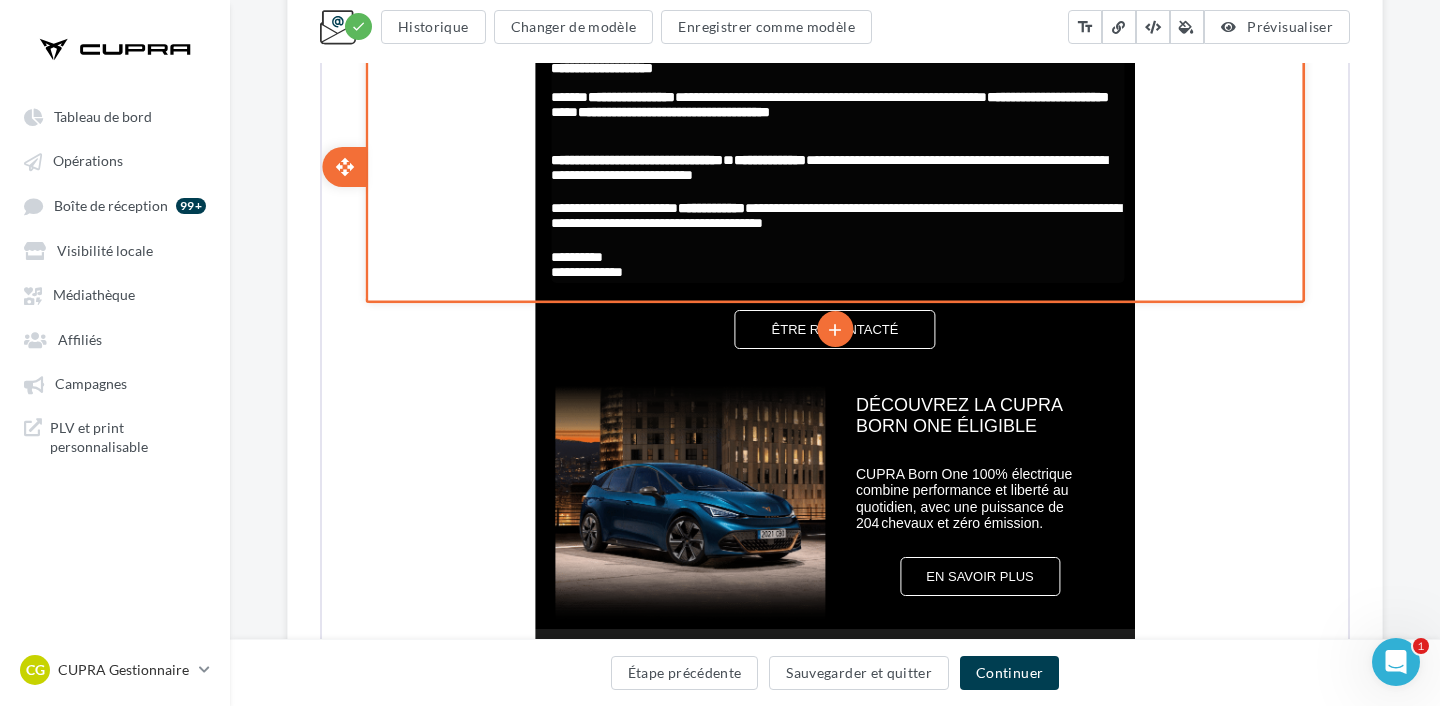 click on "**********" at bounding box center [835, 161] 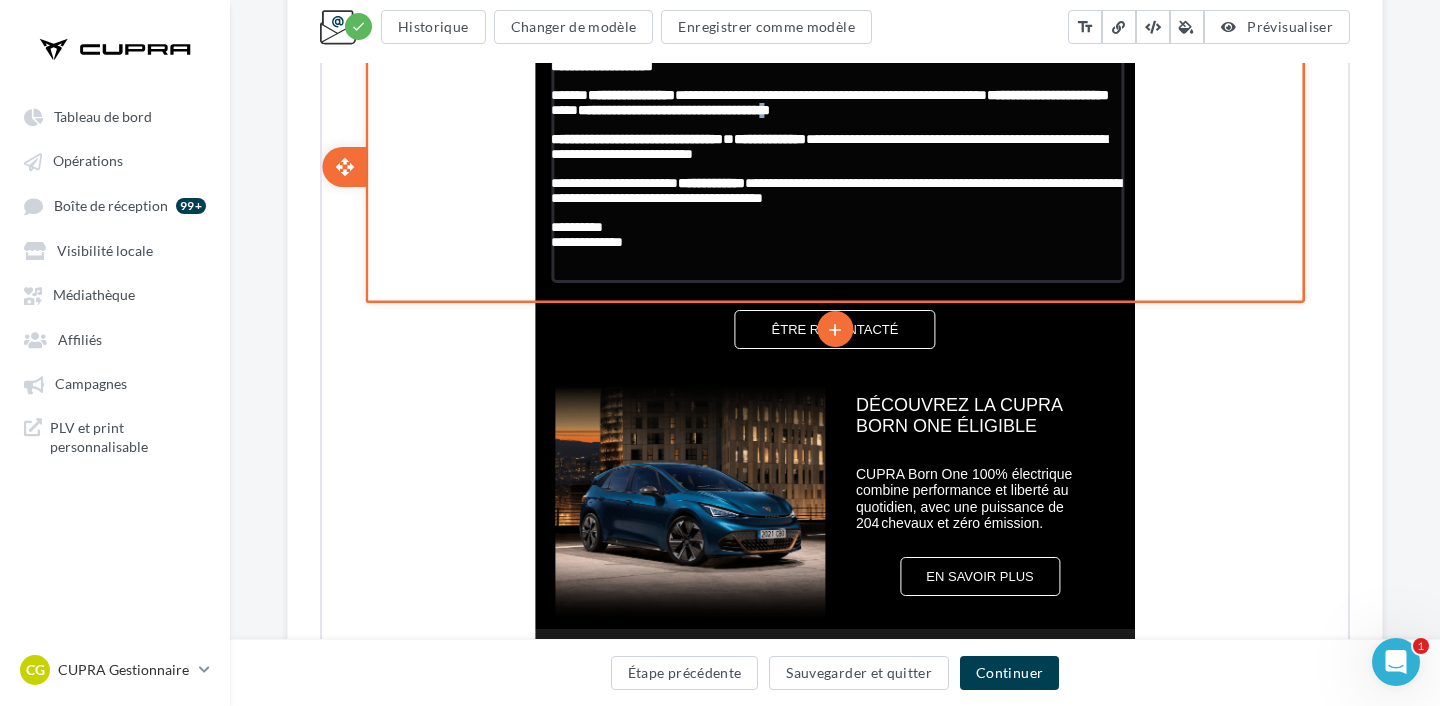 click on "**********" at bounding box center [672, 108] 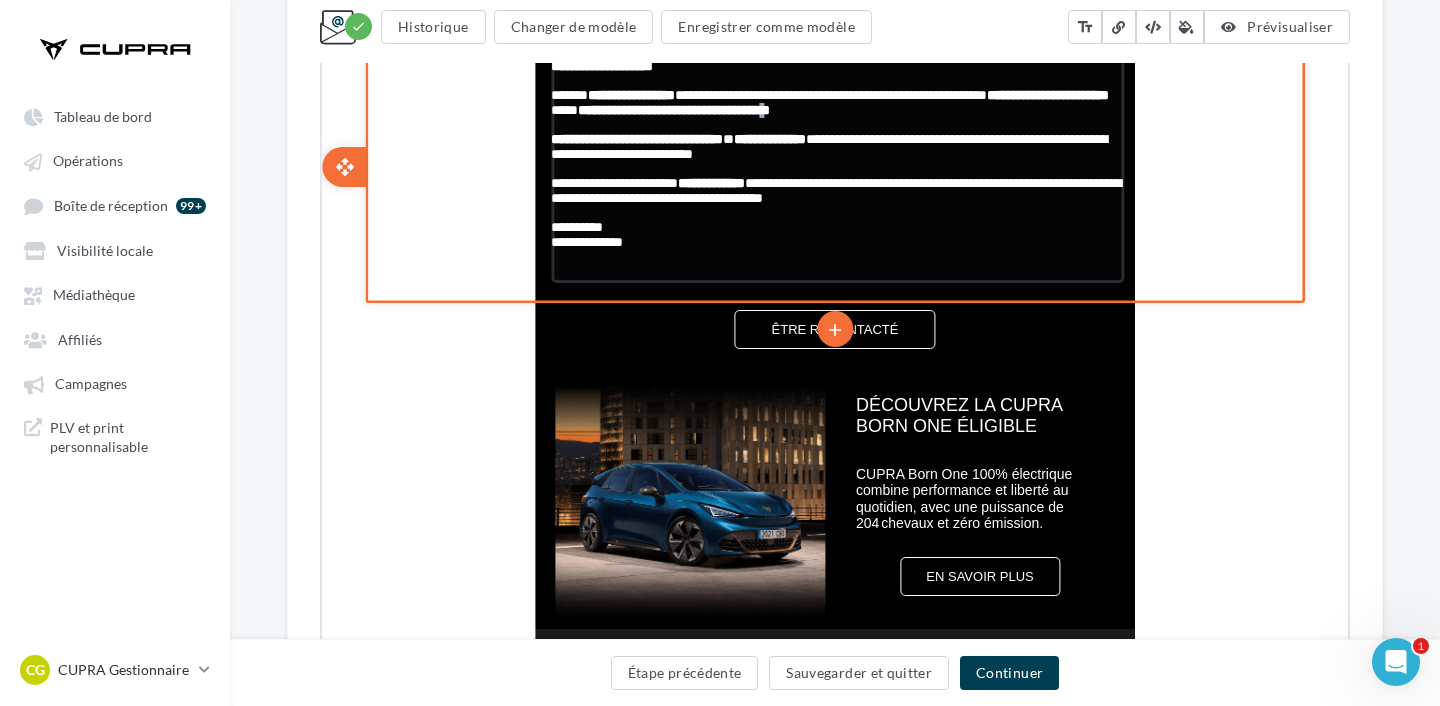 copy on "*" 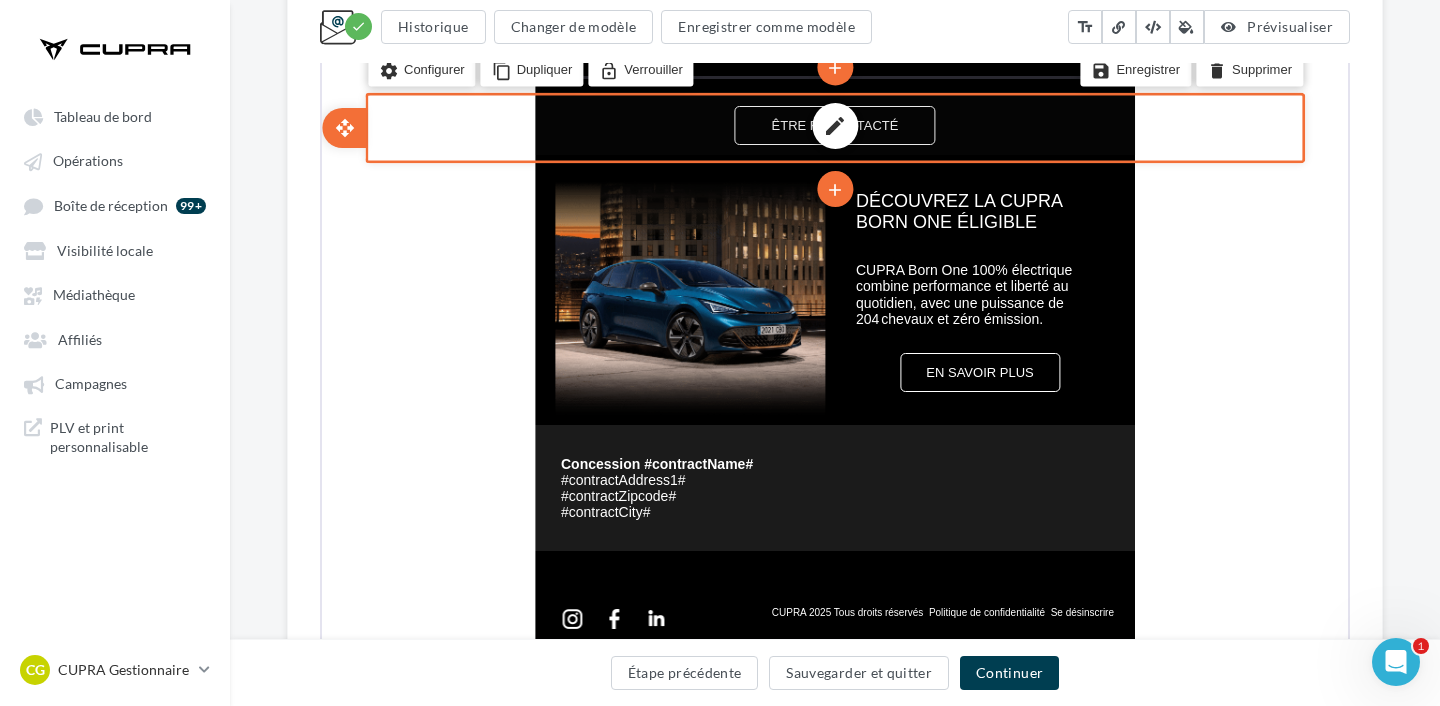 scroll, scrollTop: 1179, scrollLeft: 0, axis: vertical 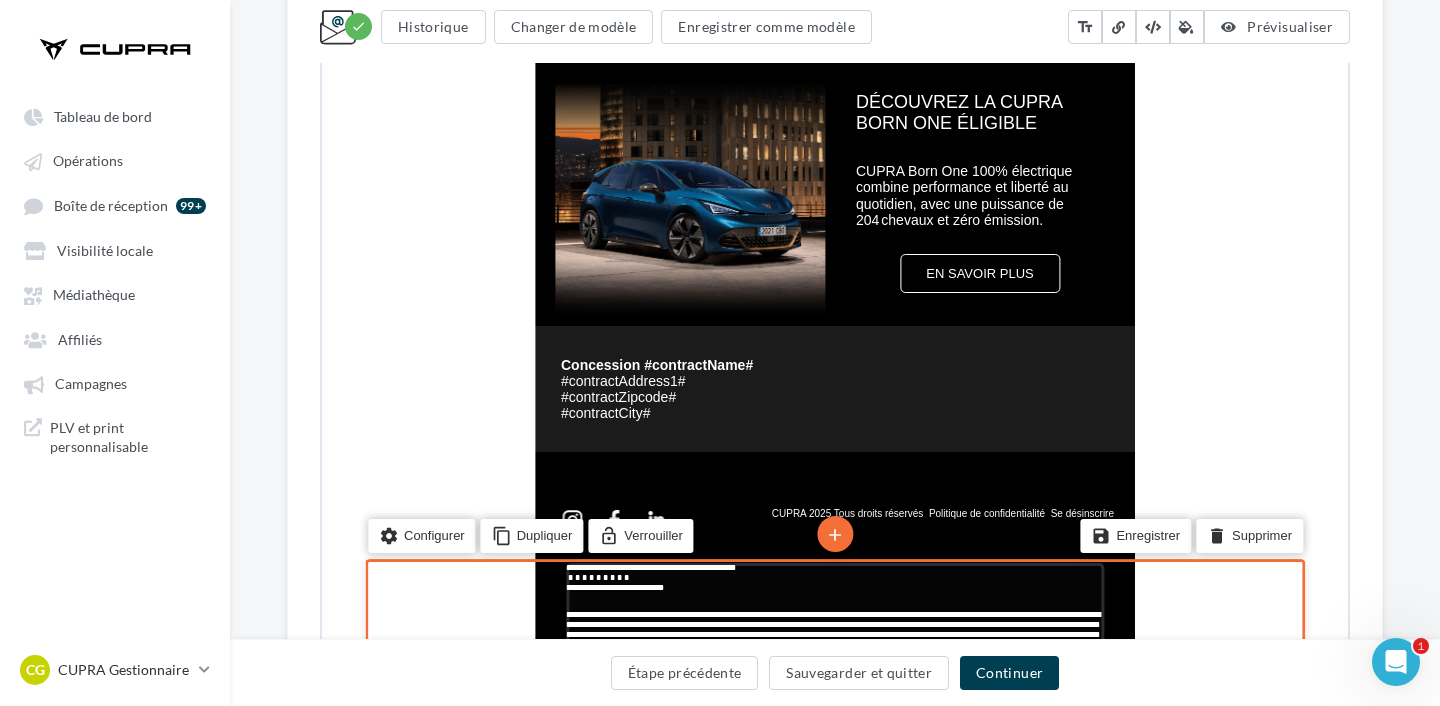 click at bounding box center (831, 667) 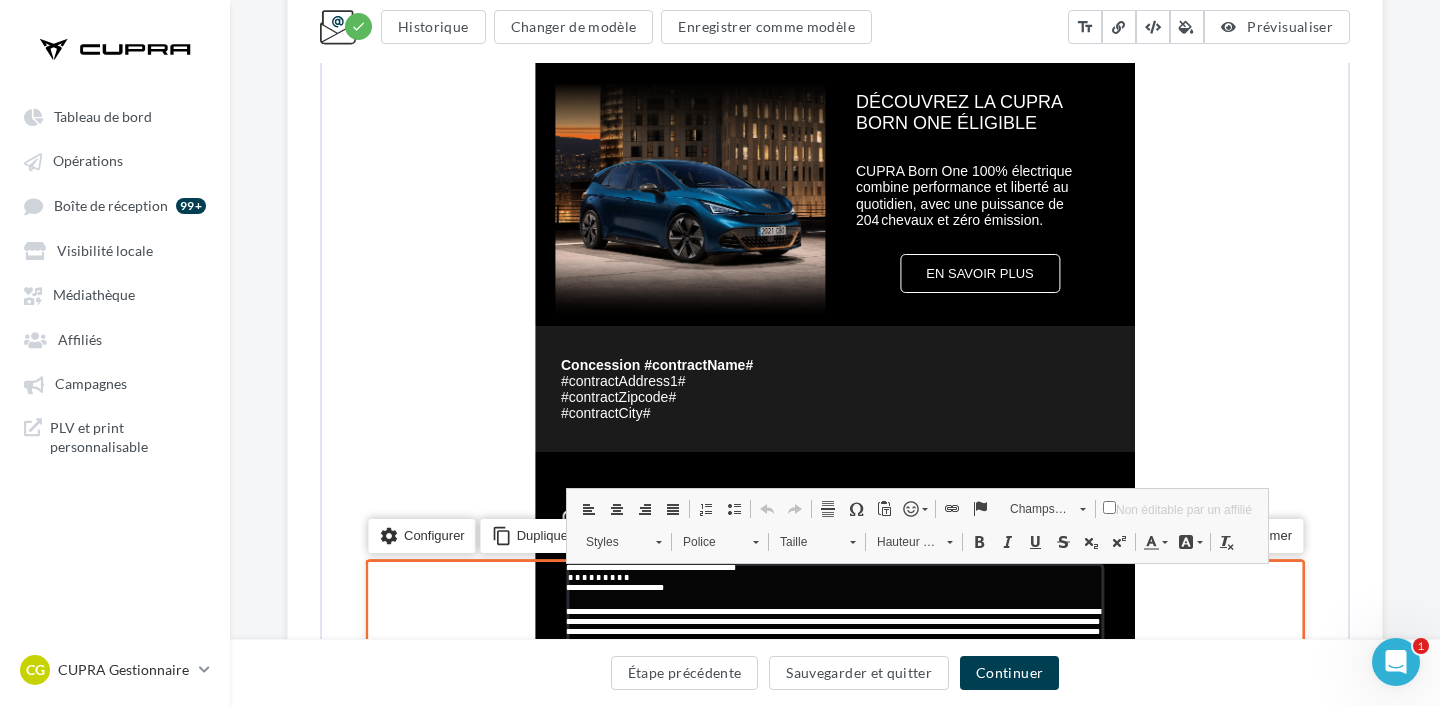 click at bounding box center (831, 663) 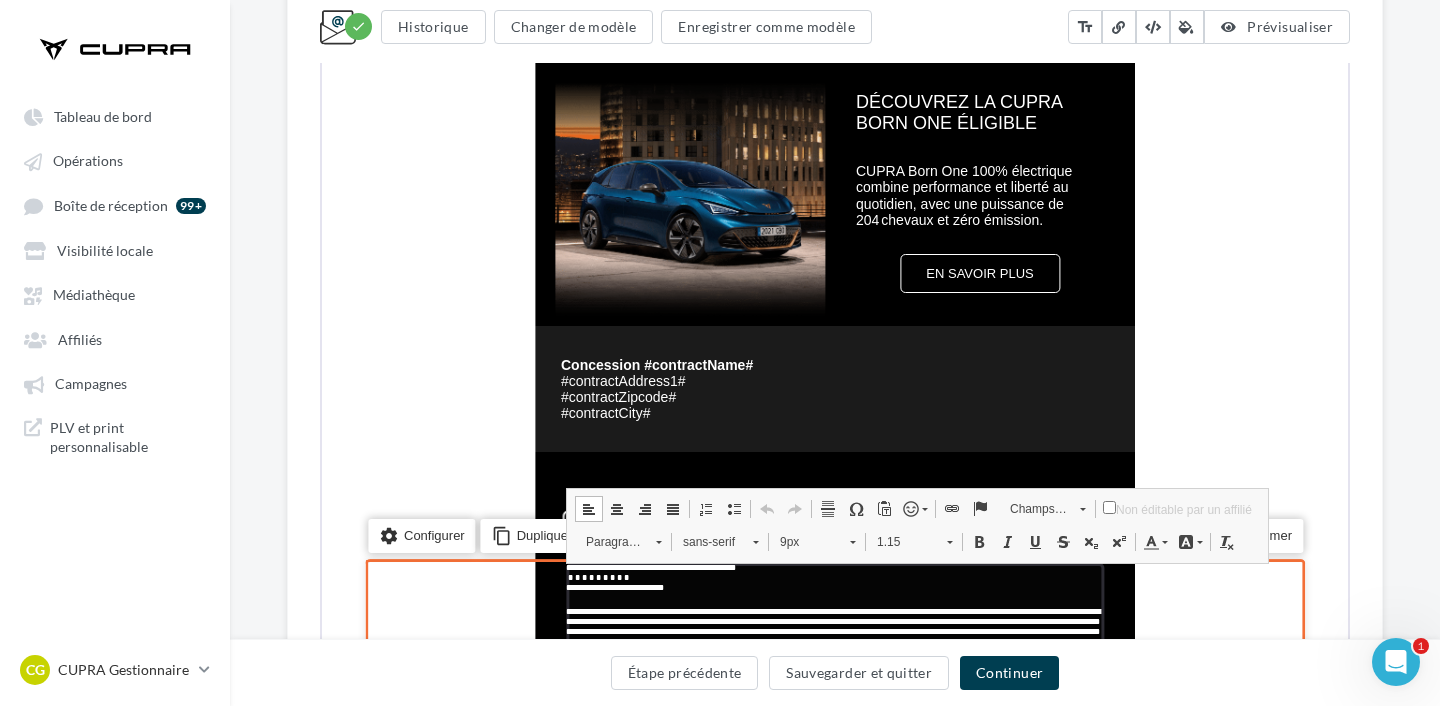 type 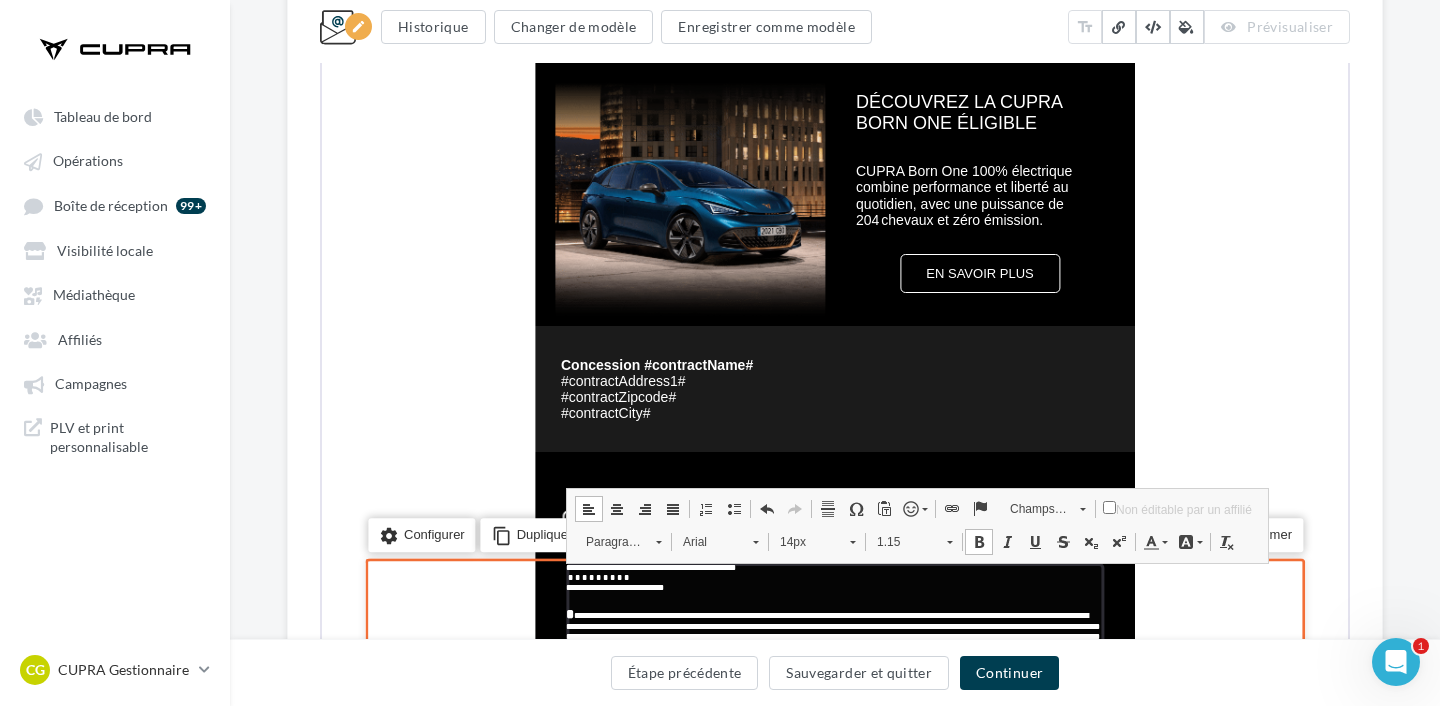 click at bounding box center [831, 669] 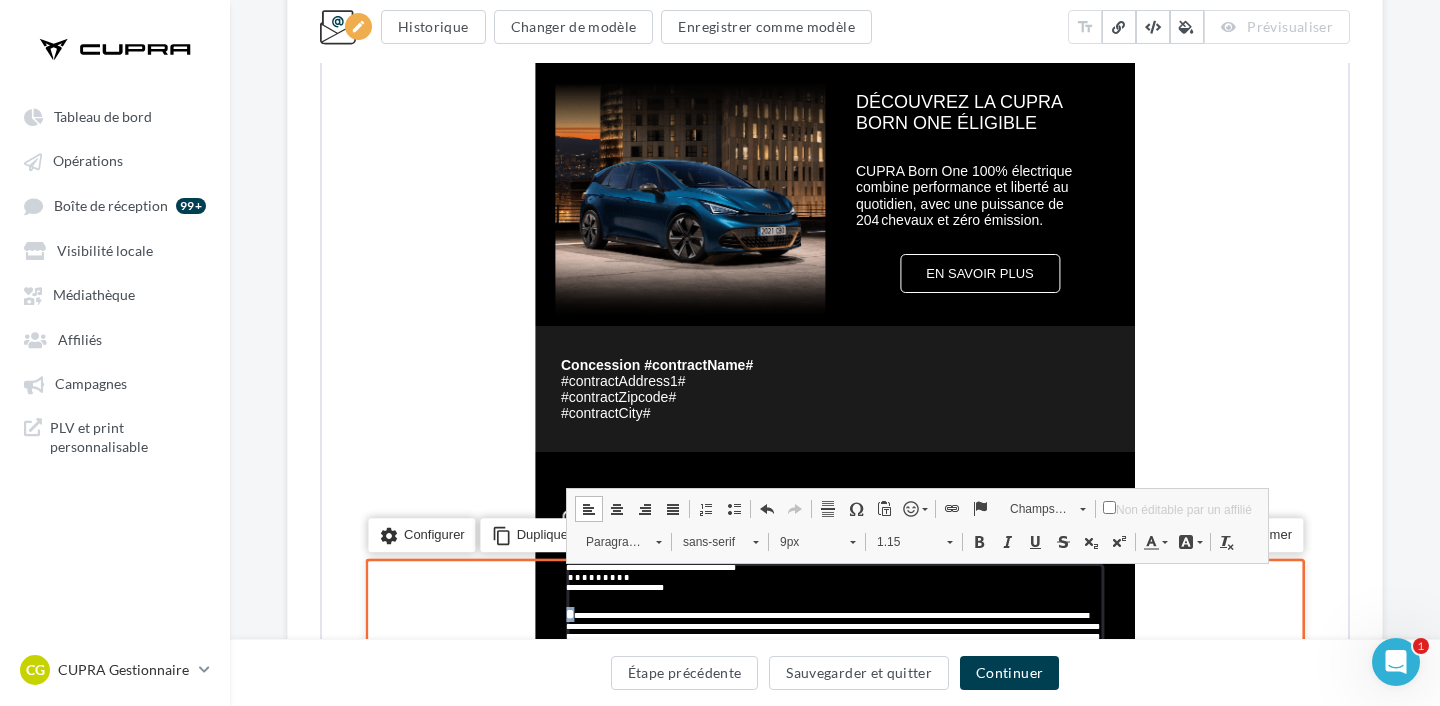 drag, startPoint x: 567, startPoint y: 613, endPoint x: 552, endPoint y: 612, distance: 15.033297 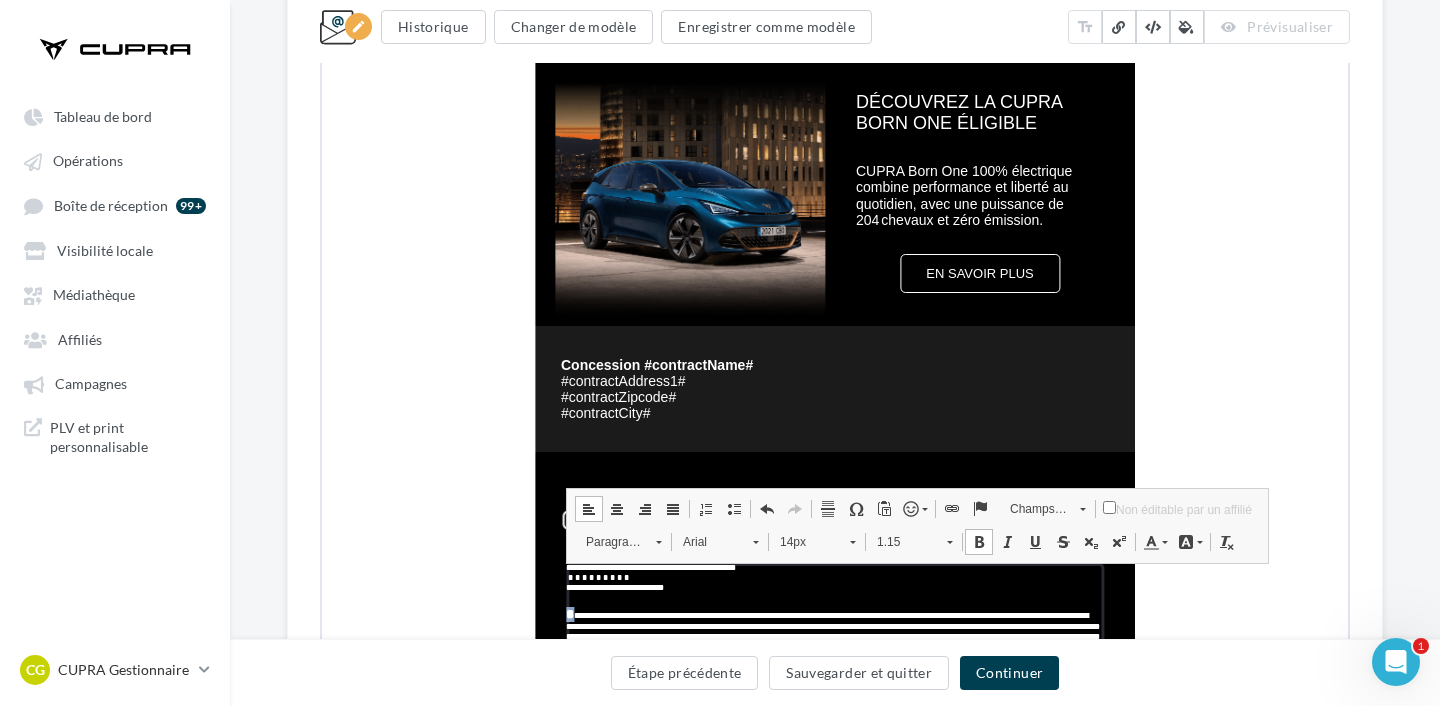 click on "14px" at bounding box center [803, 540] 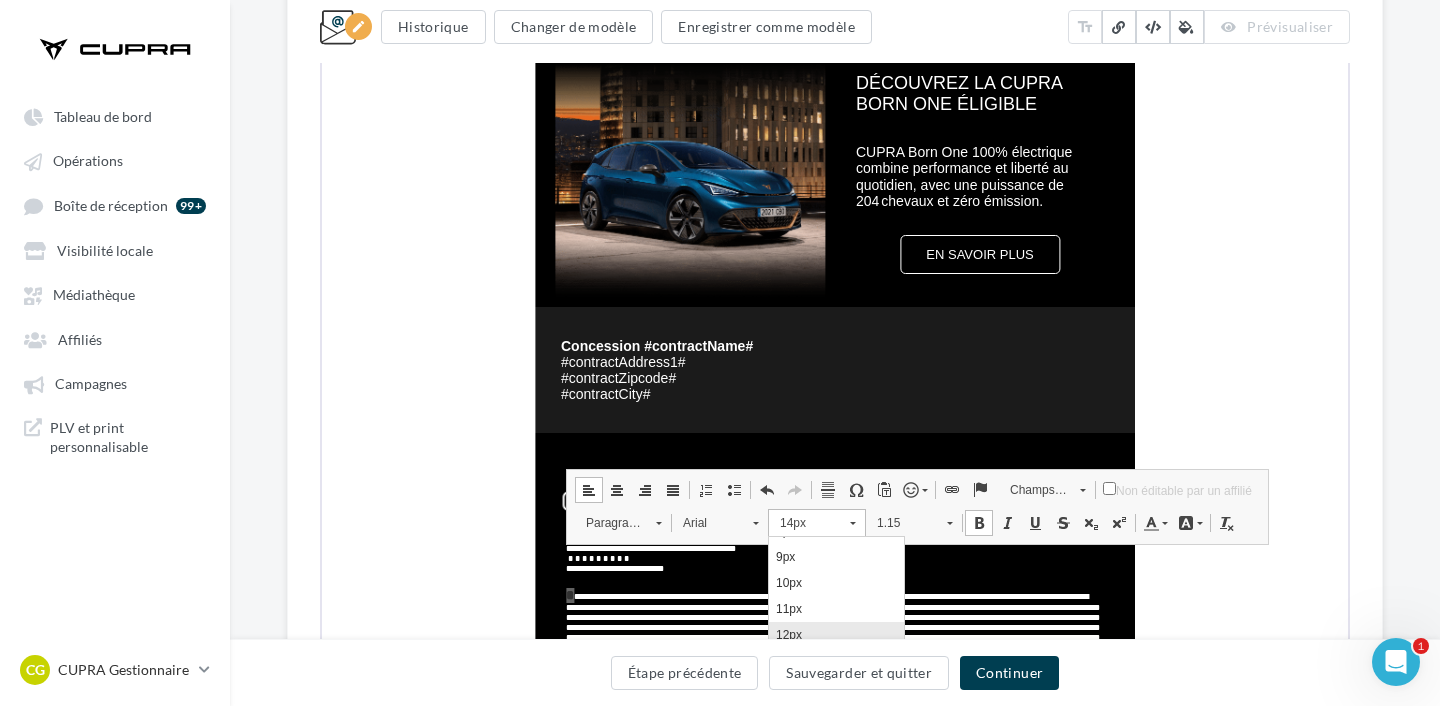 scroll, scrollTop: 43, scrollLeft: 0, axis: vertical 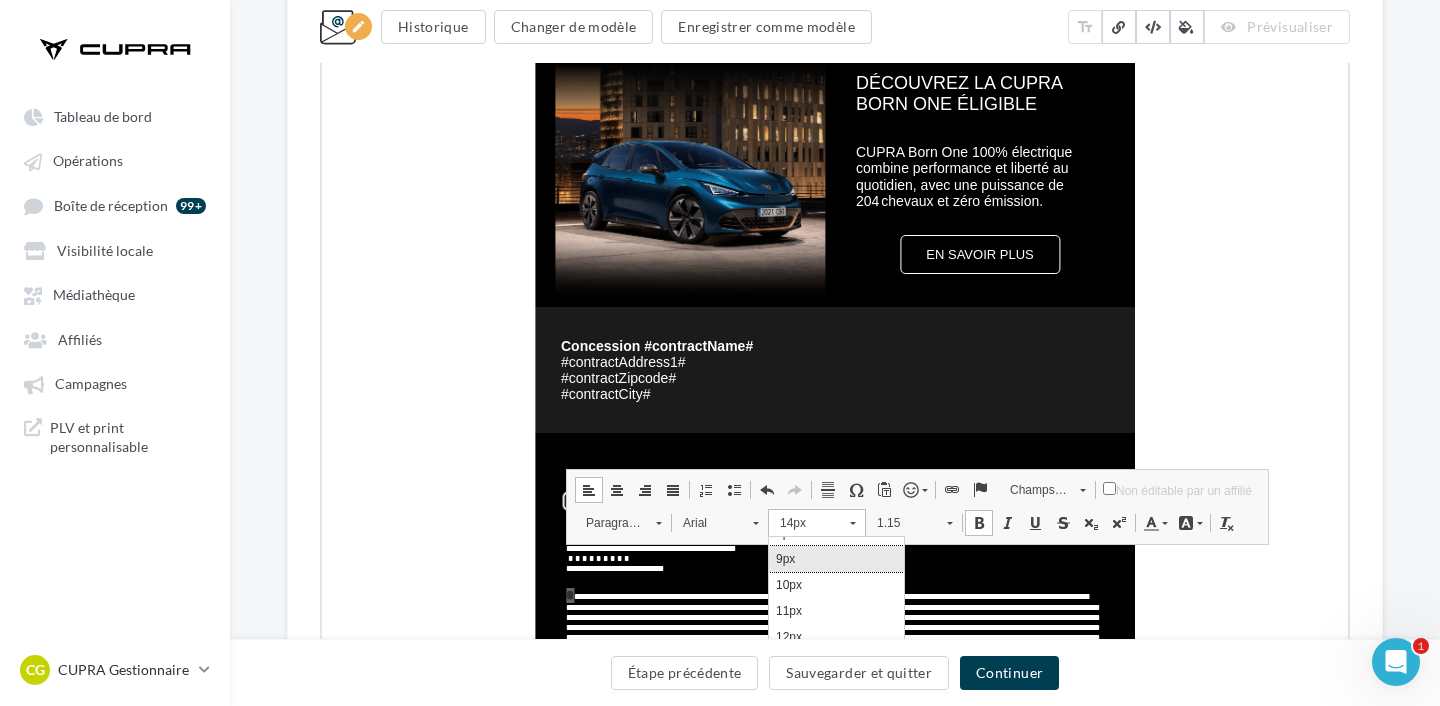click on "9px" at bounding box center [835, 558] 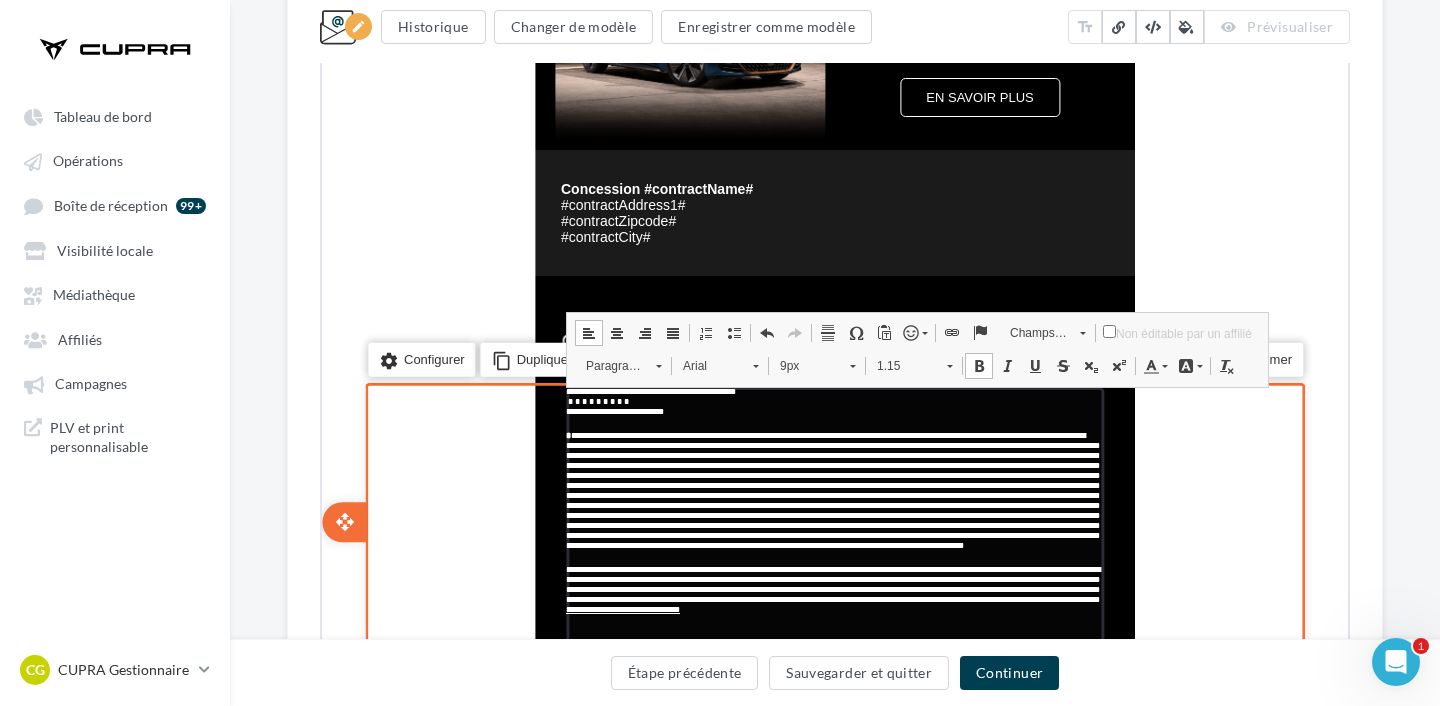 scroll, scrollTop: 1371, scrollLeft: 0, axis: vertical 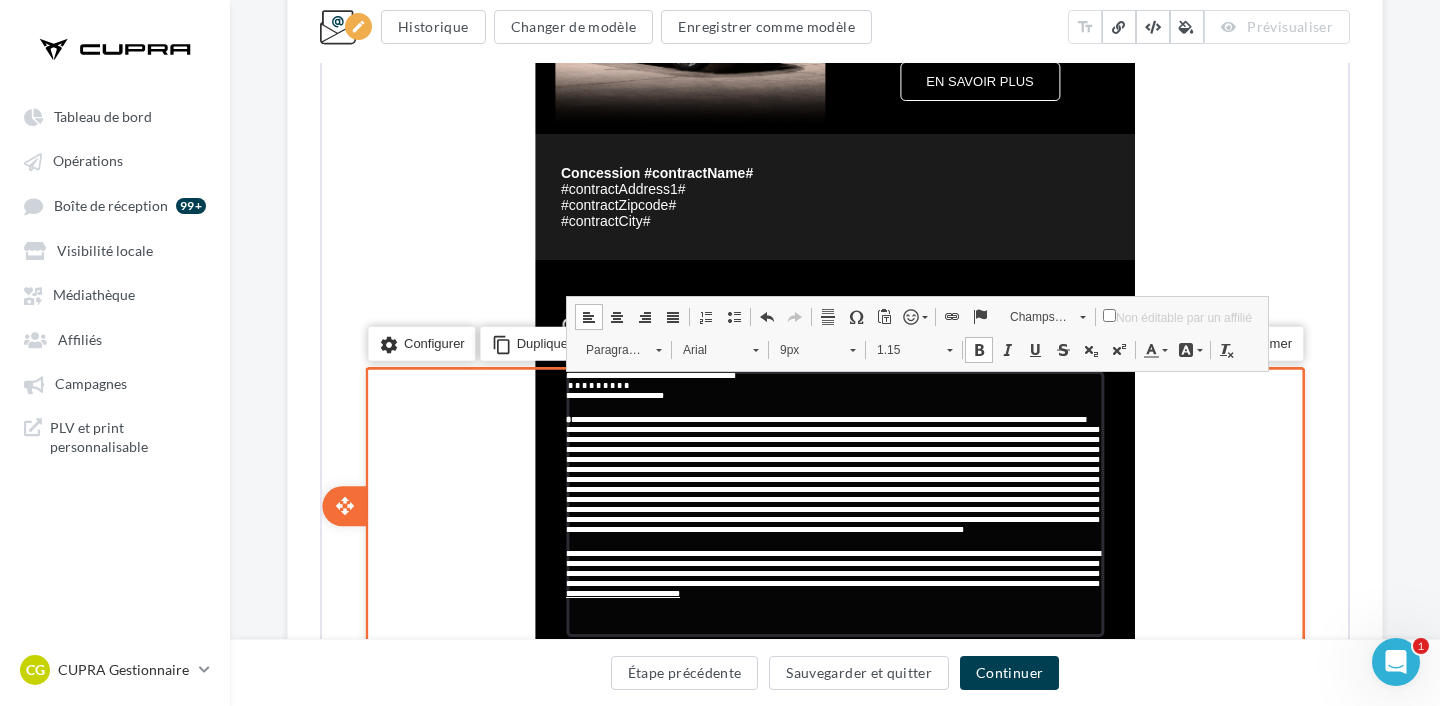 click at bounding box center (833, 540) 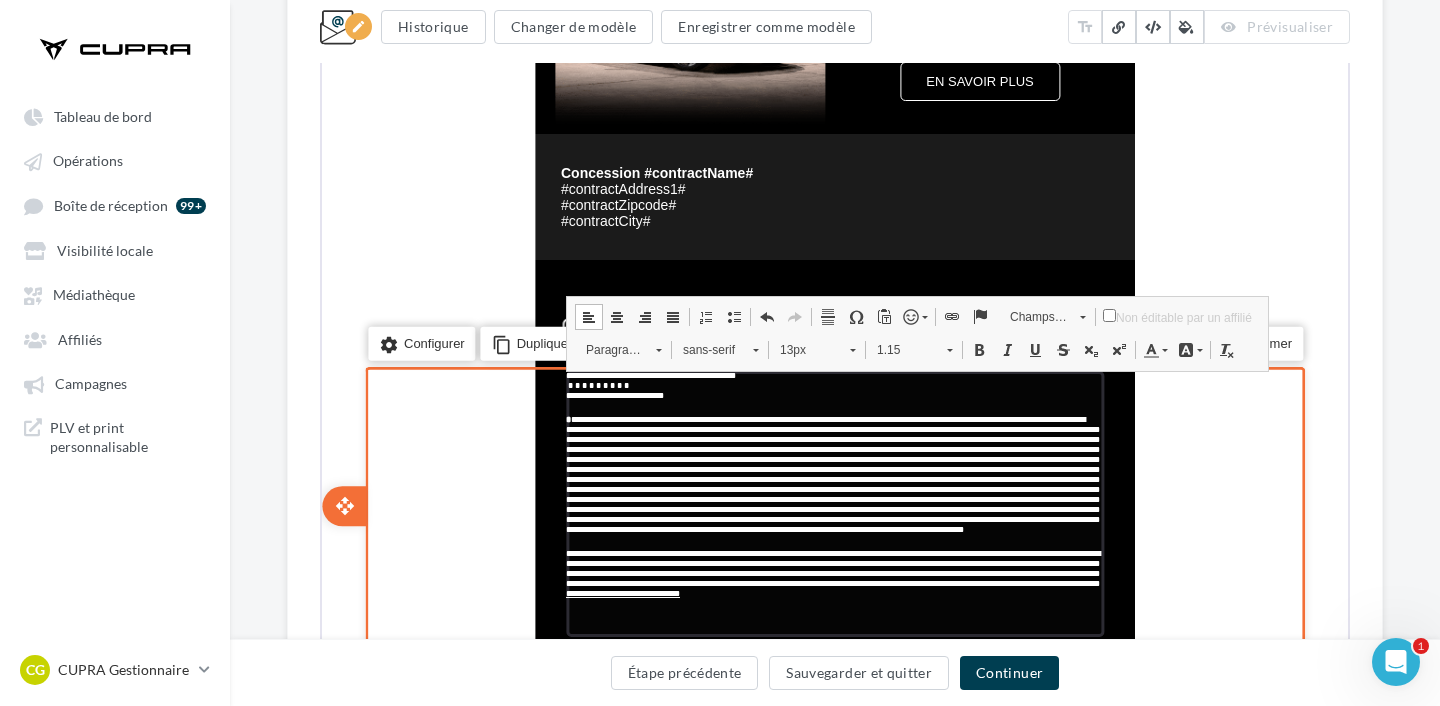 click on "*" at bounding box center [833, 473] 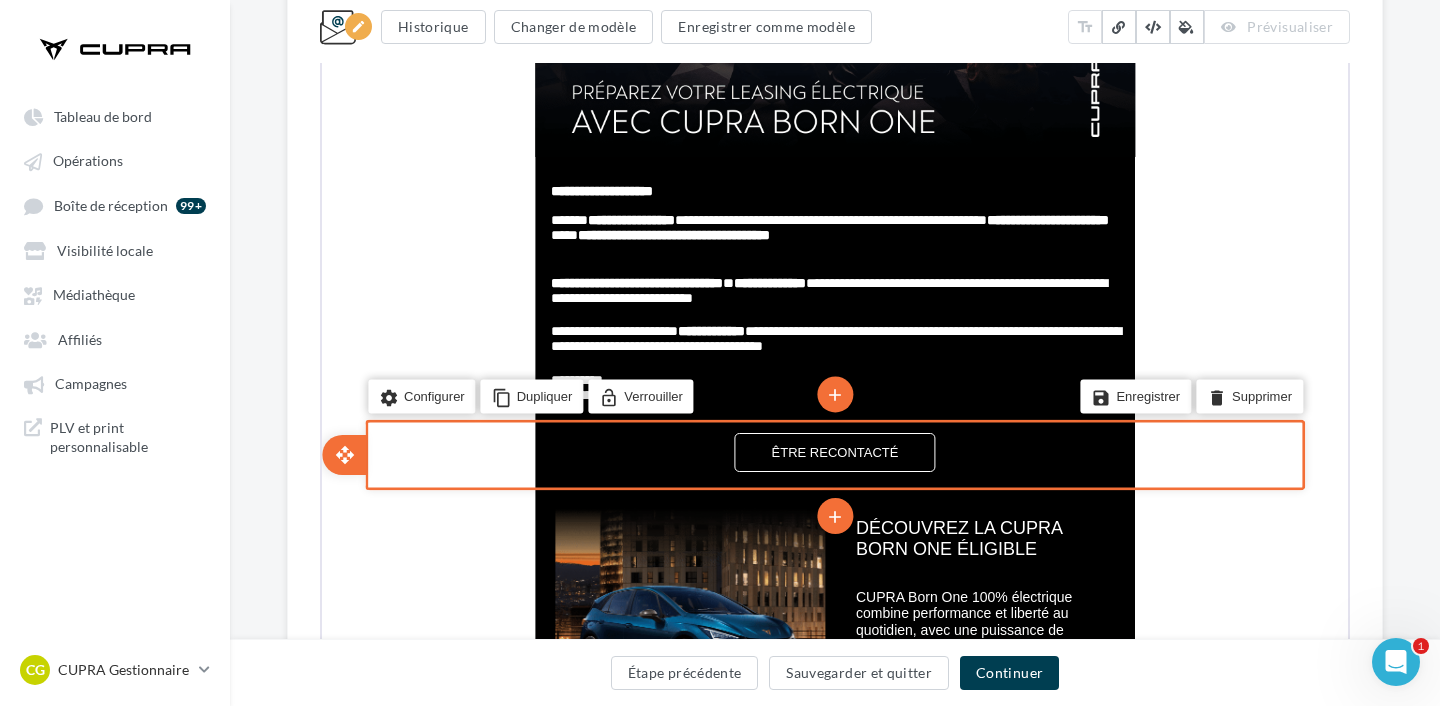 scroll, scrollTop: 750, scrollLeft: 0, axis: vertical 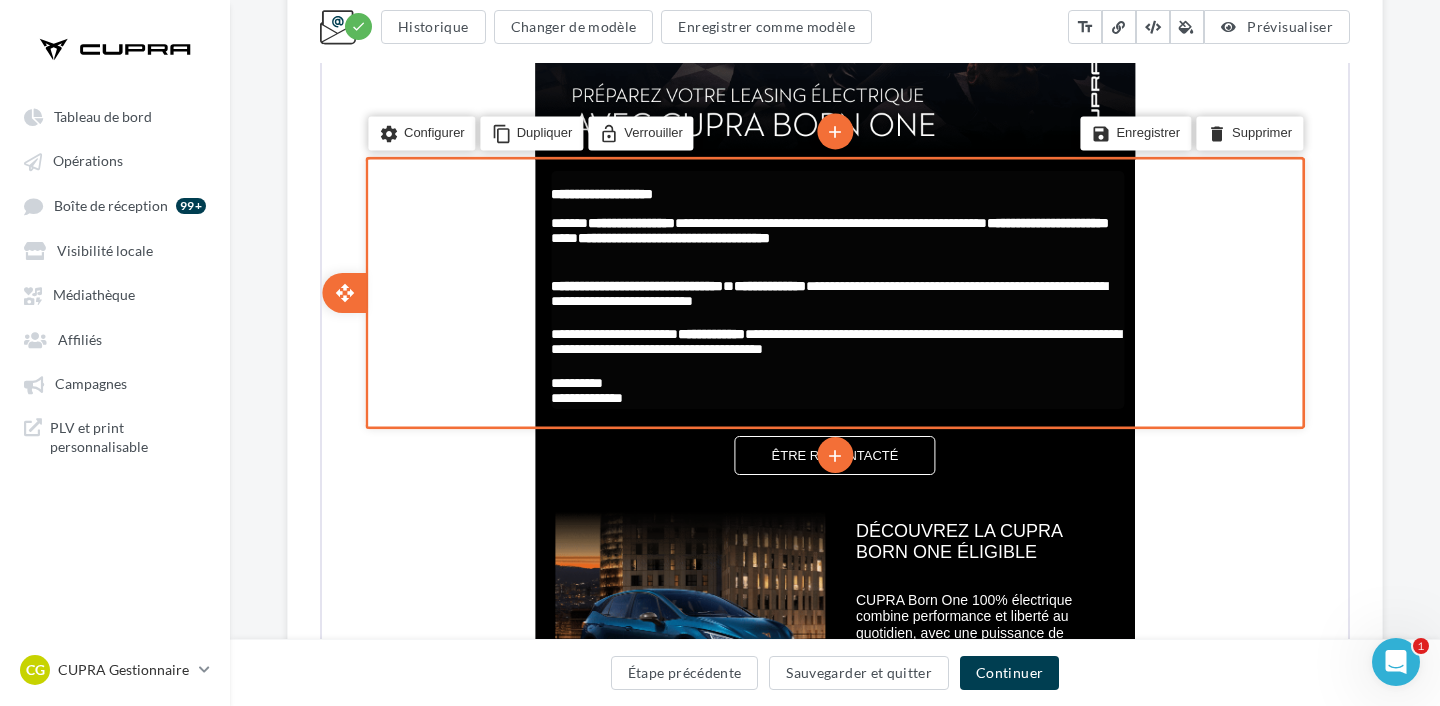 click on "**********" at bounding box center [635, 284] 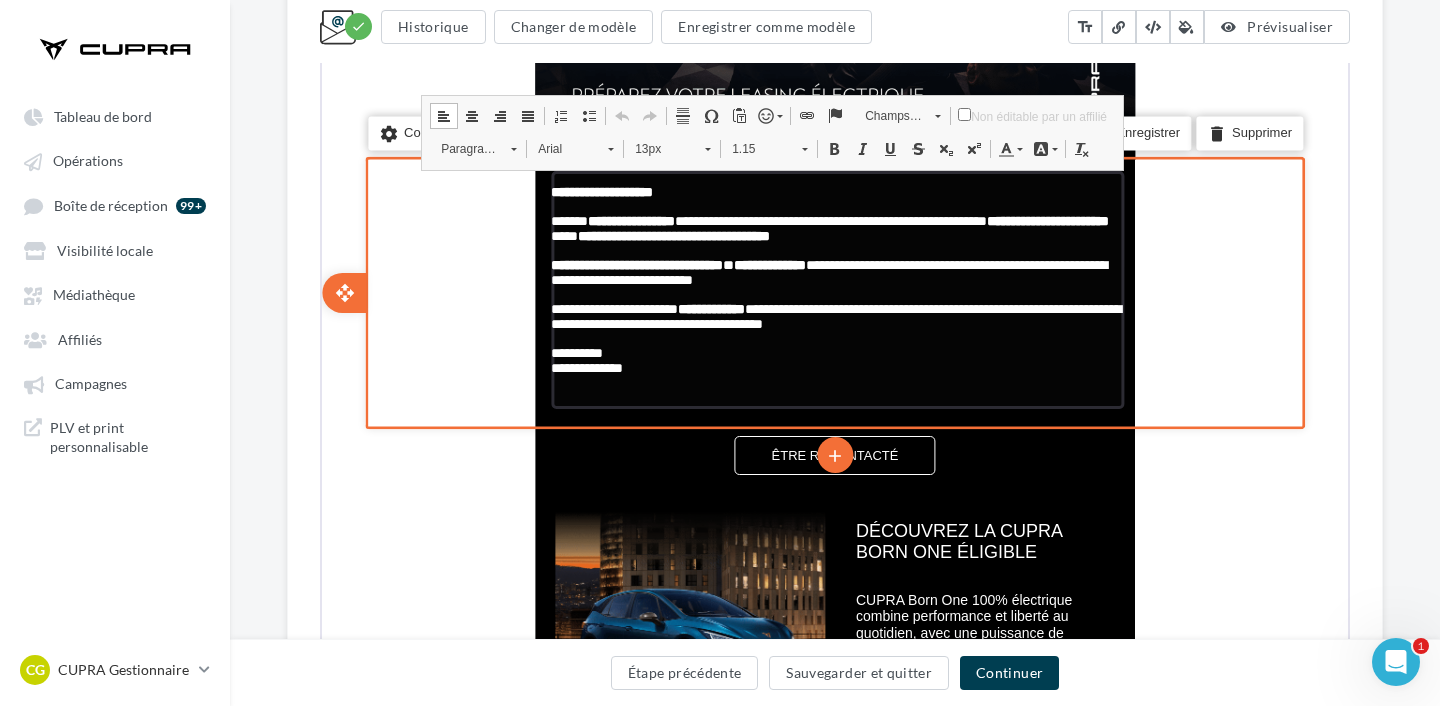 click on "**********" at bounding box center (635, 263) 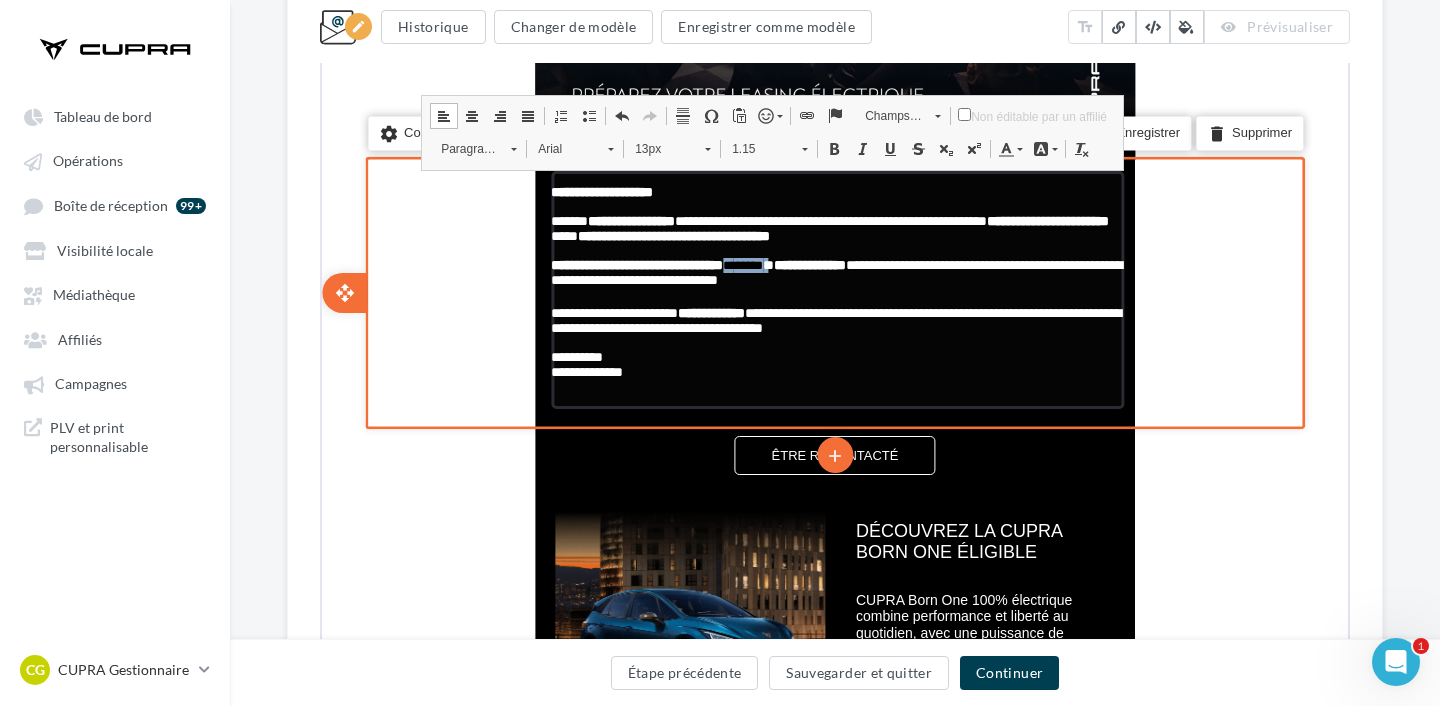 click on "**********" at bounding box center [835, 266] 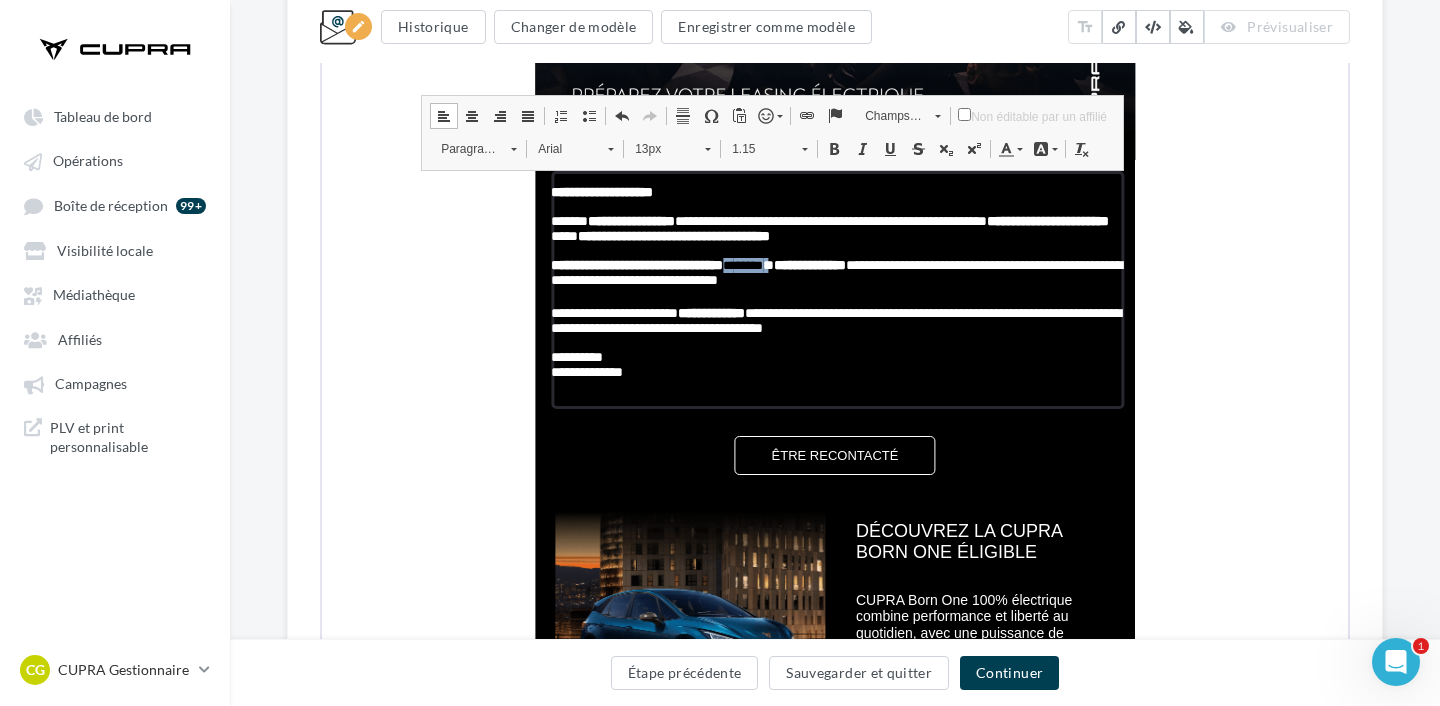 click at bounding box center (832, 147) 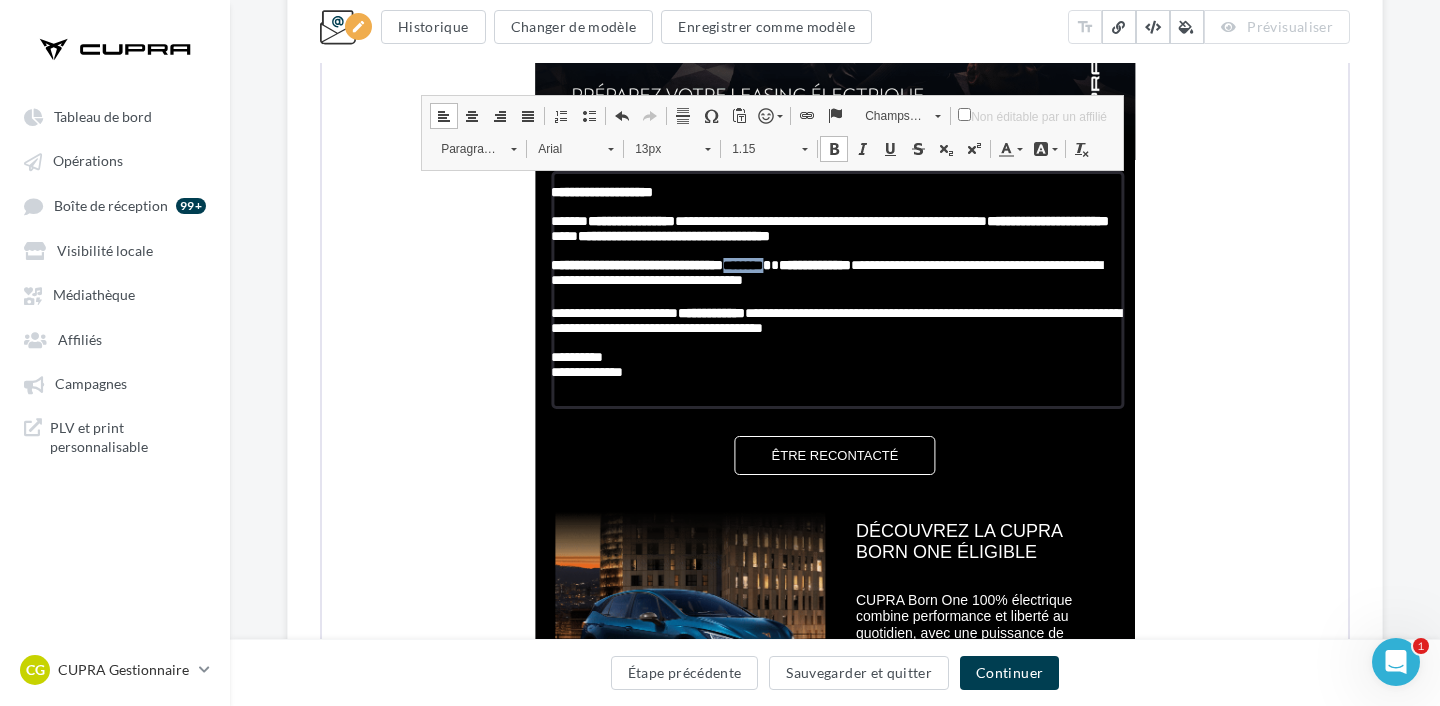 click on "Couleur du texte" at bounding box center [1008, 147] 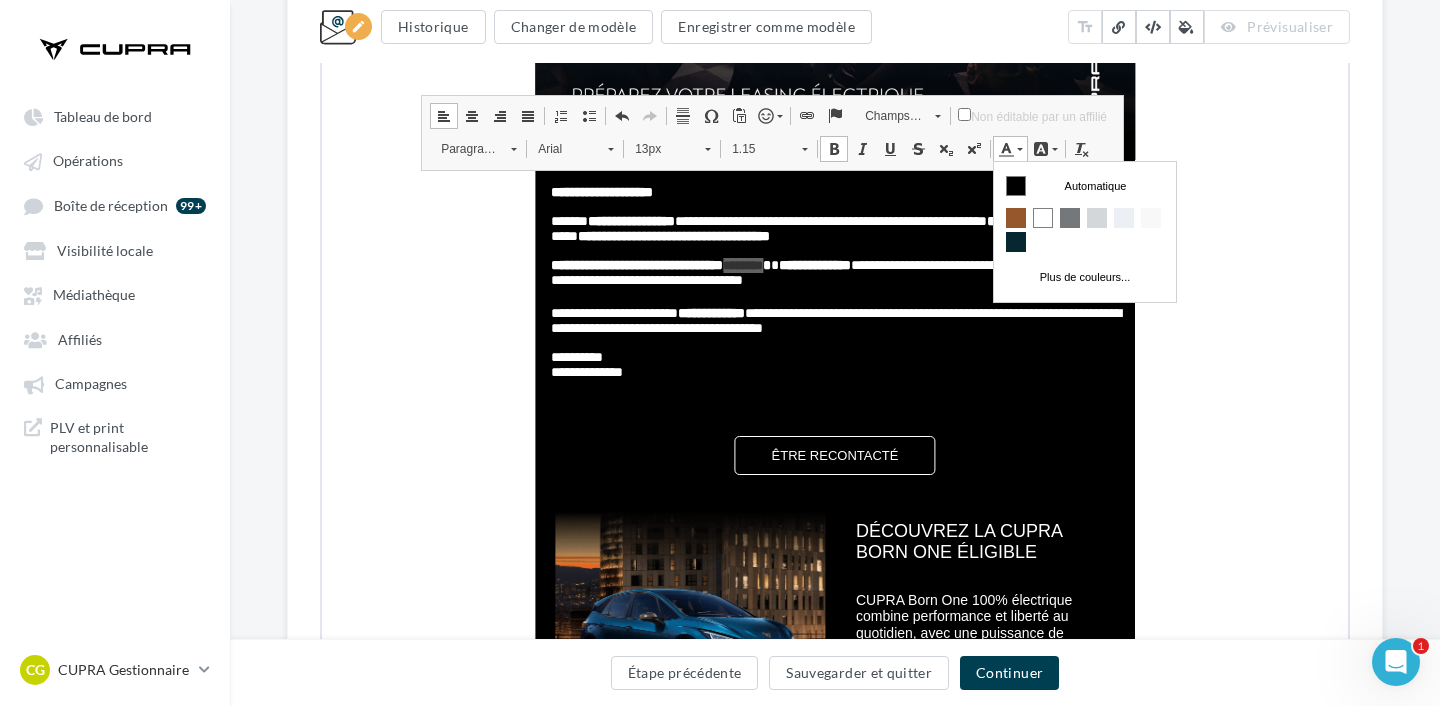 scroll, scrollTop: 0, scrollLeft: 0, axis: both 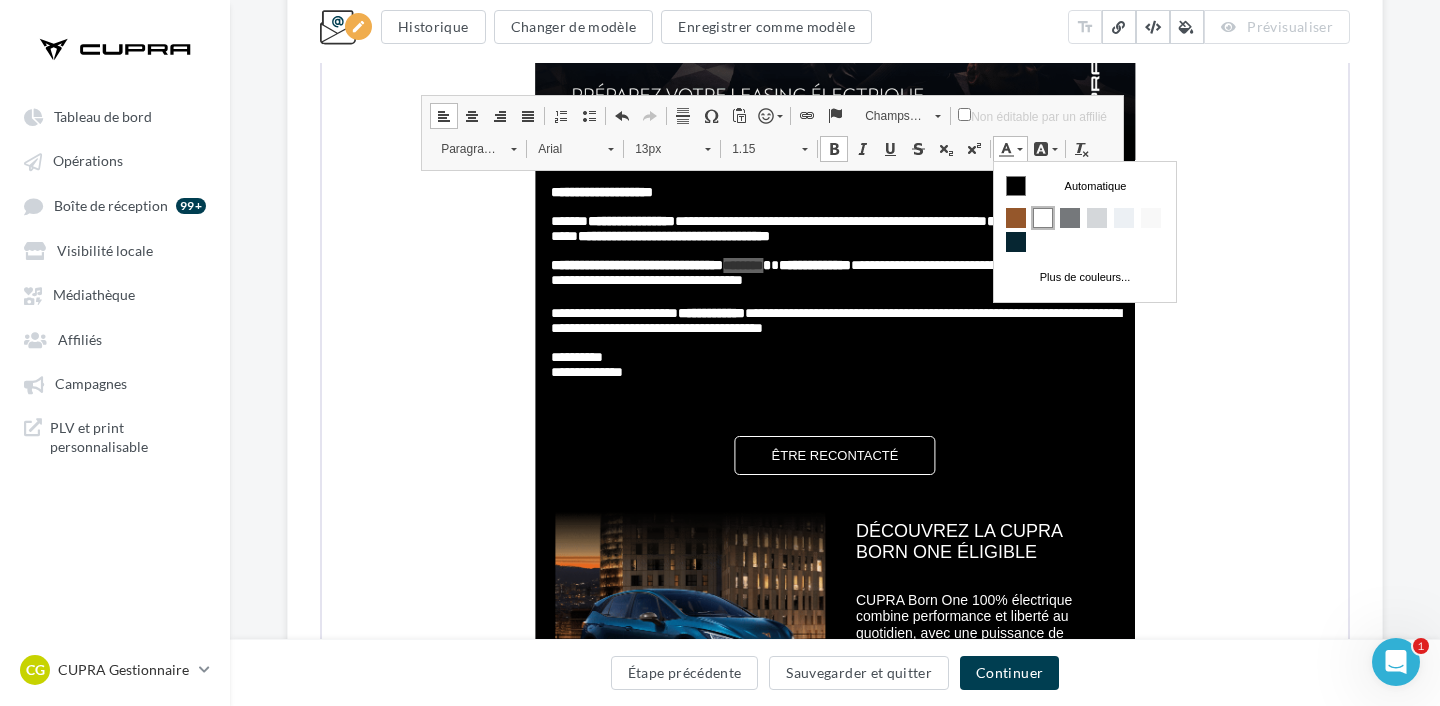 click at bounding box center (1043, 217) 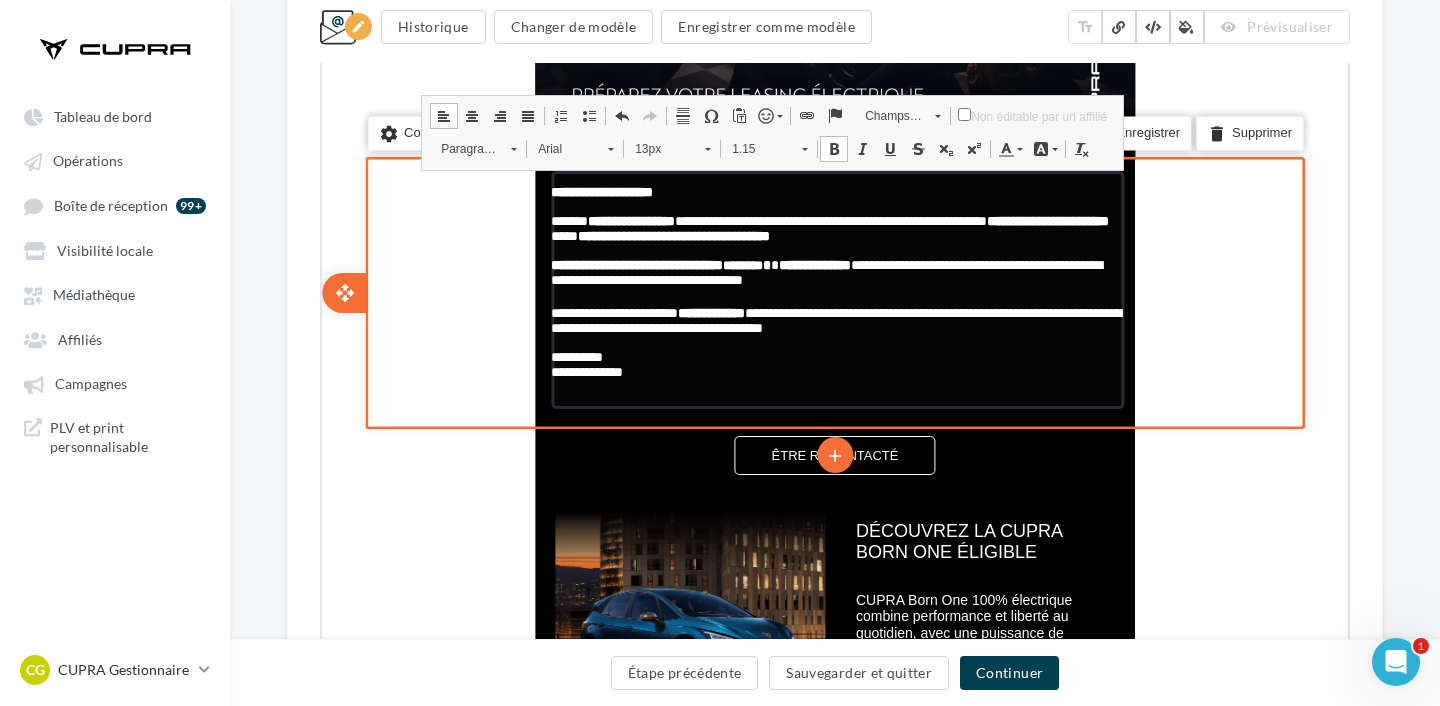 click on "**********" at bounding box center [813, 263] 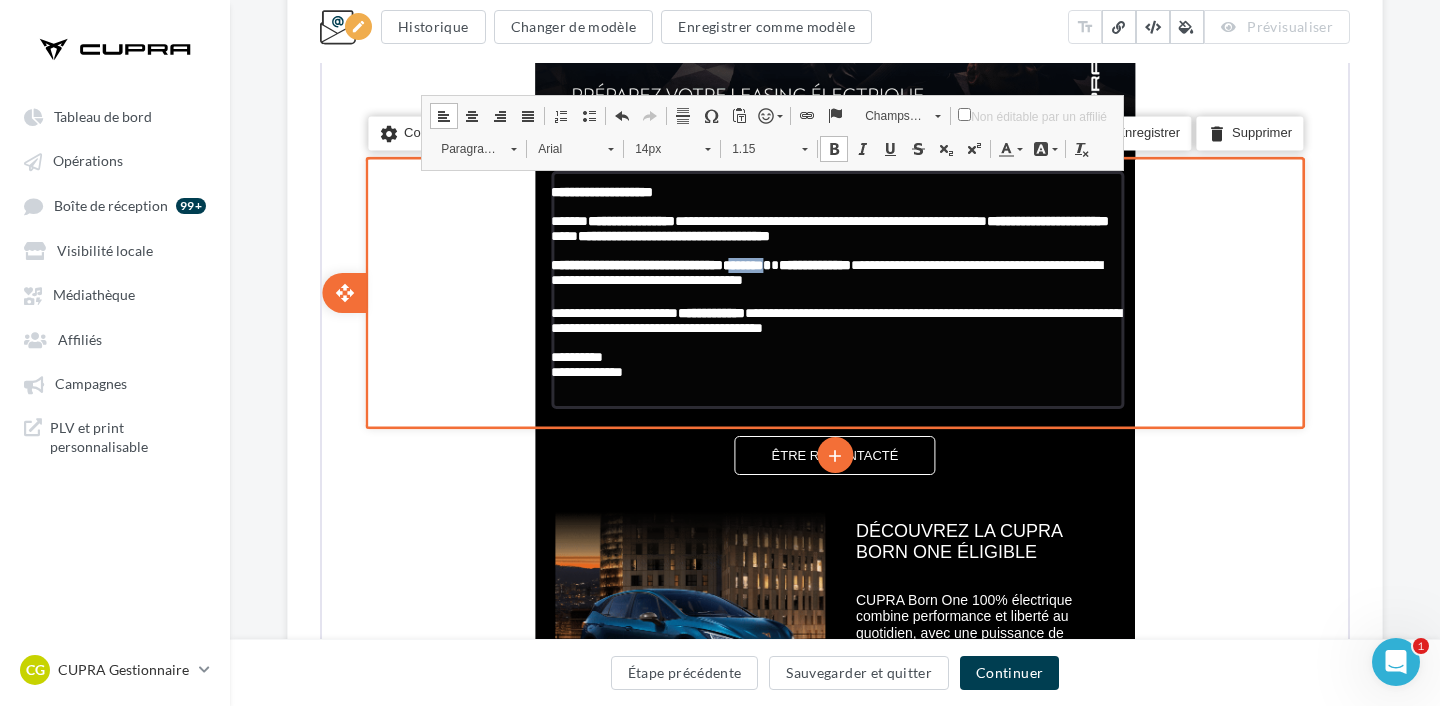 click on "**********" at bounding box center [835, 266] 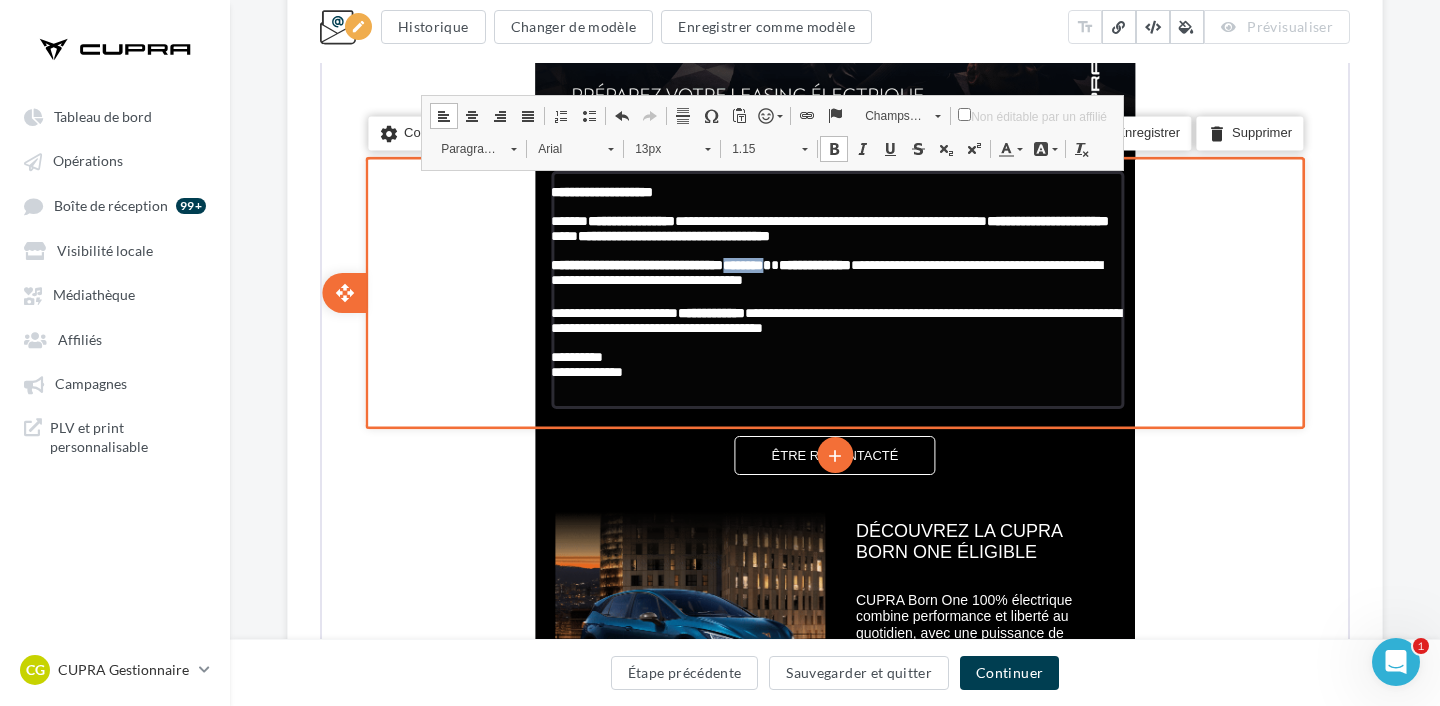 click on "**********" at bounding box center [835, 266] 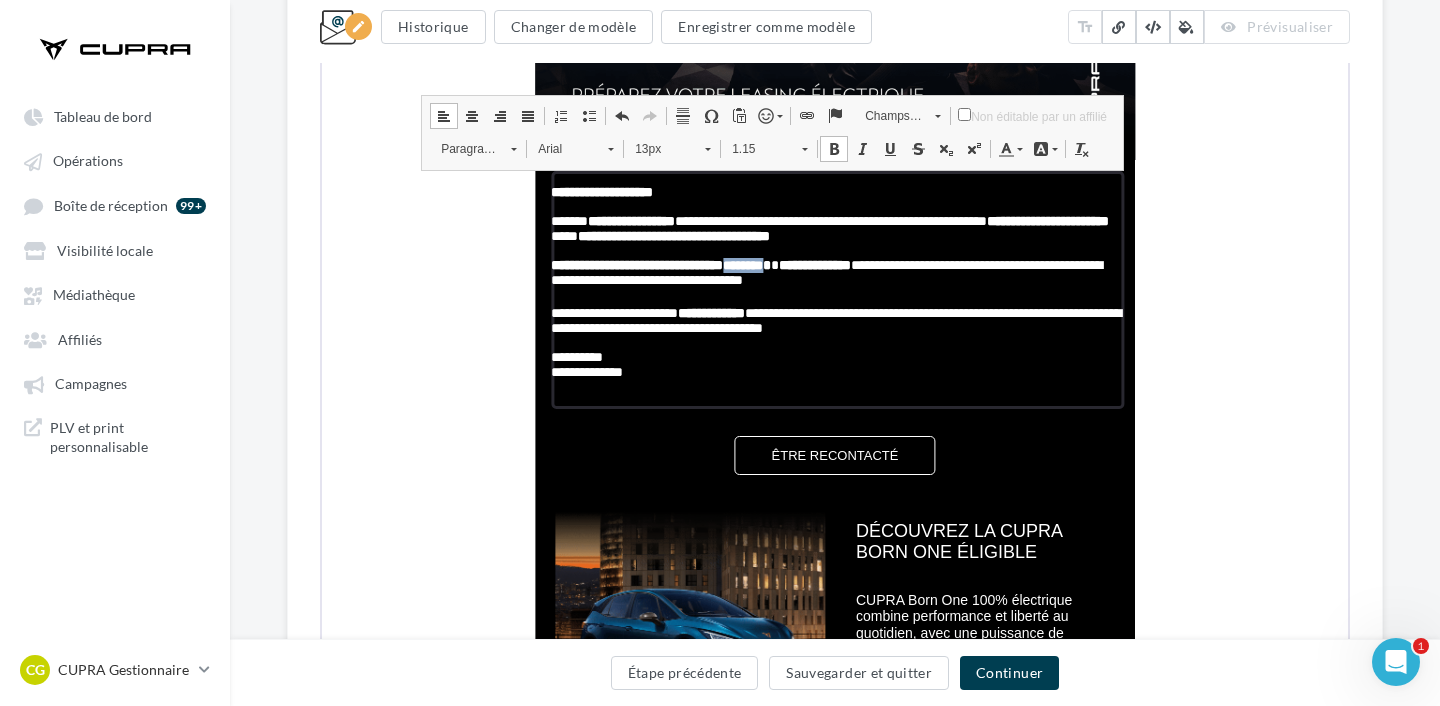 click on "13px" at bounding box center [658, 147] 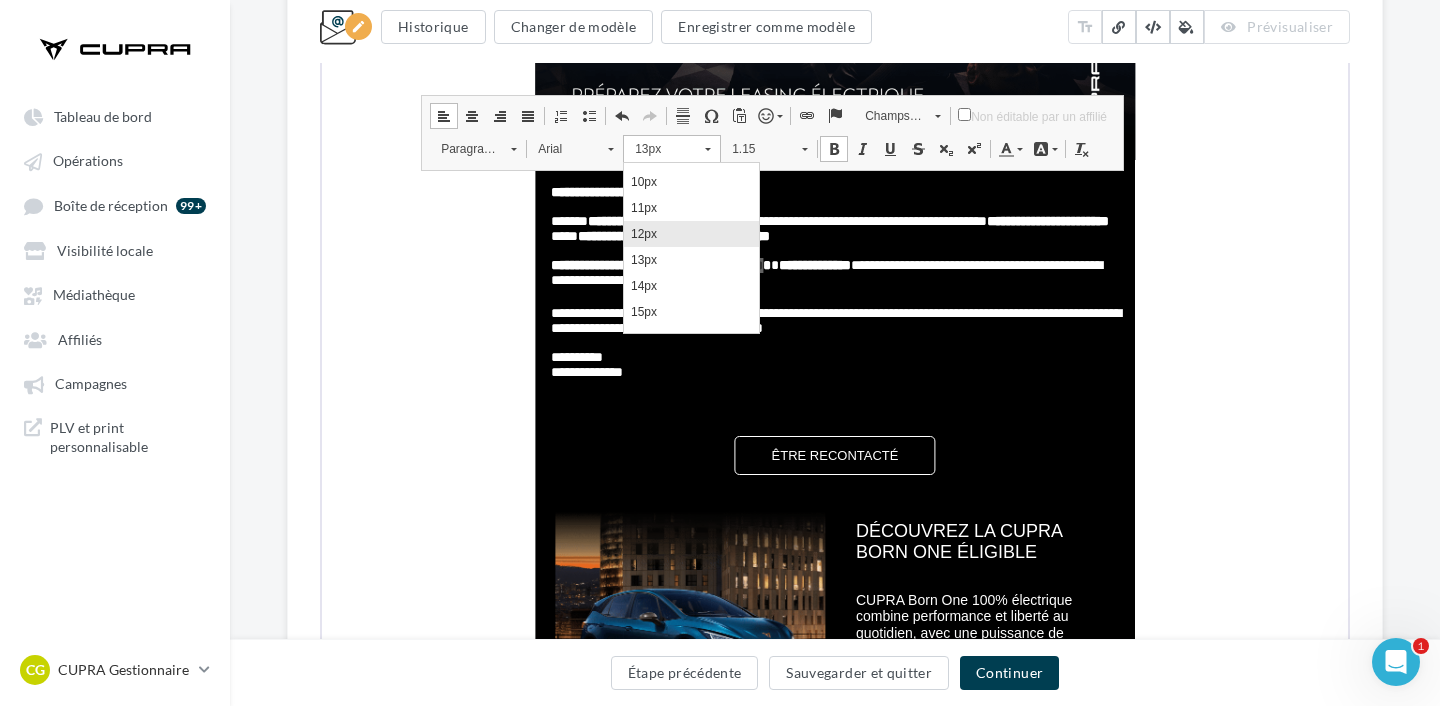 scroll, scrollTop: 74, scrollLeft: 0, axis: vertical 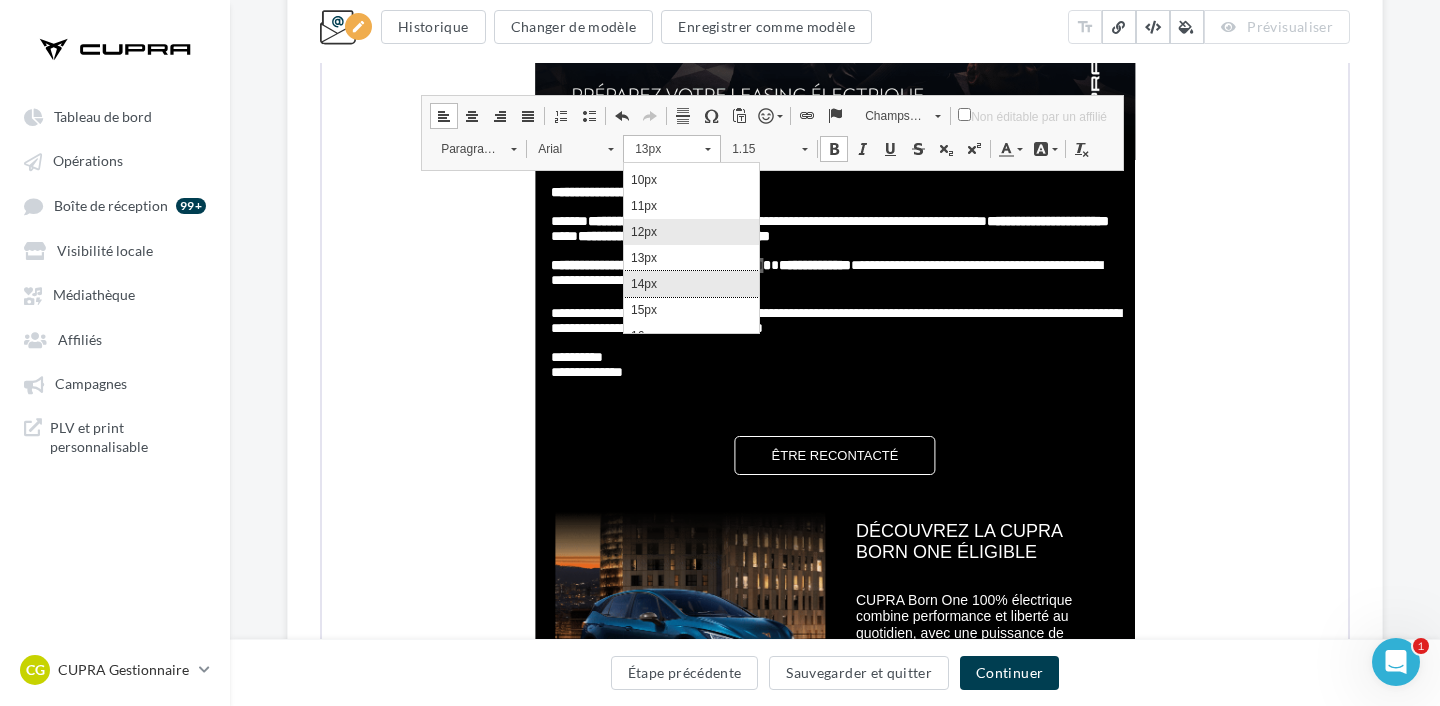 click on "14px" at bounding box center (691, 283) 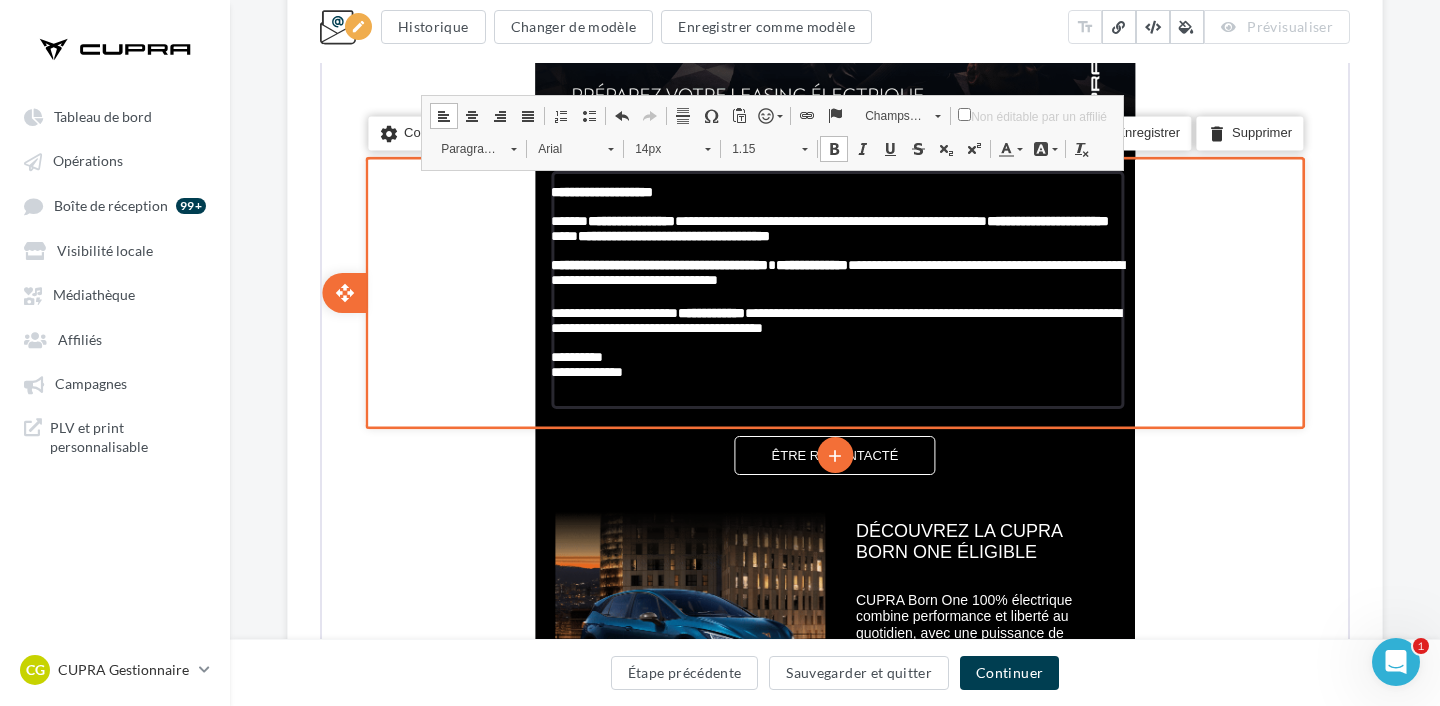 scroll, scrollTop: 0, scrollLeft: 0, axis: both 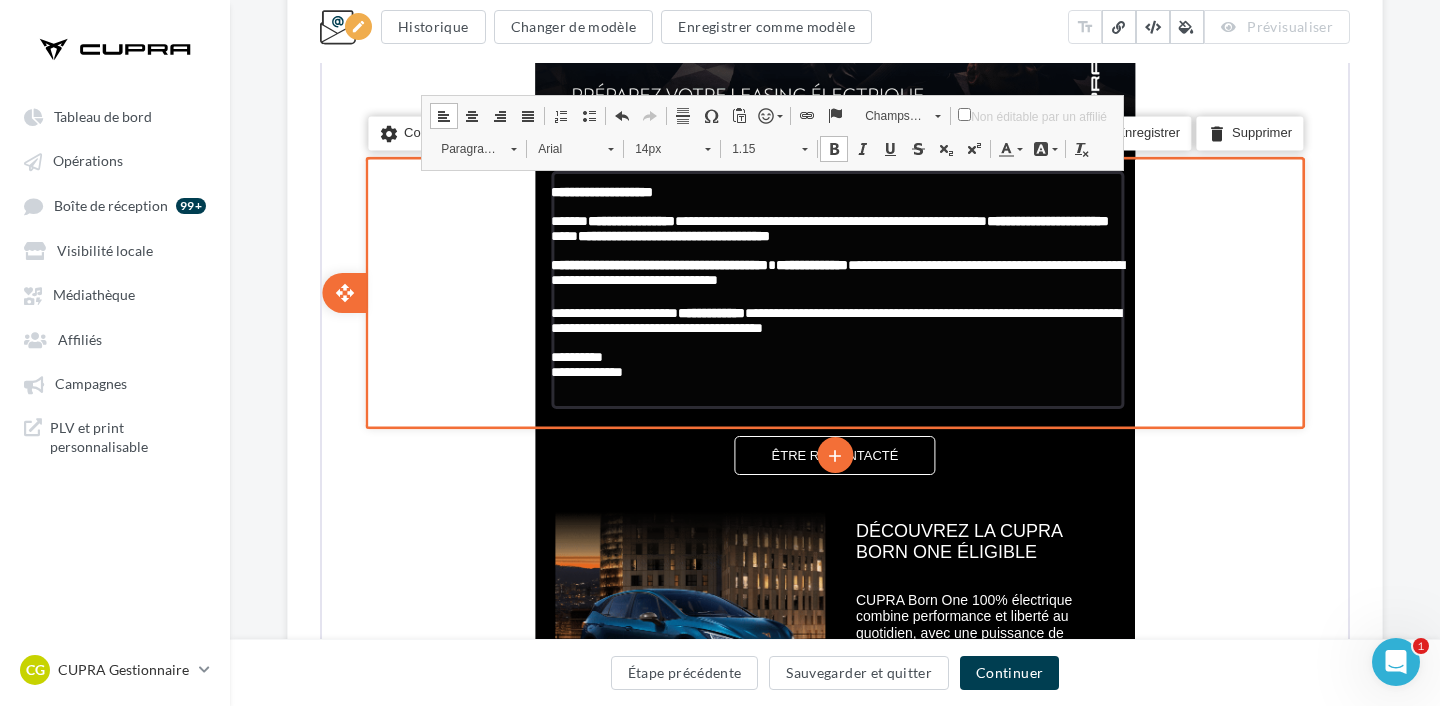click on "**********" at bounding box center [835, 270] 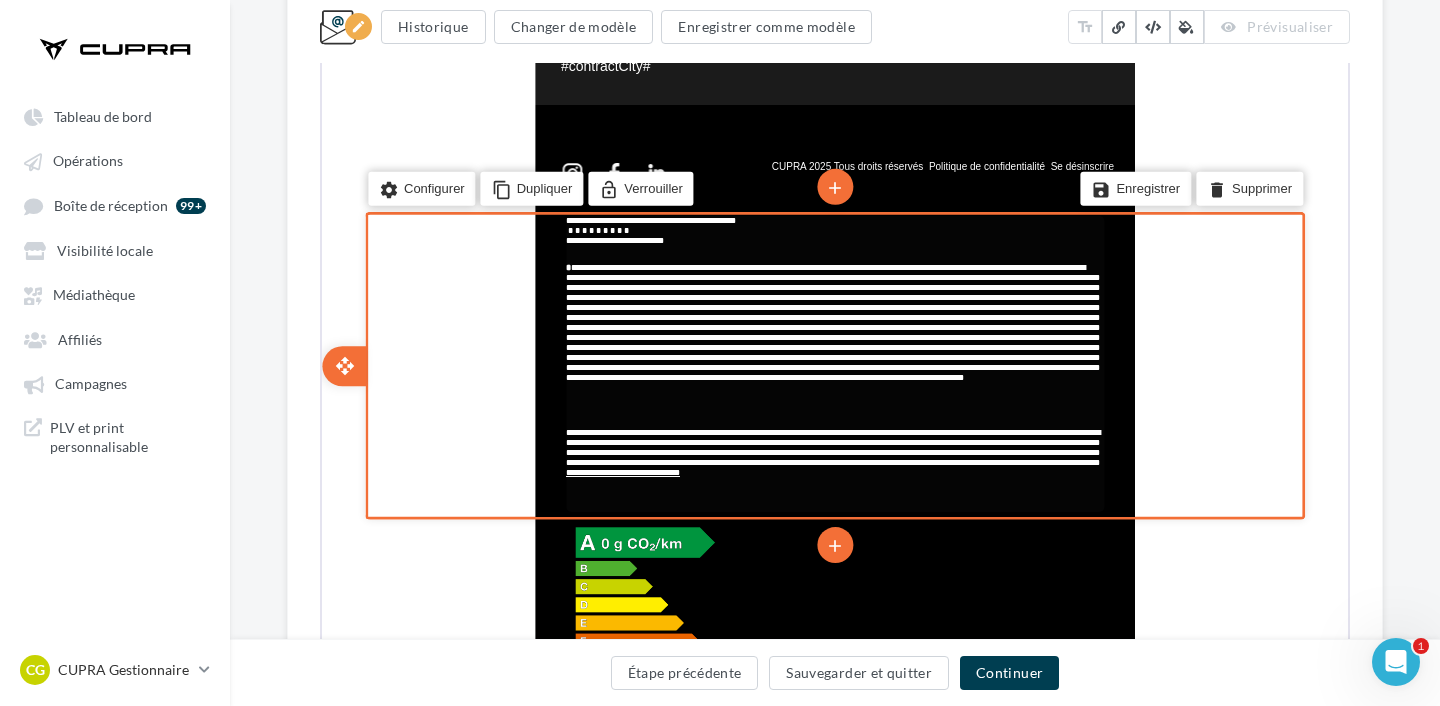 scroll, scrollTop: 1528, scrollLeft: 0, axis: vertical 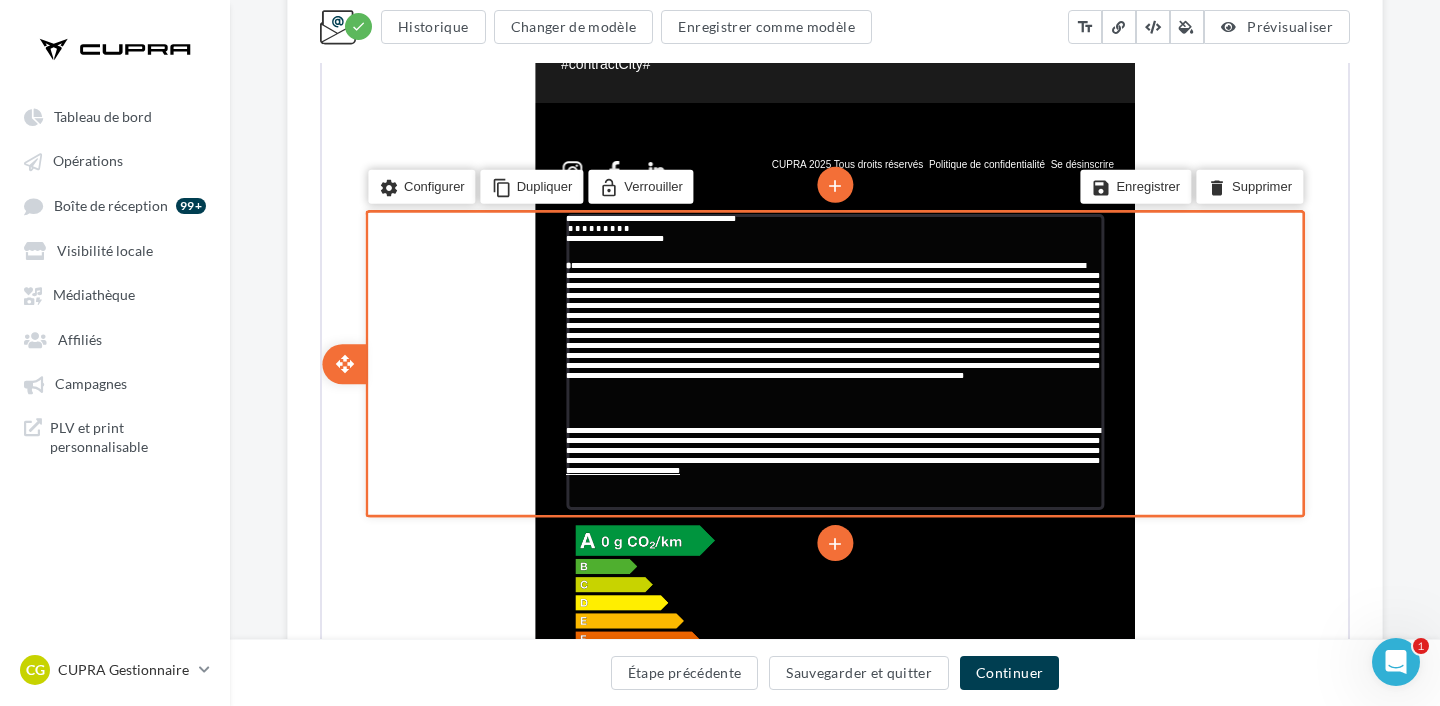 click at bounding box center (833, 416) 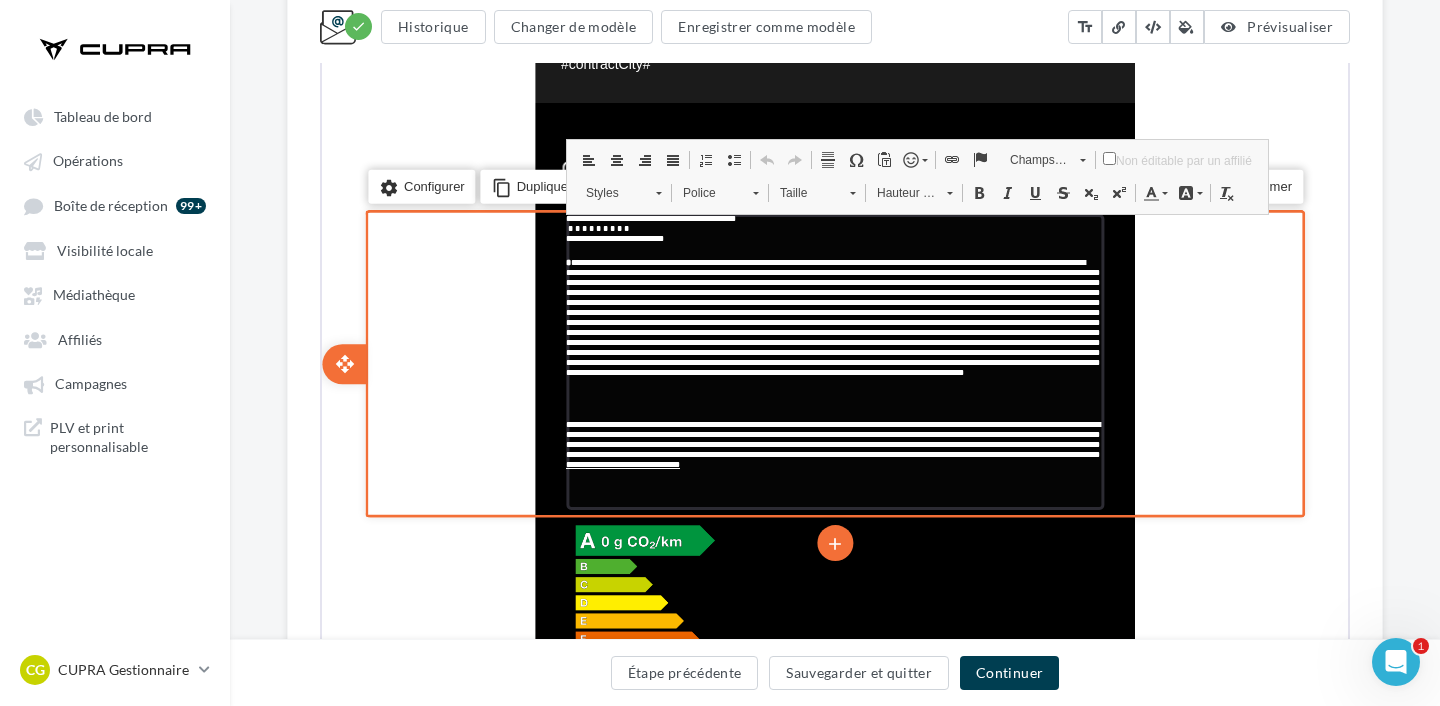 click at bounding box center [833, 397] 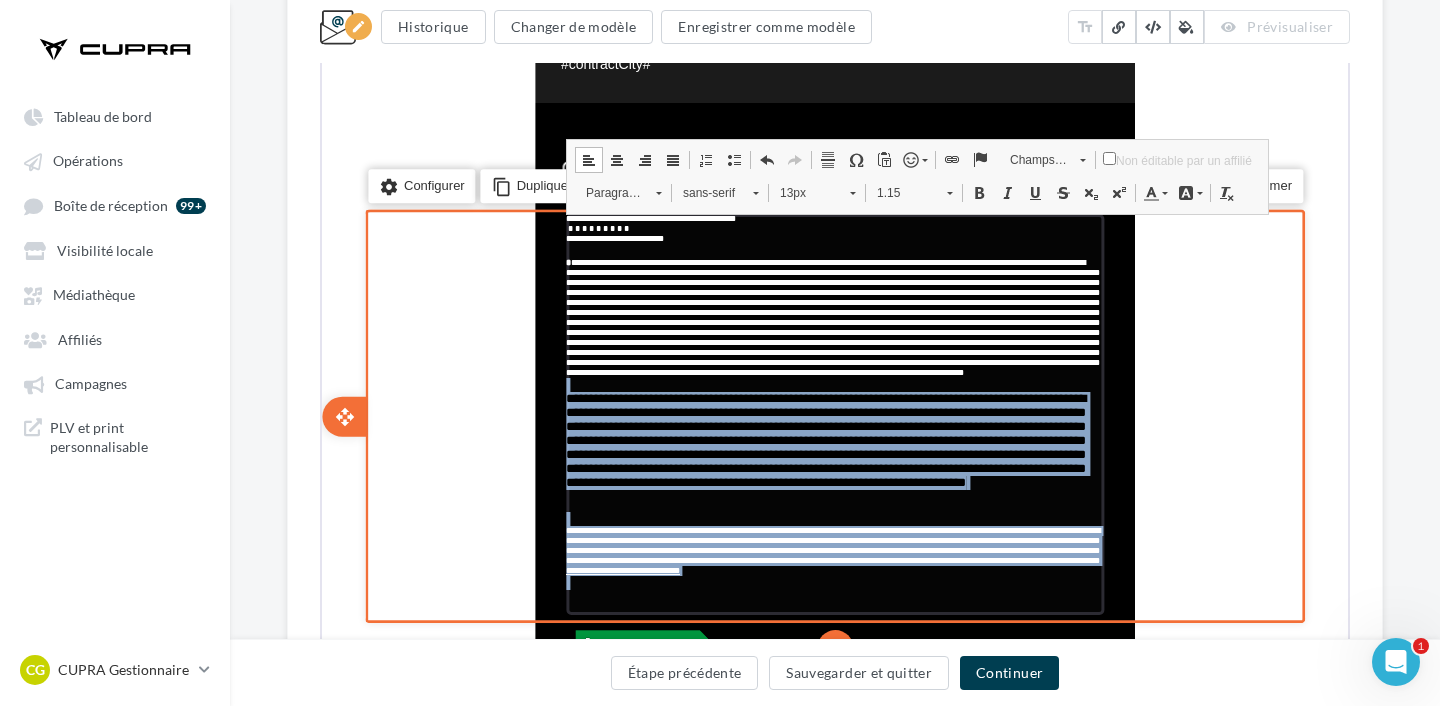 drag, startPoint x: 570, startPoint y: 404, endPoint x: 770, endPoint y: 603, distance: 282.1365 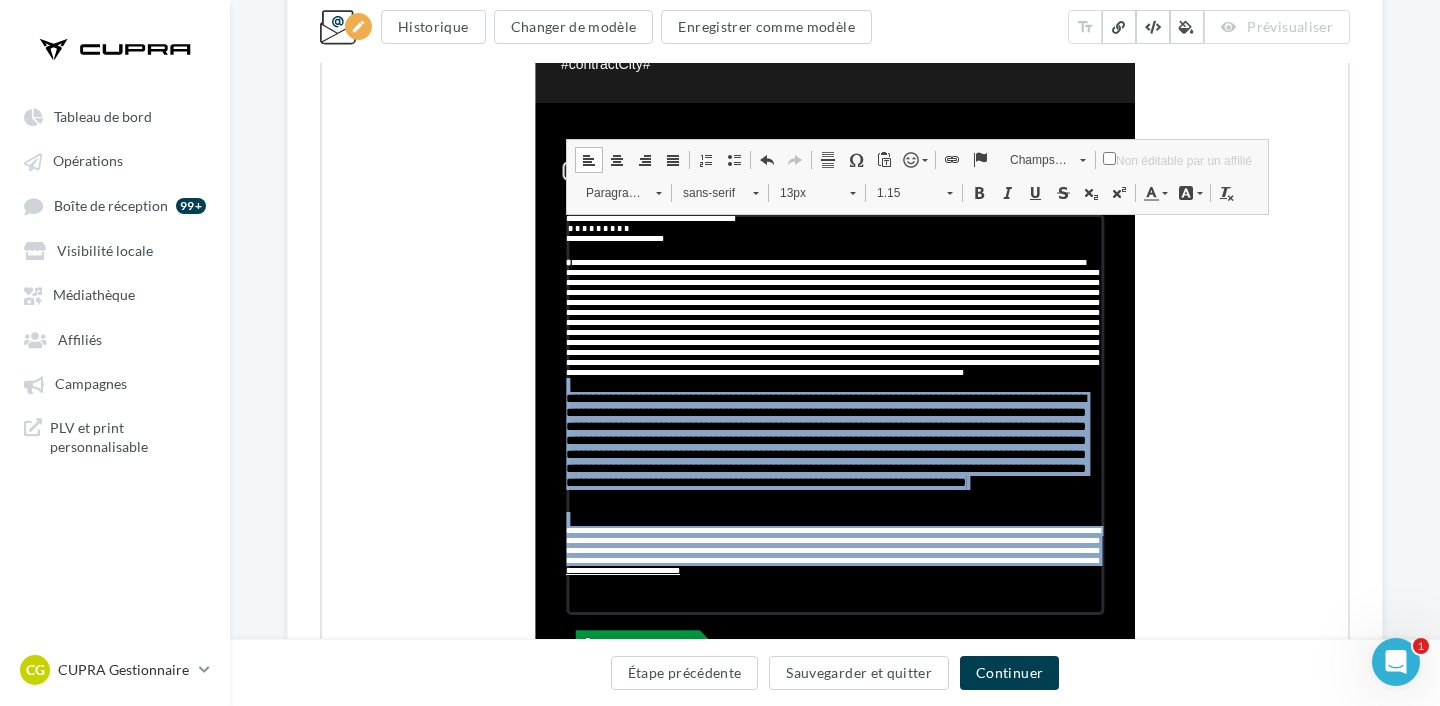 click at bounding box center (1149, 191) 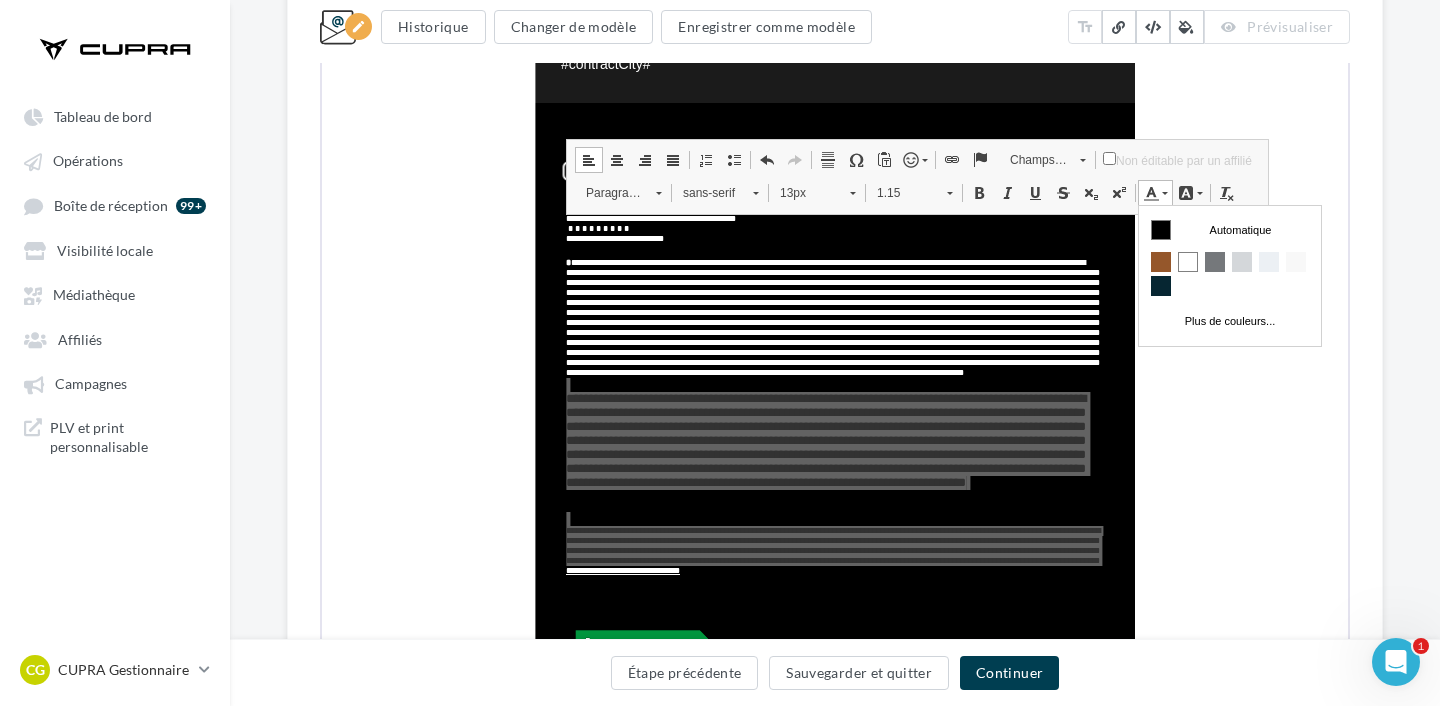 scroll, scrollTop: 0, scrollLeft: 0, axis: both 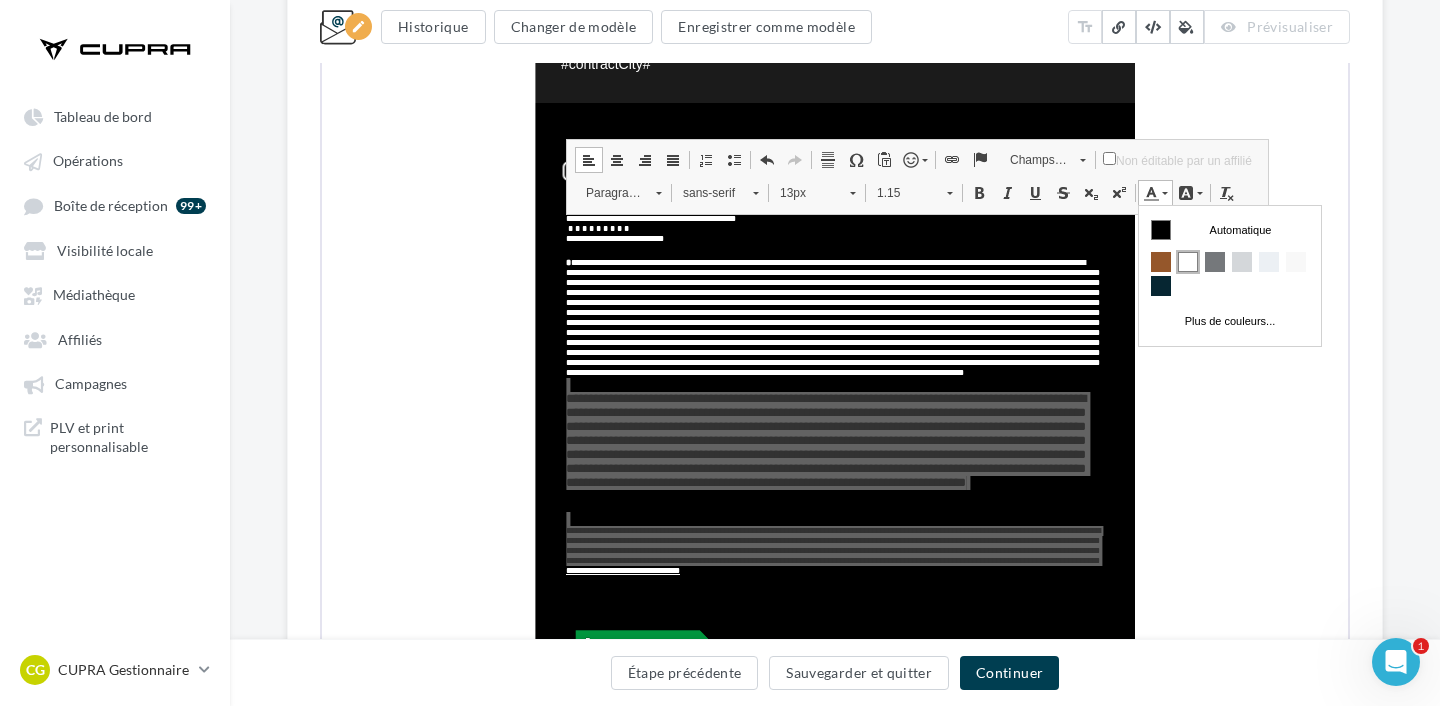 click at bounding box center (1187, 261) 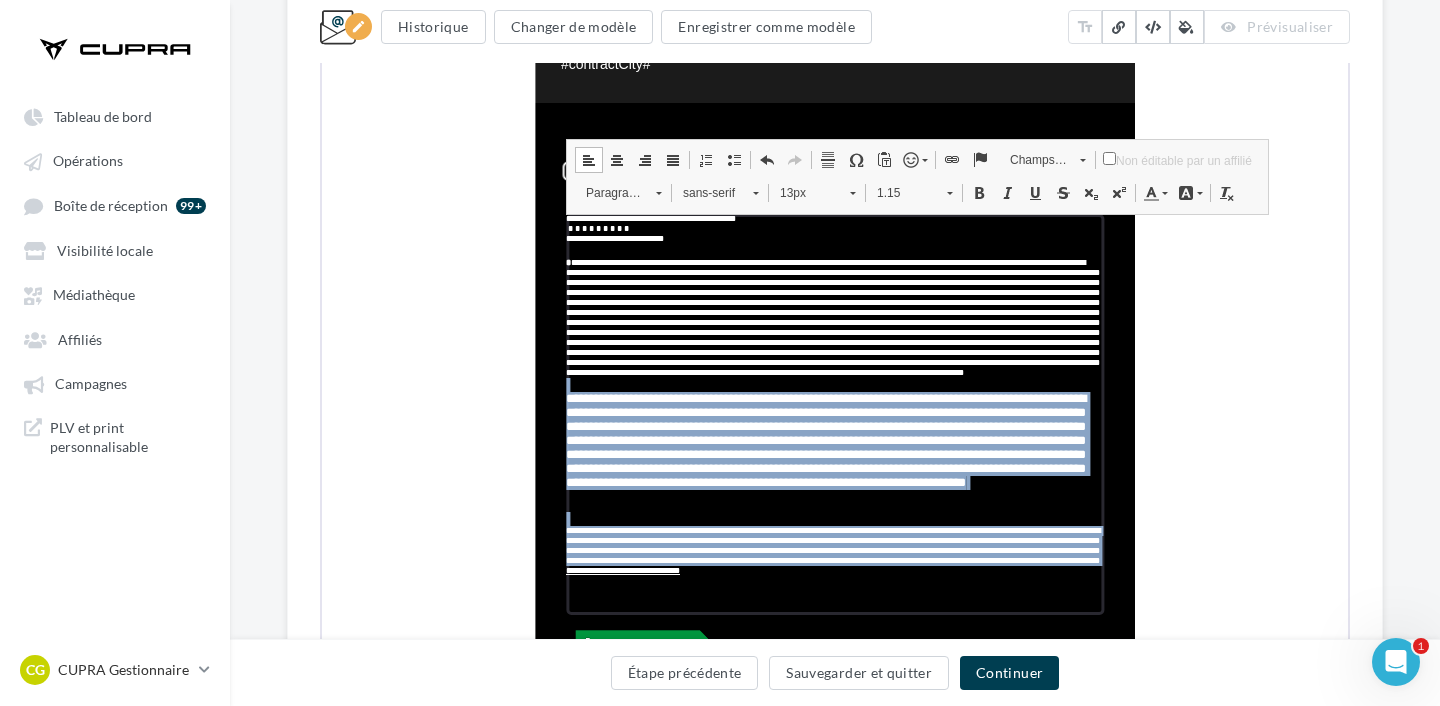 click on "13px" at bounding box center (803, 191) 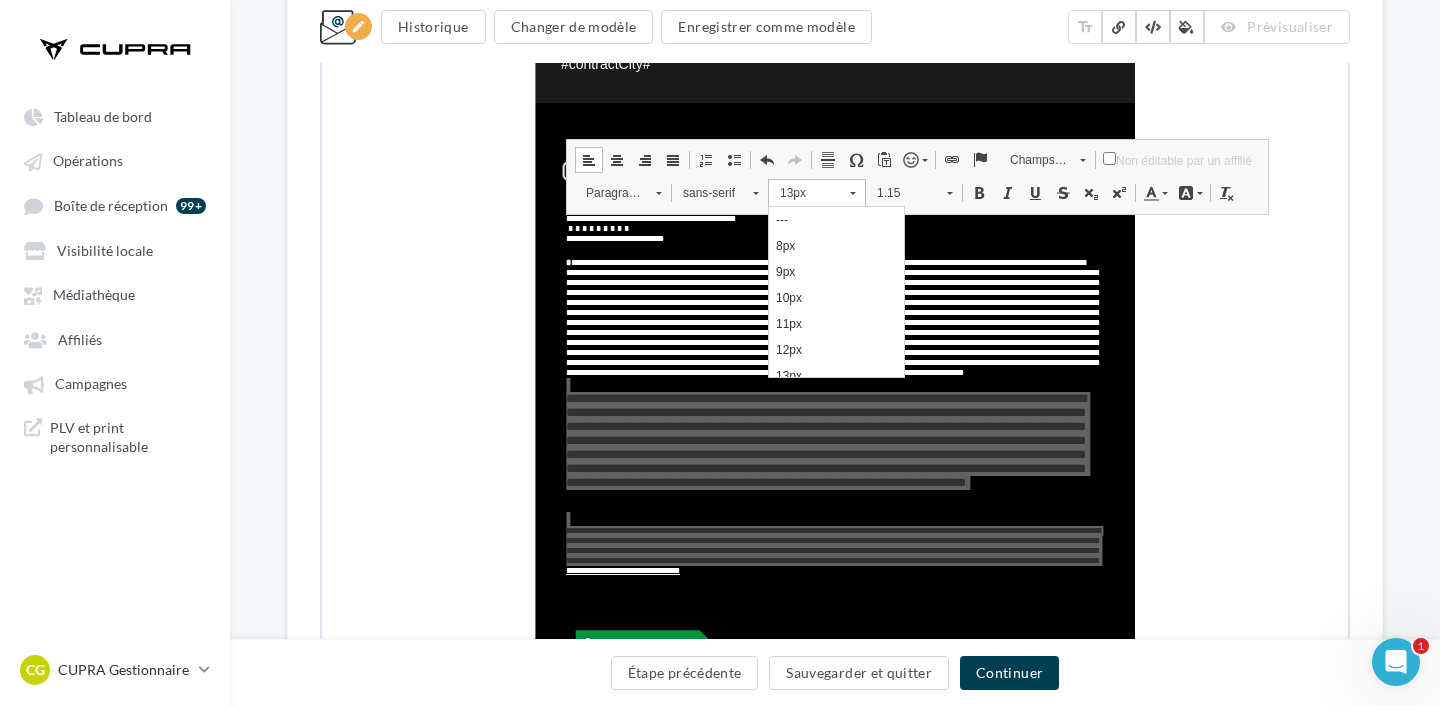 scroll, scrollTop: 12, scrollLeft: 0, axis: vertical 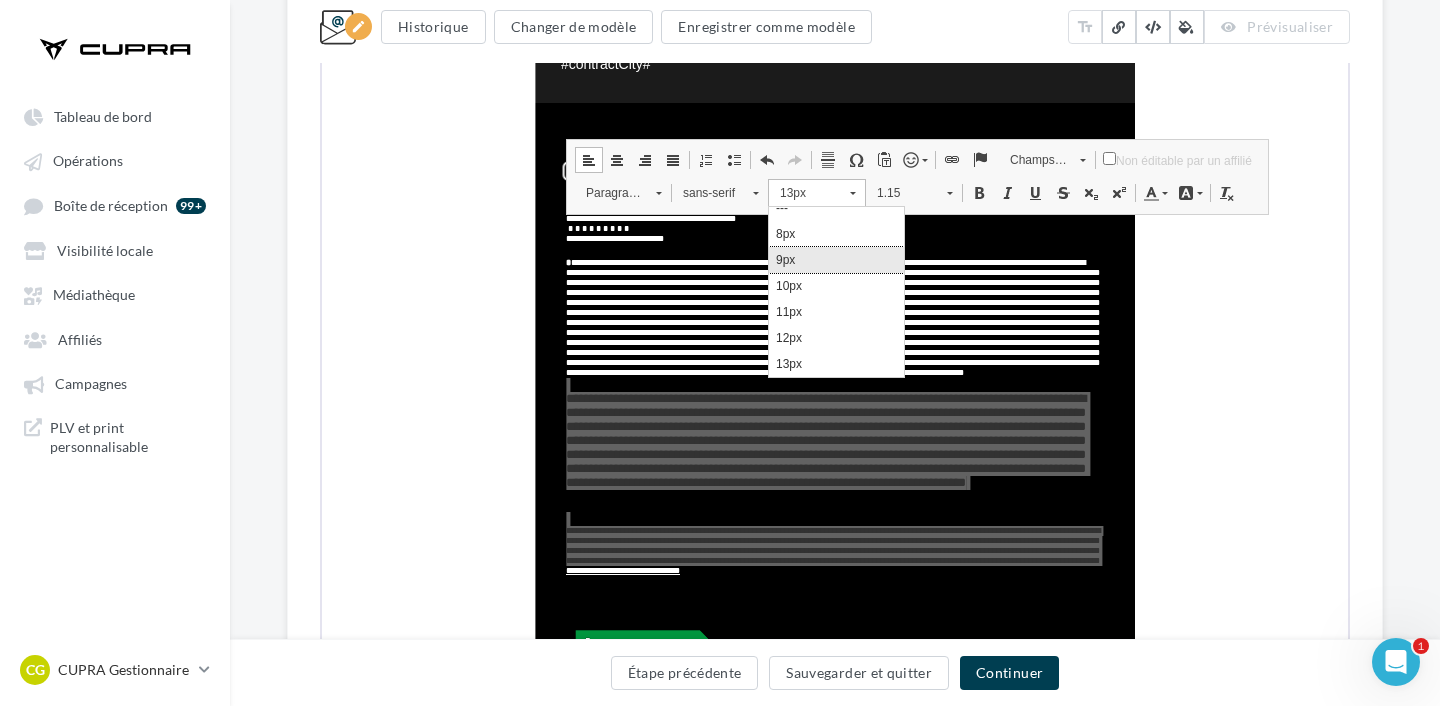 click on "9px" at bounding box center [835, 259] 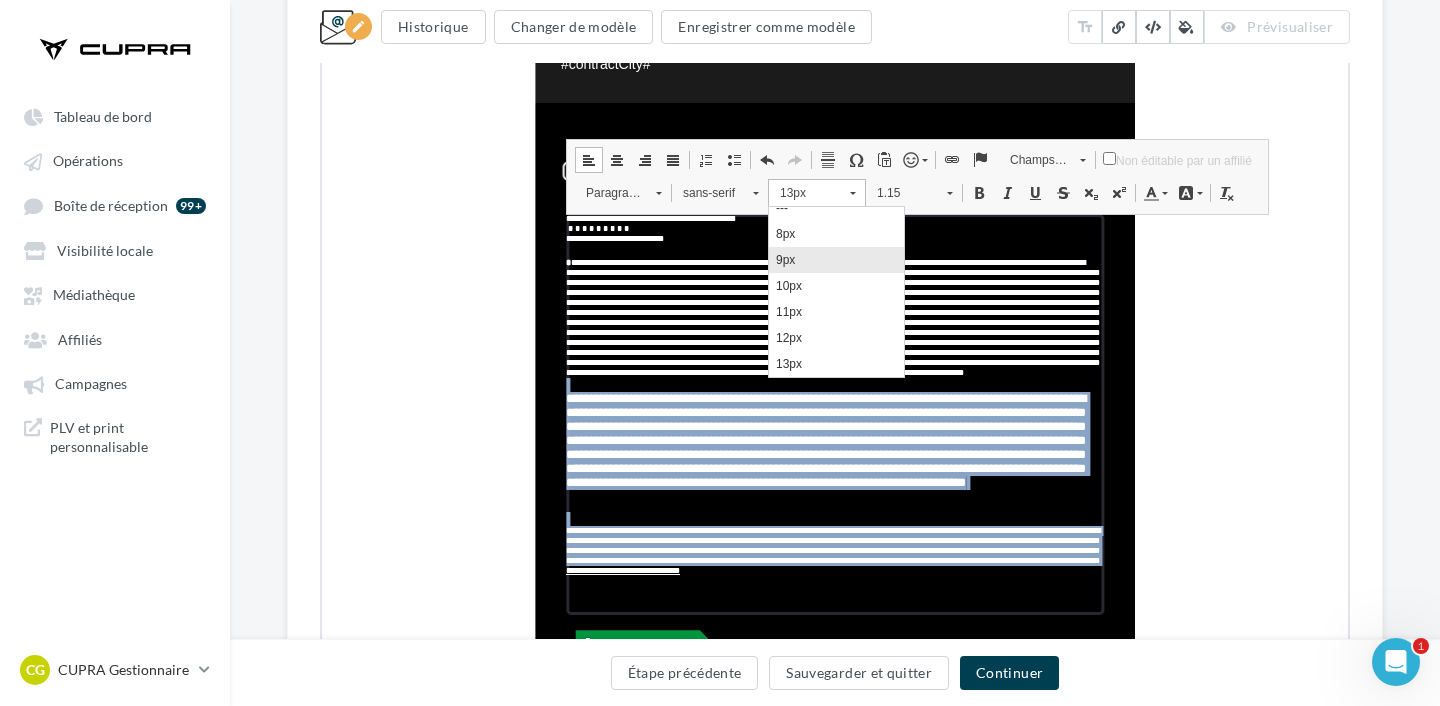 scroll, scrollTop: 0, scrollLeft: 0, axis: both 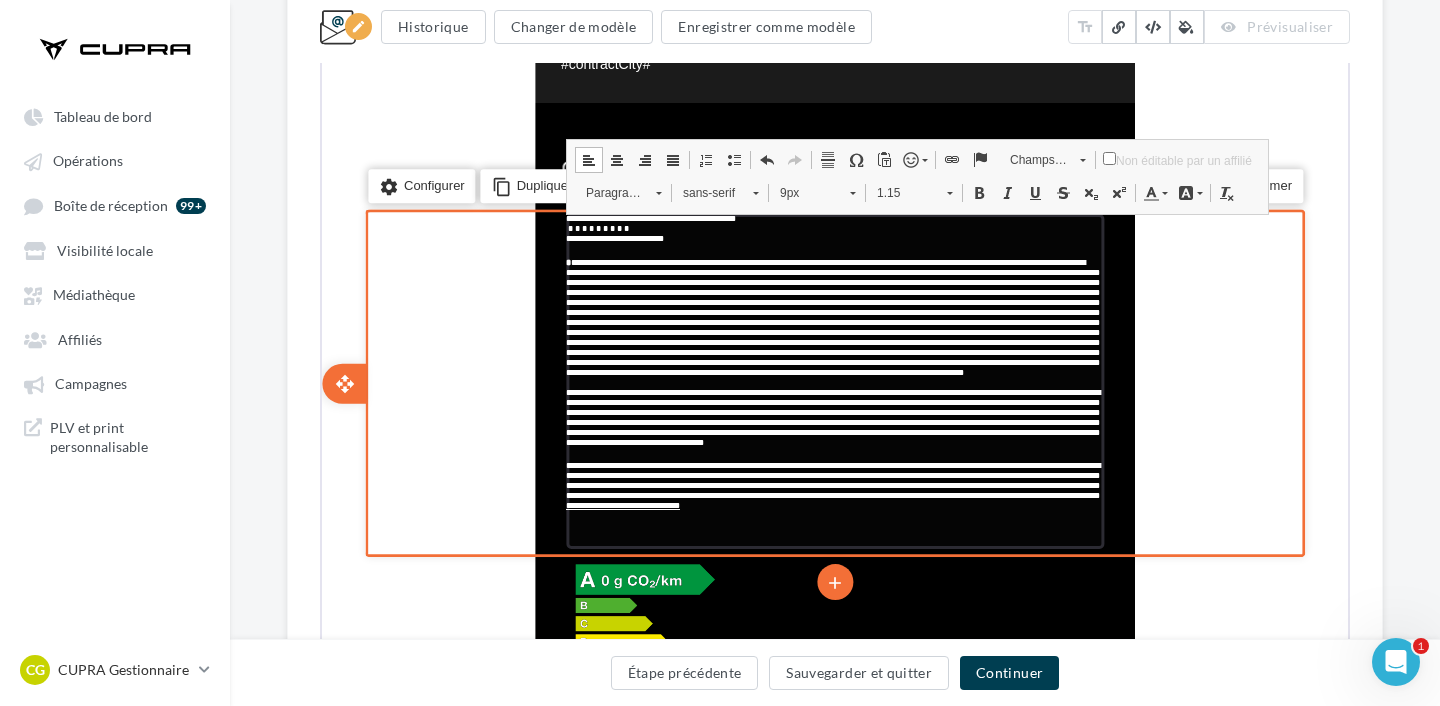 click on "**********" at bounding box center (831, 415) 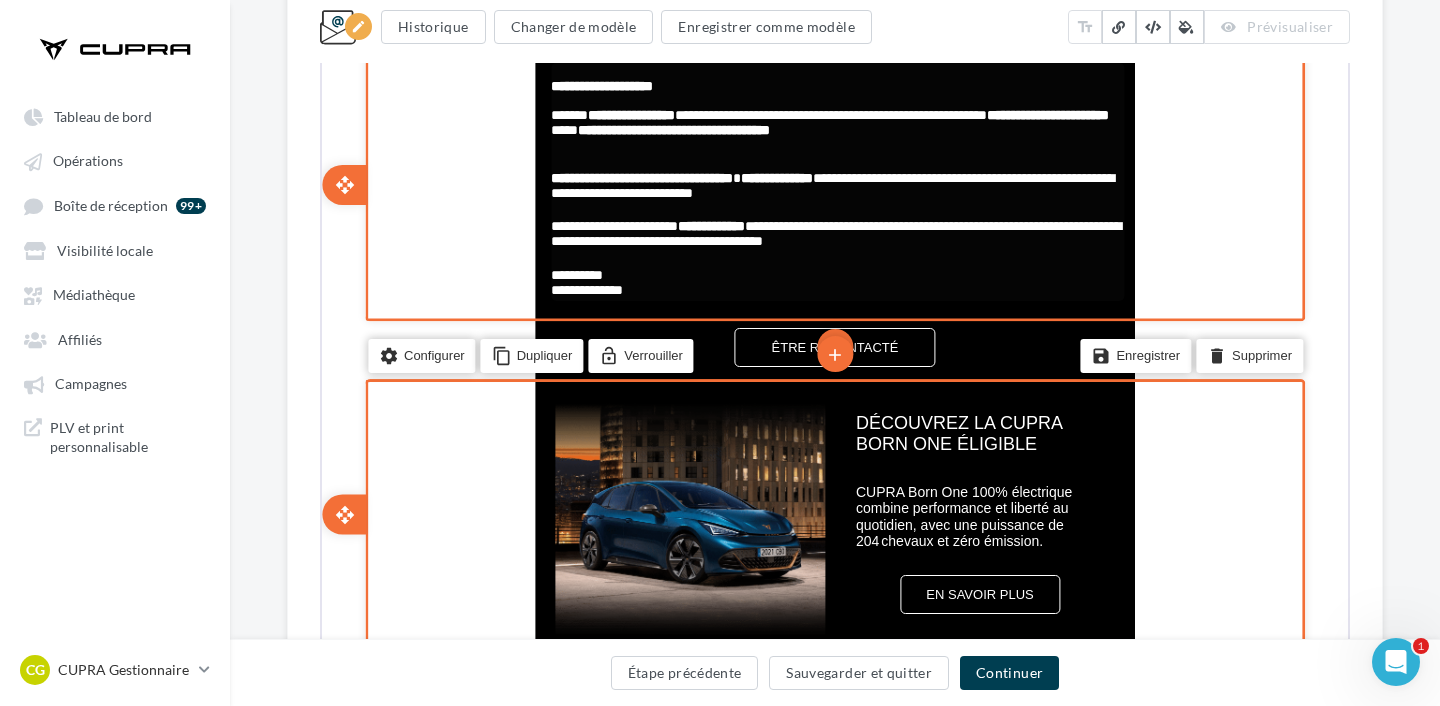 scroll, scrollTop: 824, scrollLeft: 0, axis: vertical 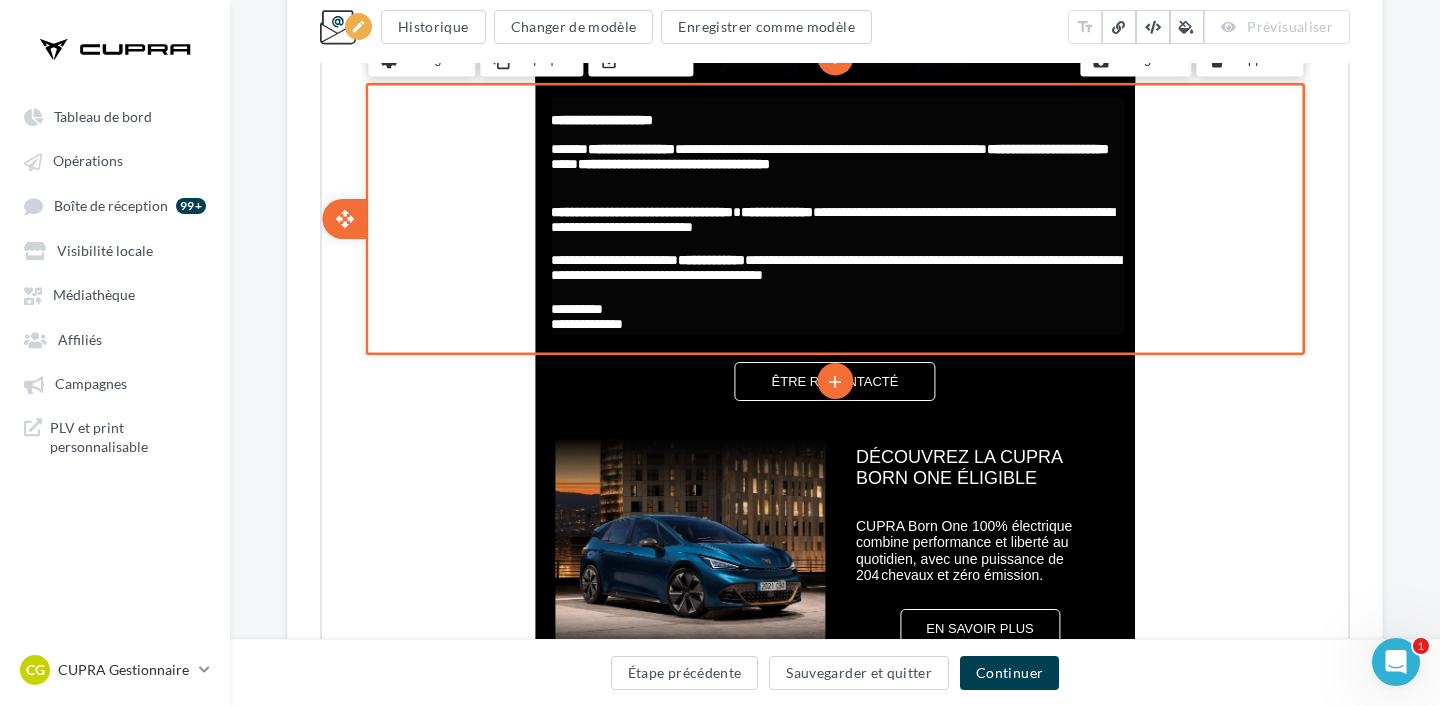 click on "**********" at bounding box center [835, 213] 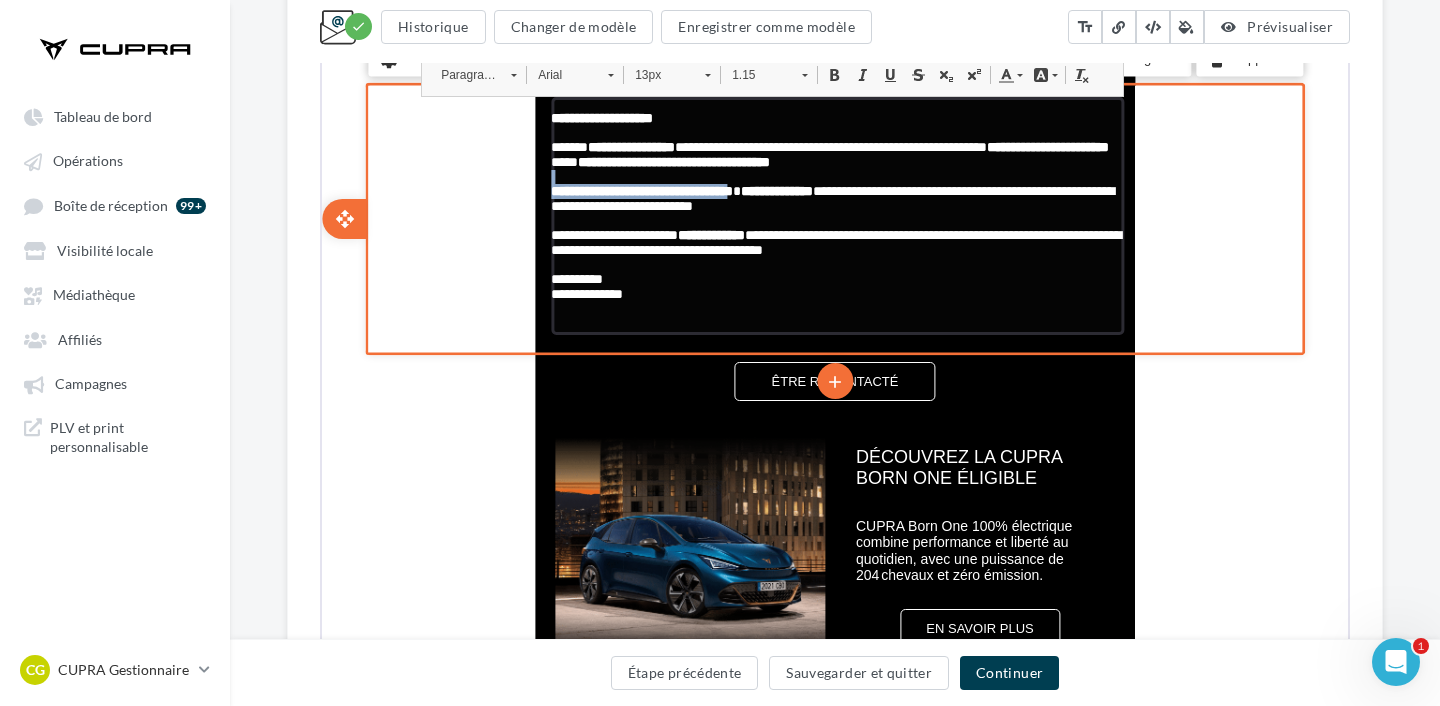 click on "**********" at bounding box center (835, 190) 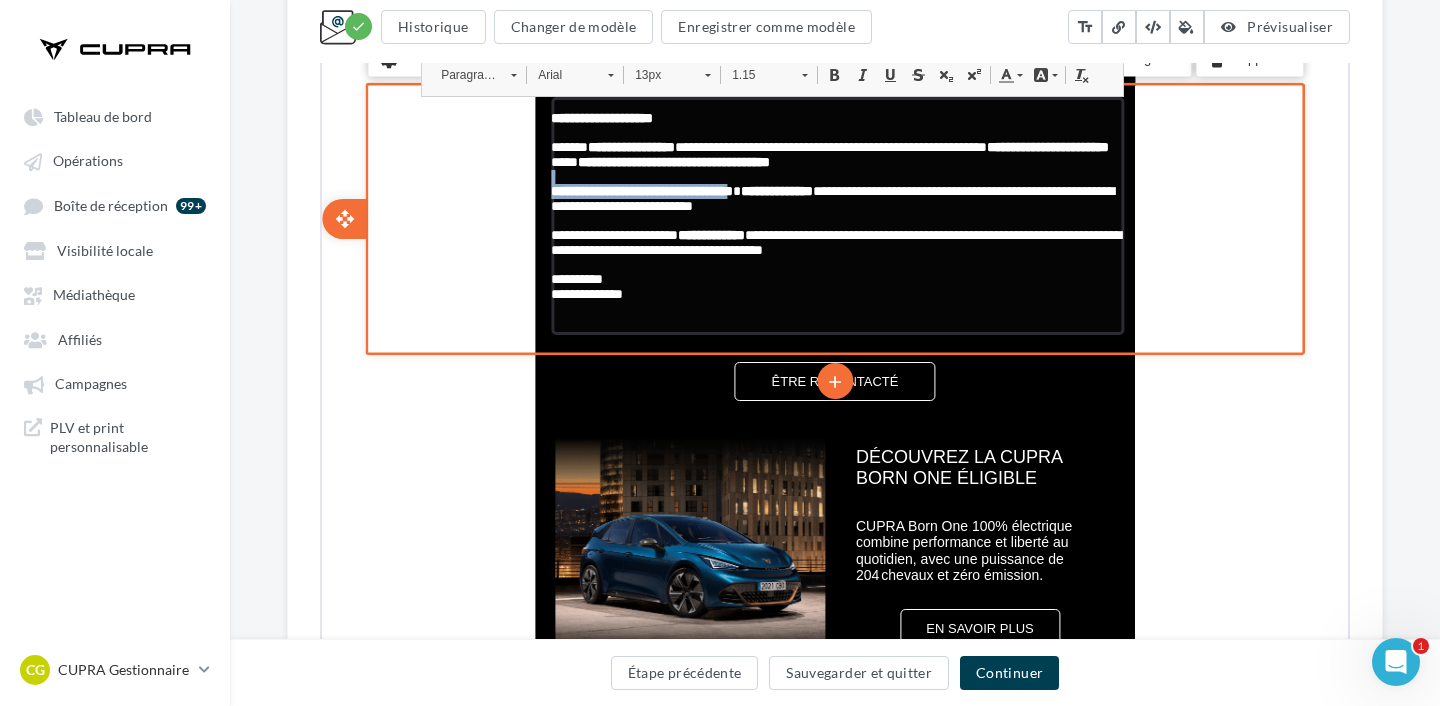 click on "**********" at bounding box center [640, 189] 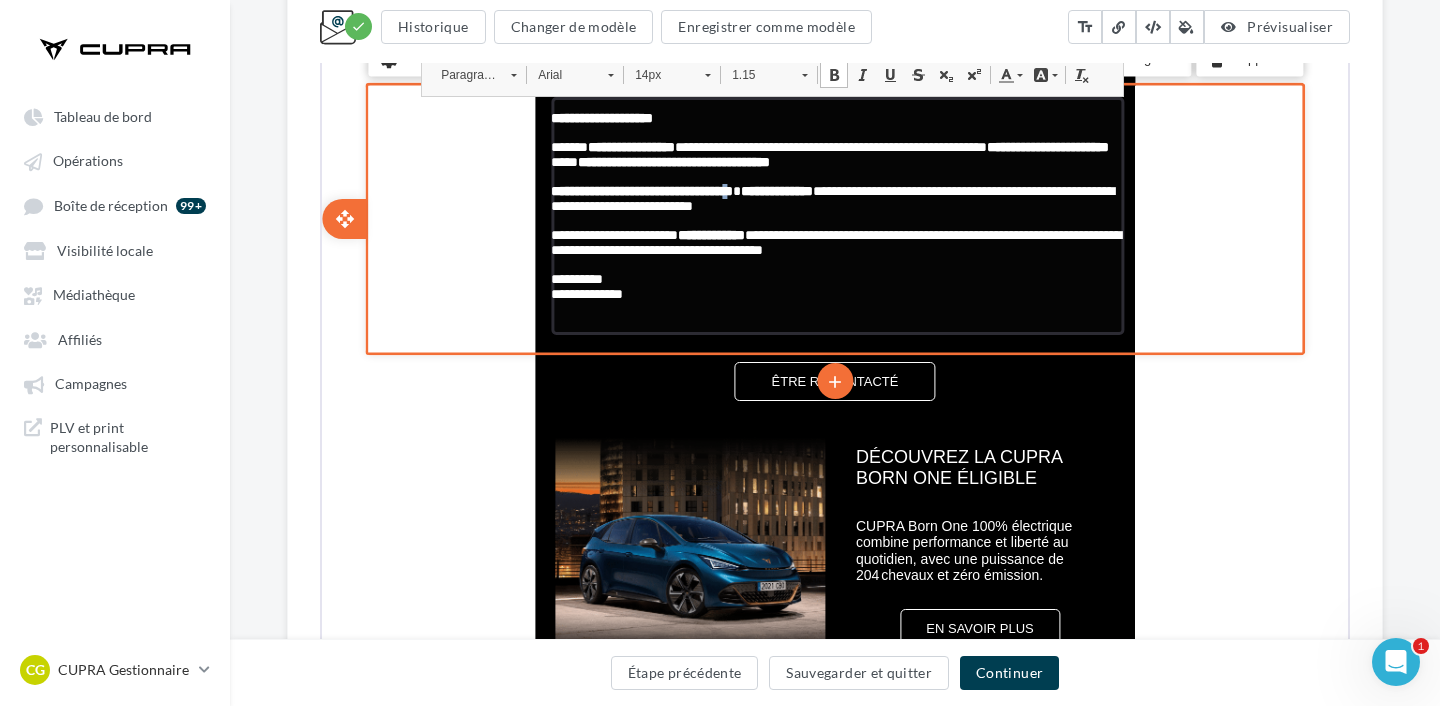 click on "**********" at bounding box center [640, 189] 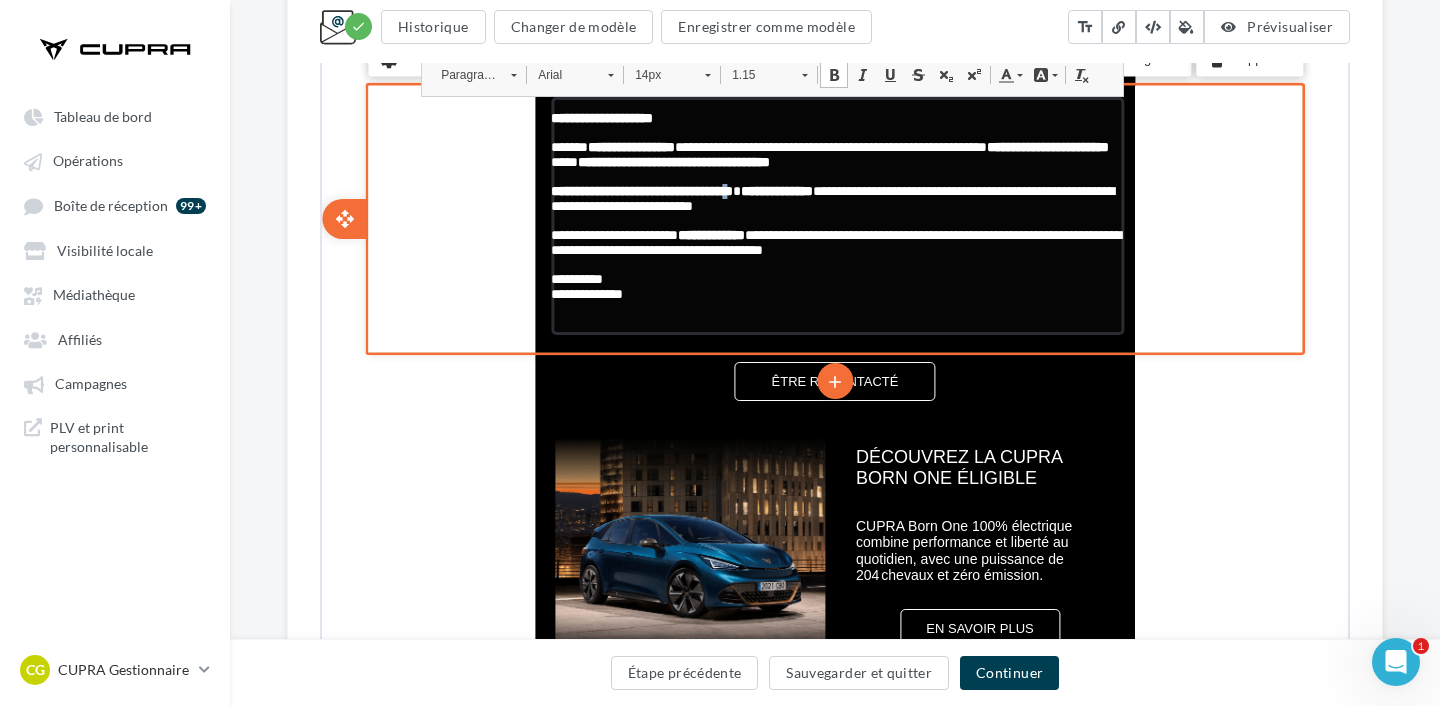 copy on "*" 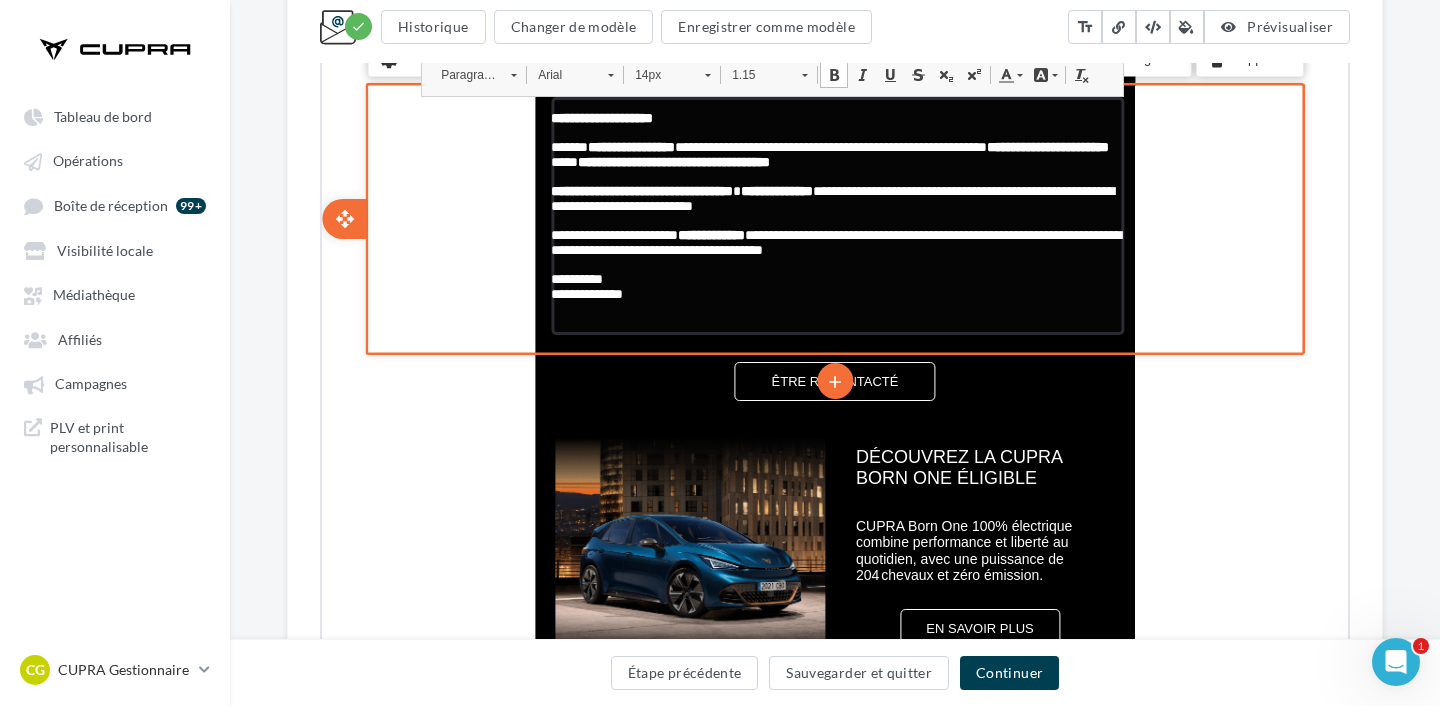click on "**********" at bounding box center [835, 234] 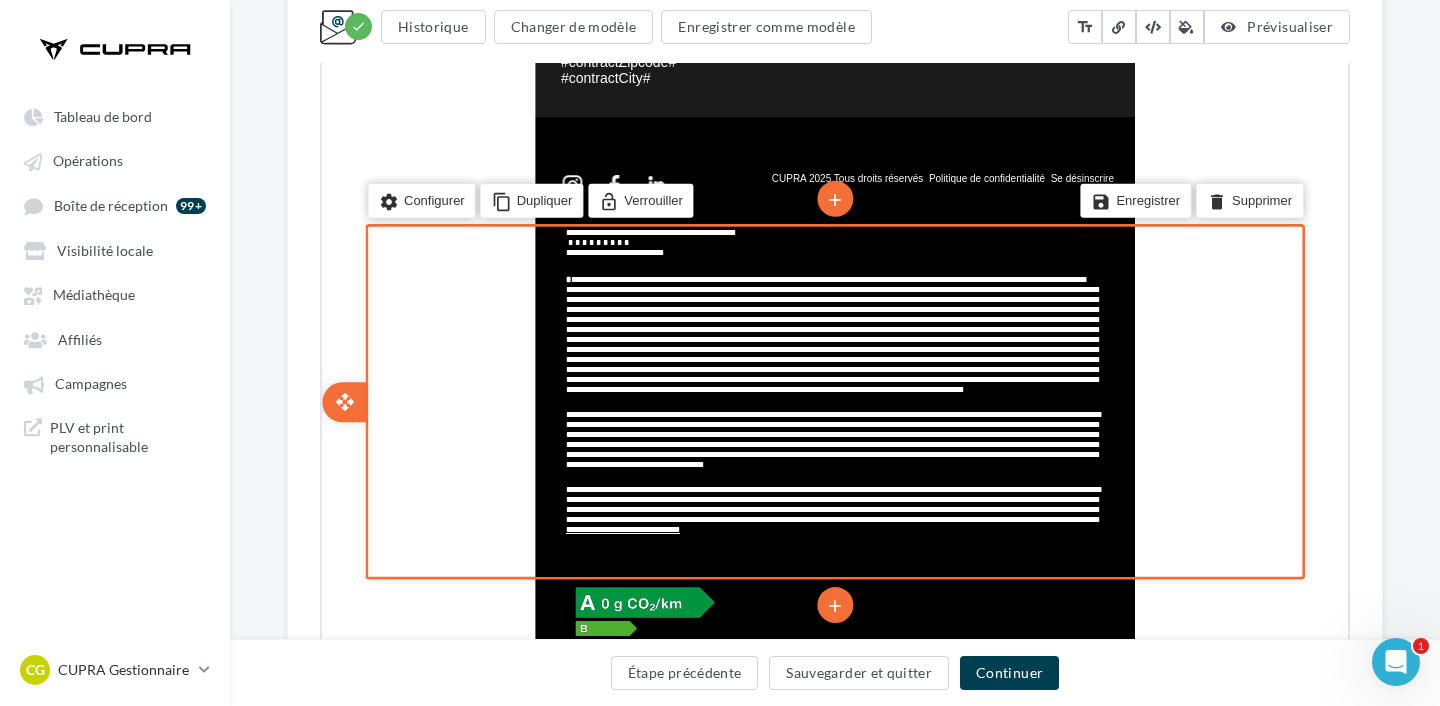 scroll, scrollTop: 1530, scrollLeft: 0, axis: vertical 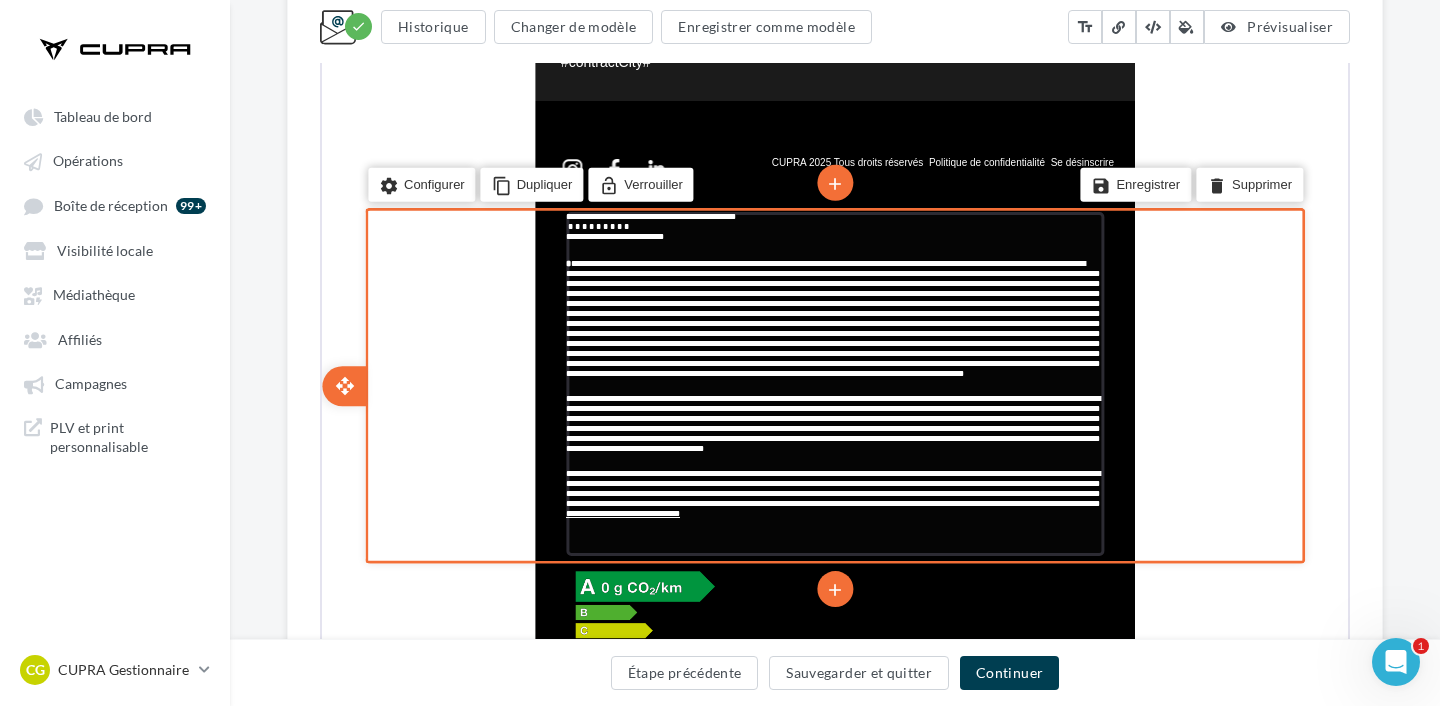 click on "**********" at bounding box center (831, 421) 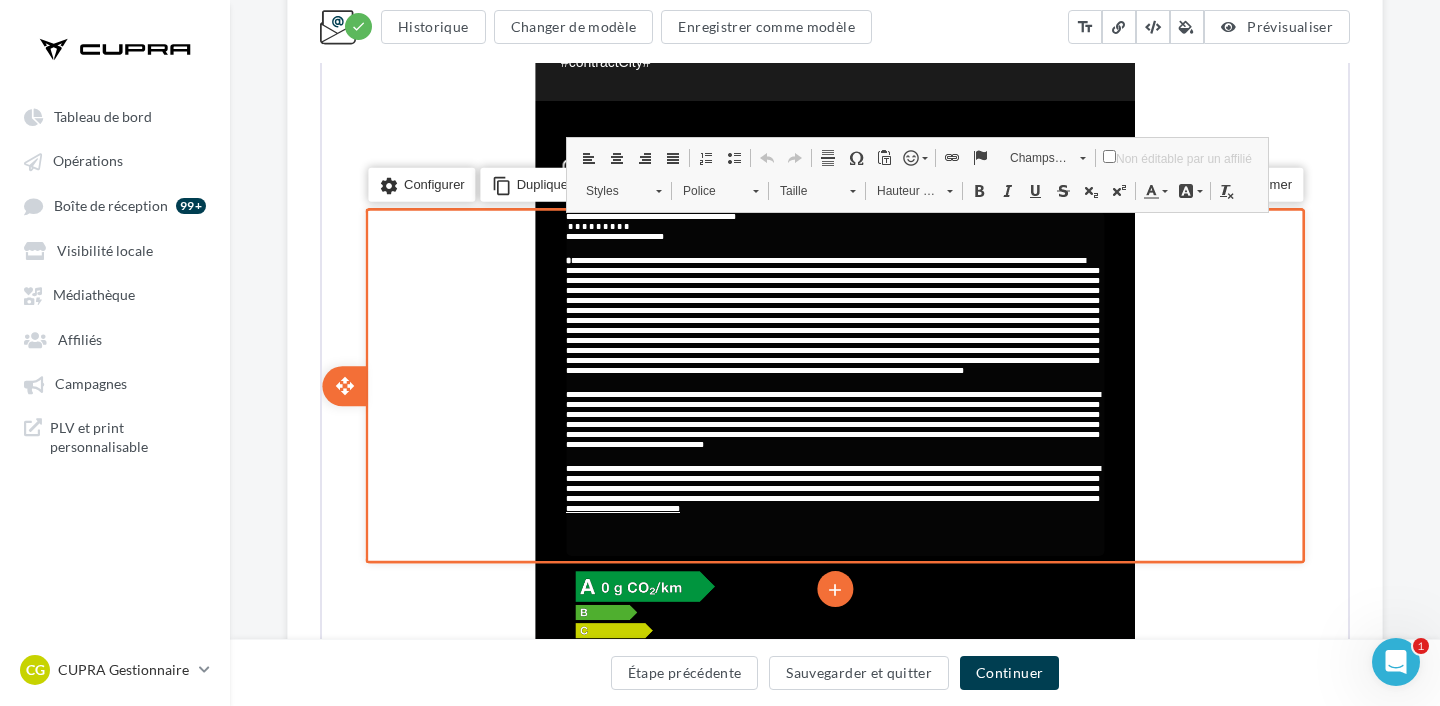 click on "**********" at bounding box center [833, 383] 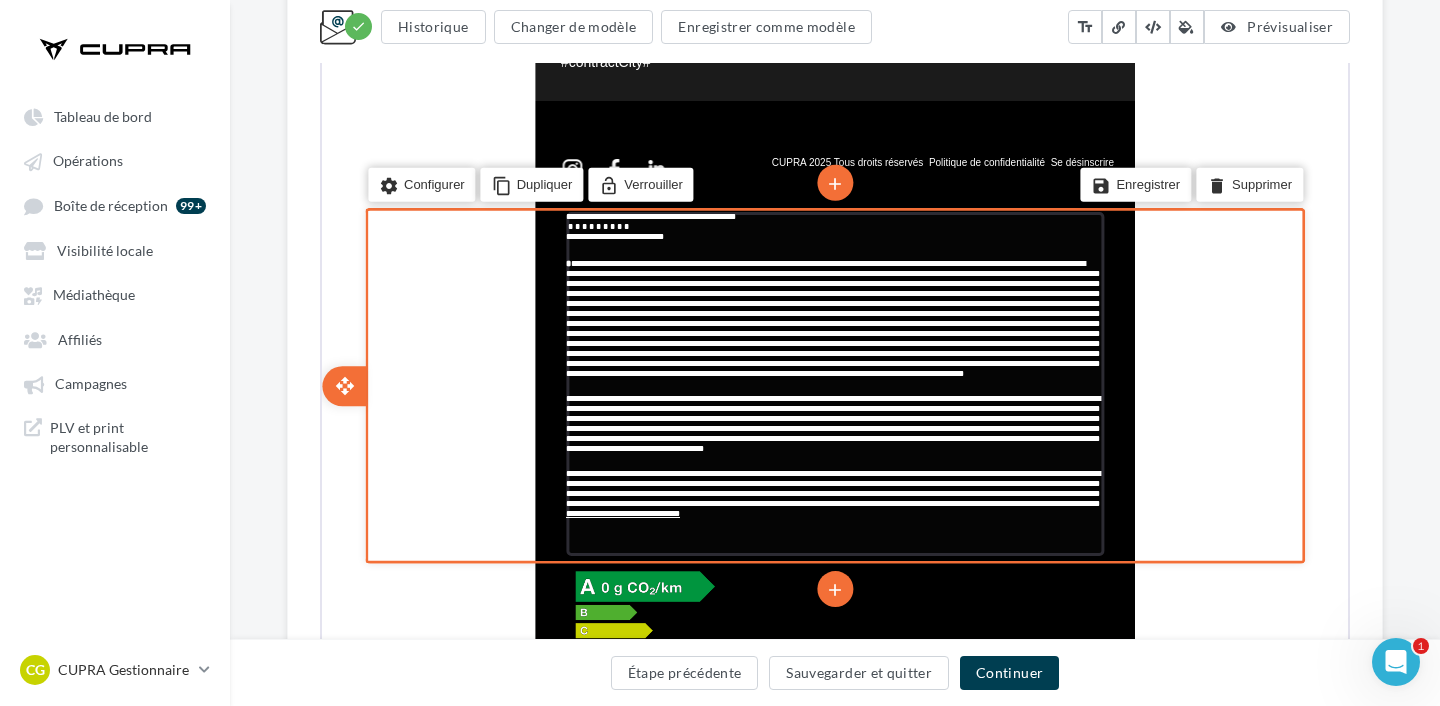 click on "**********" at bounding box center [831, 421] 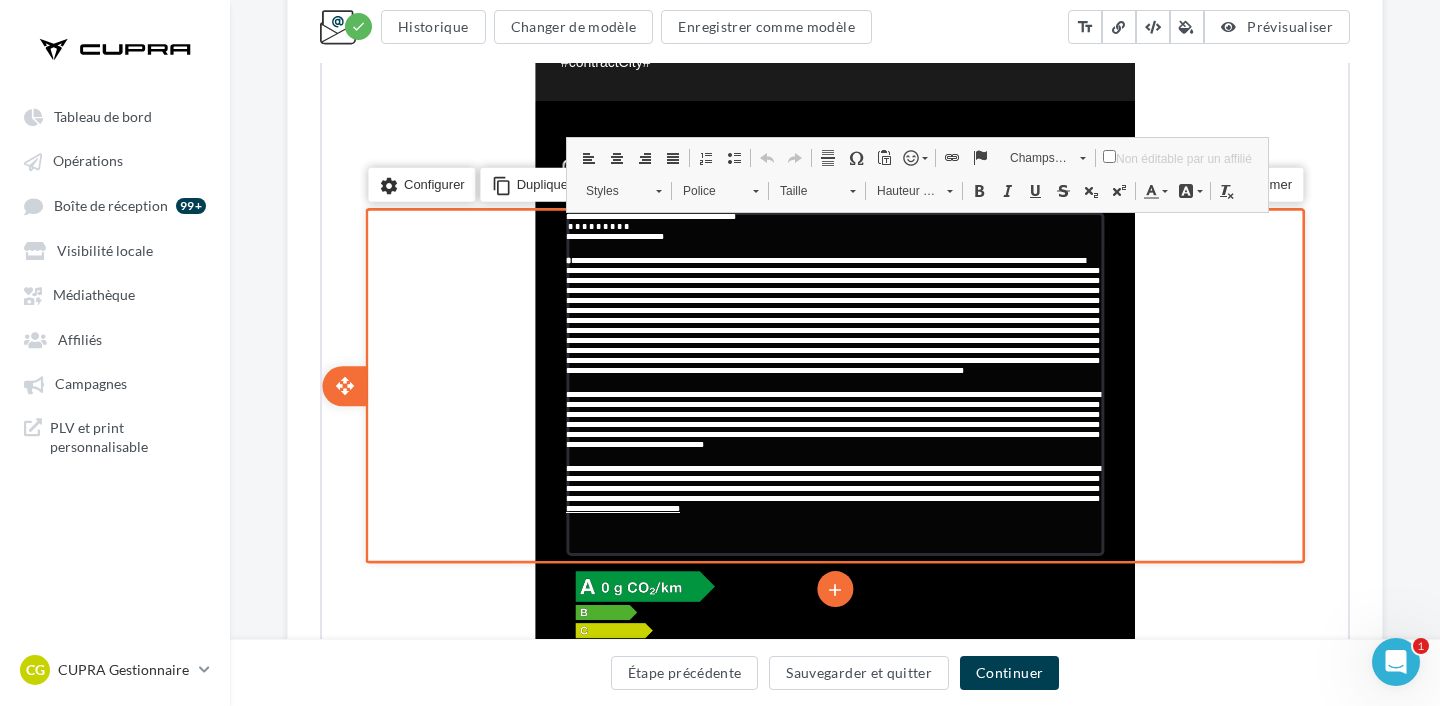 click on "**********" at bounding box center [831, 417] 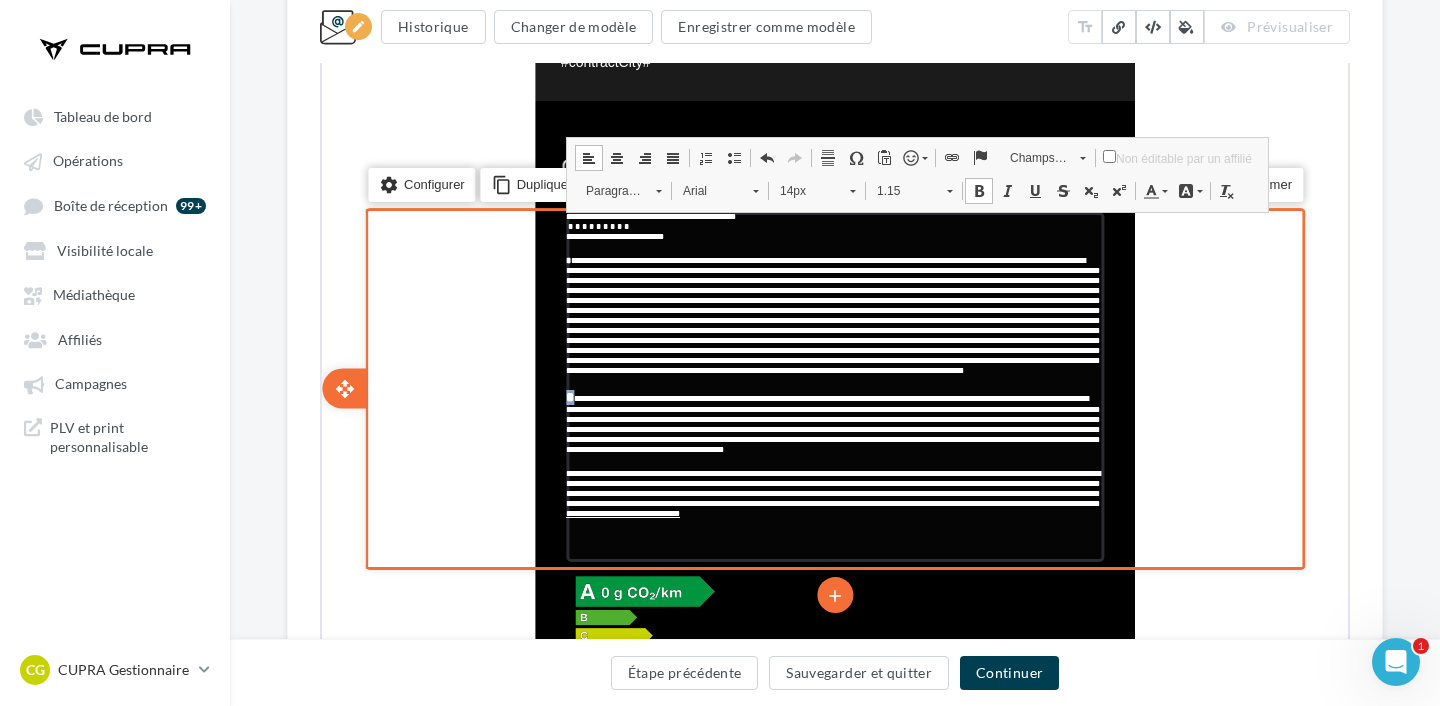 click on "**********" at bounding box center (833, 386) 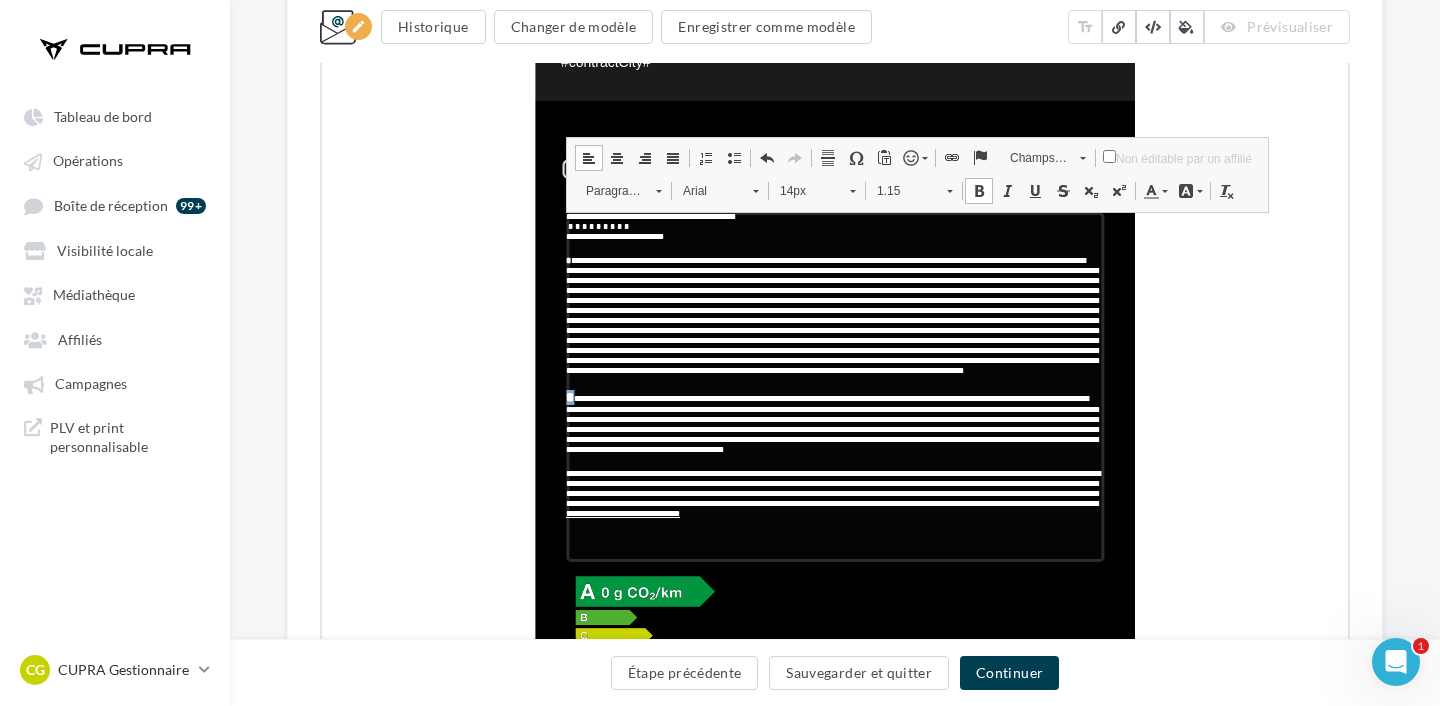 click at bounding box center (977, 189) 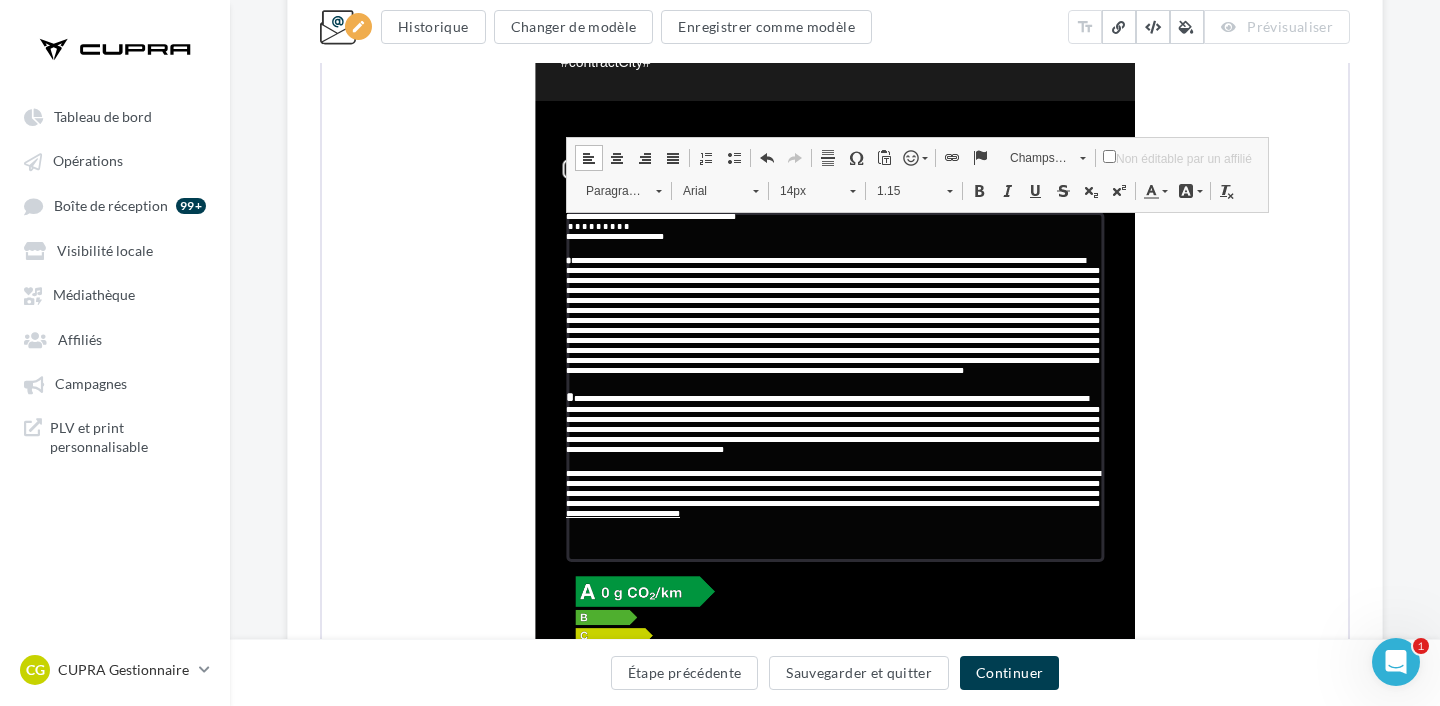 click on "14px" at bounding box center [803, 189] 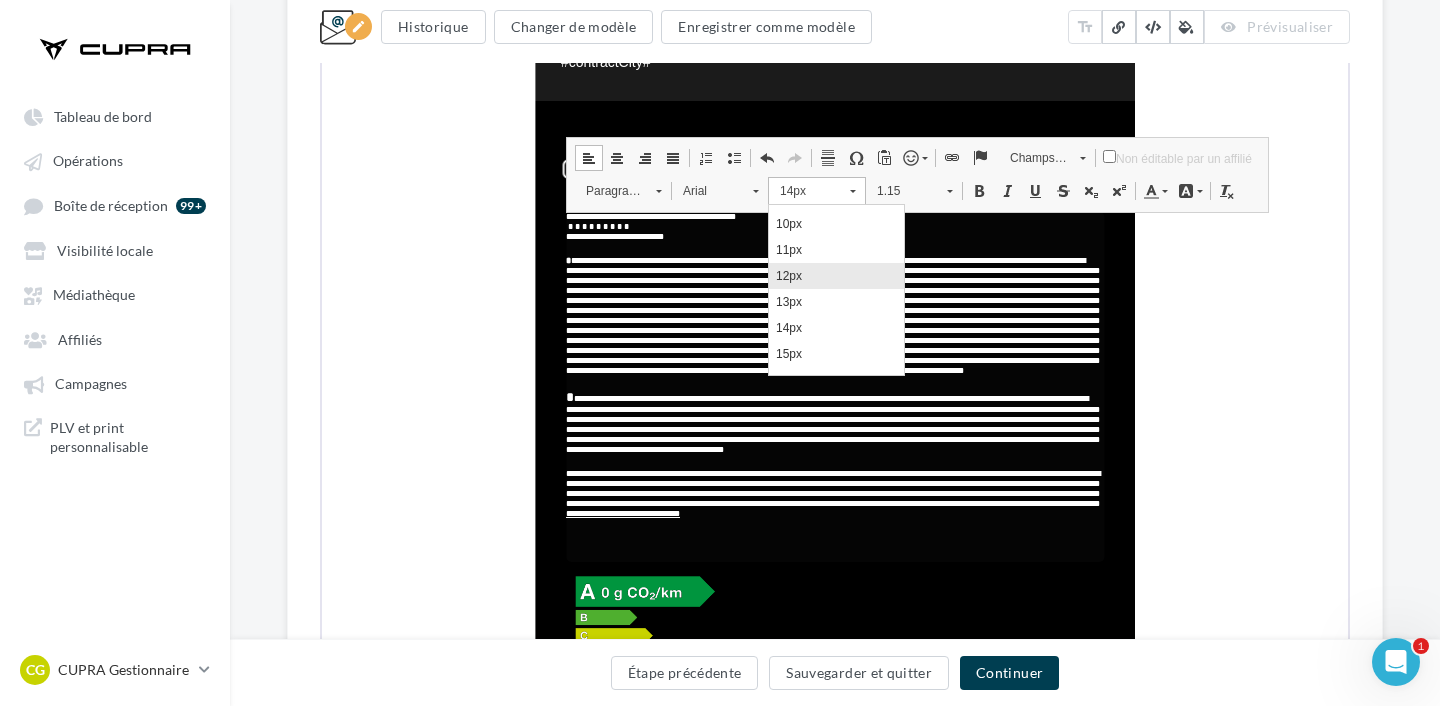 scroll, scrollTop: 58, scrollLeft: 0, axis: vertical 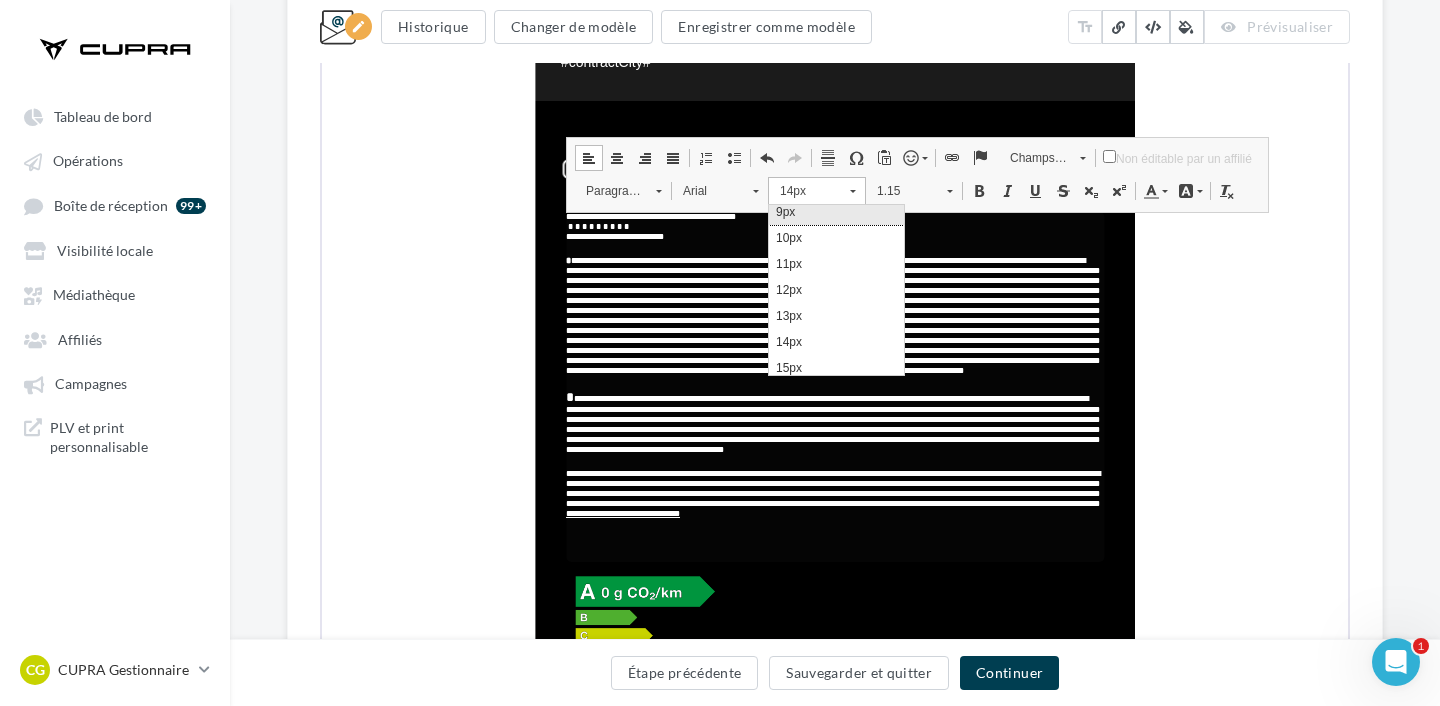 click on "9px" at bounding box center [835, 211] 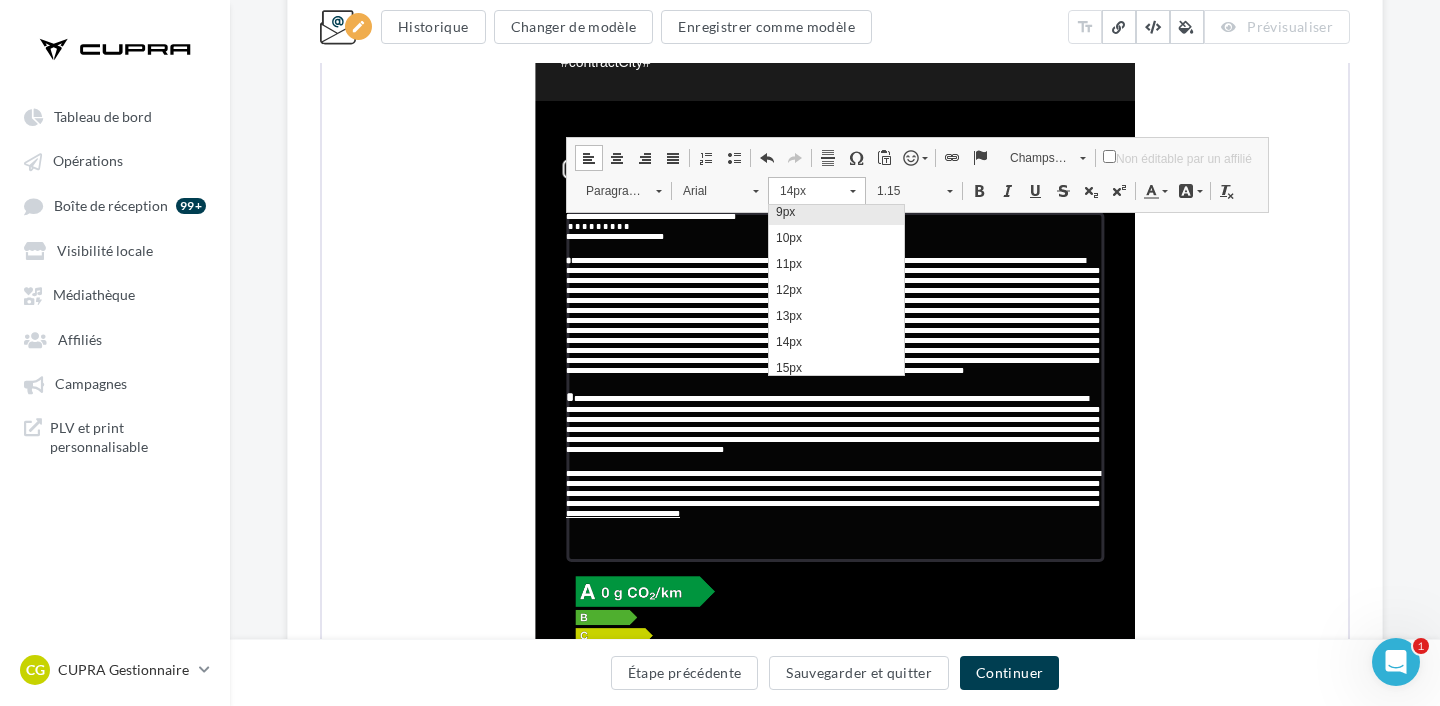 scroll, scrollTop: 0, scrollLeft: 0, axis: both 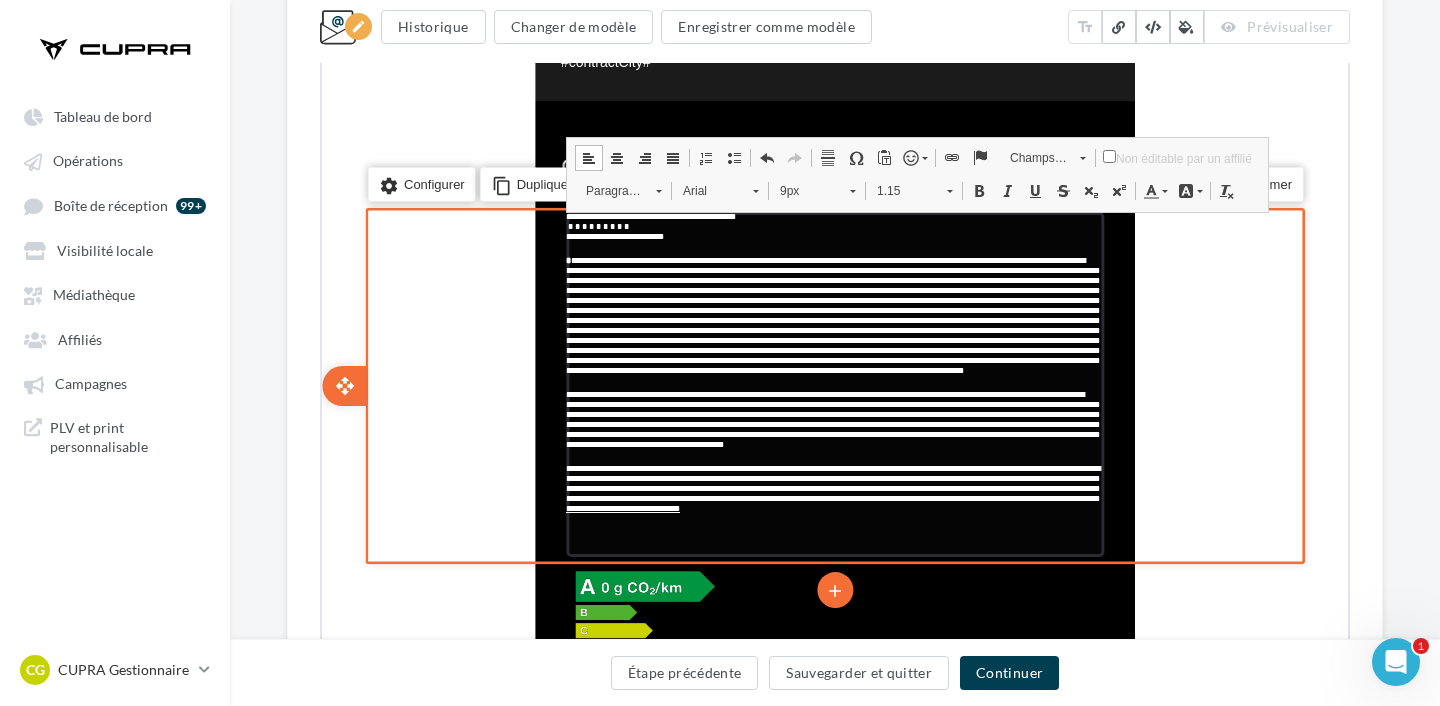 click on "**********" at bounding box center (831, 417) 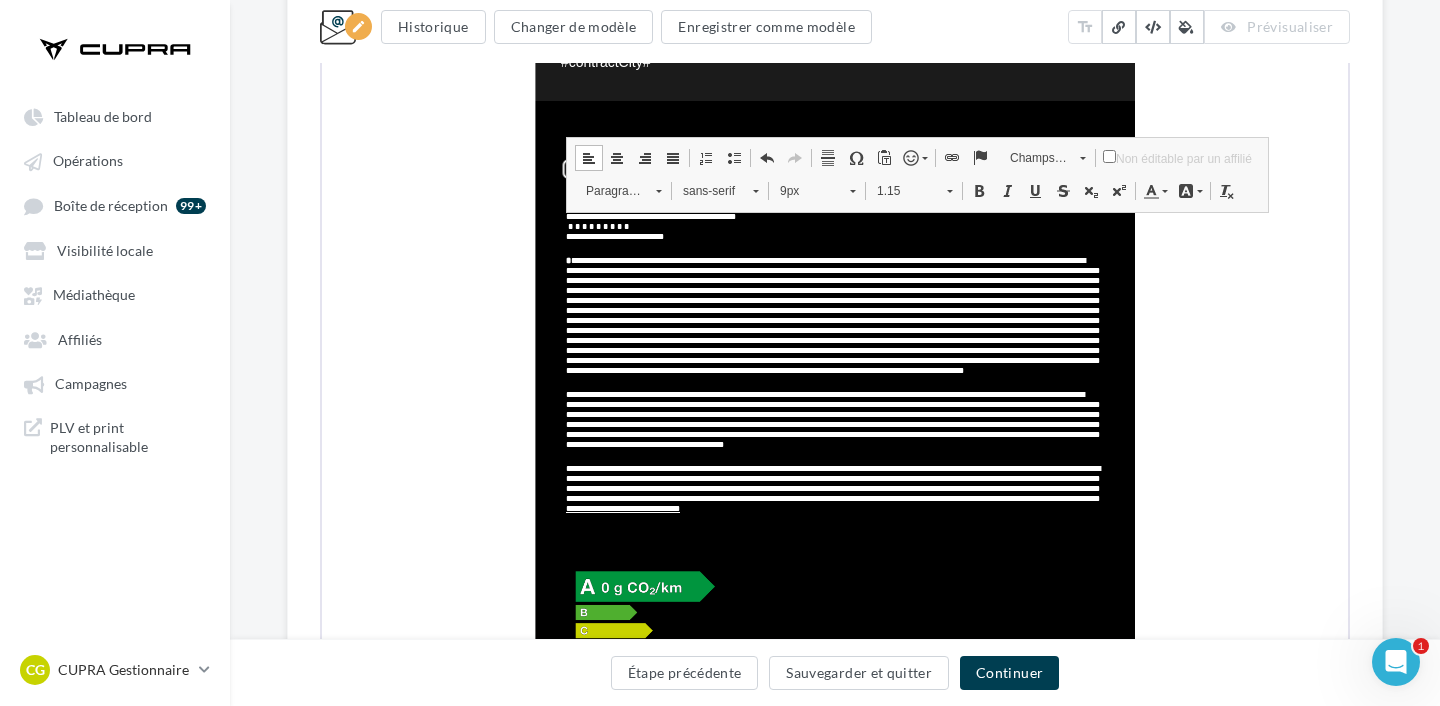 click on "**********" at bounding box center [835, -207] 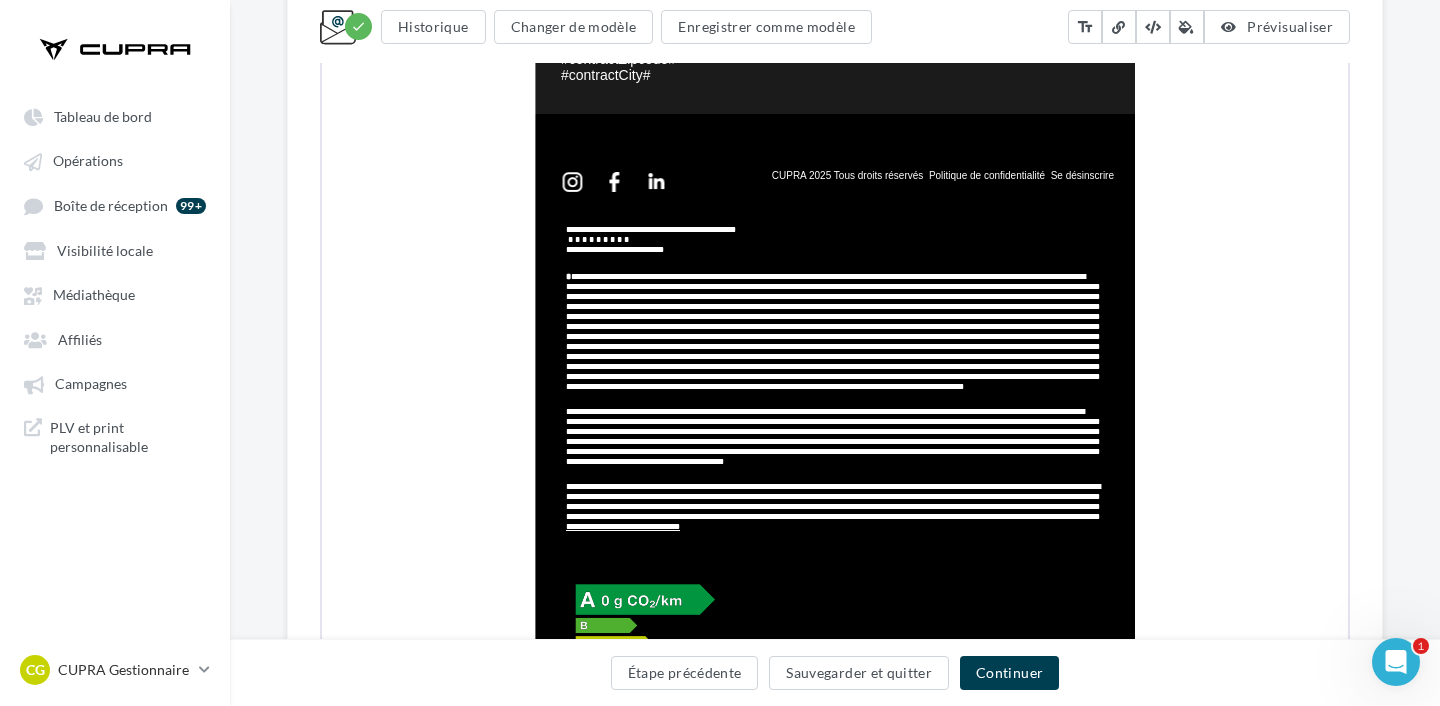 scroll, scrollTop: 1513, scrollLeft: 0, axis: vertical 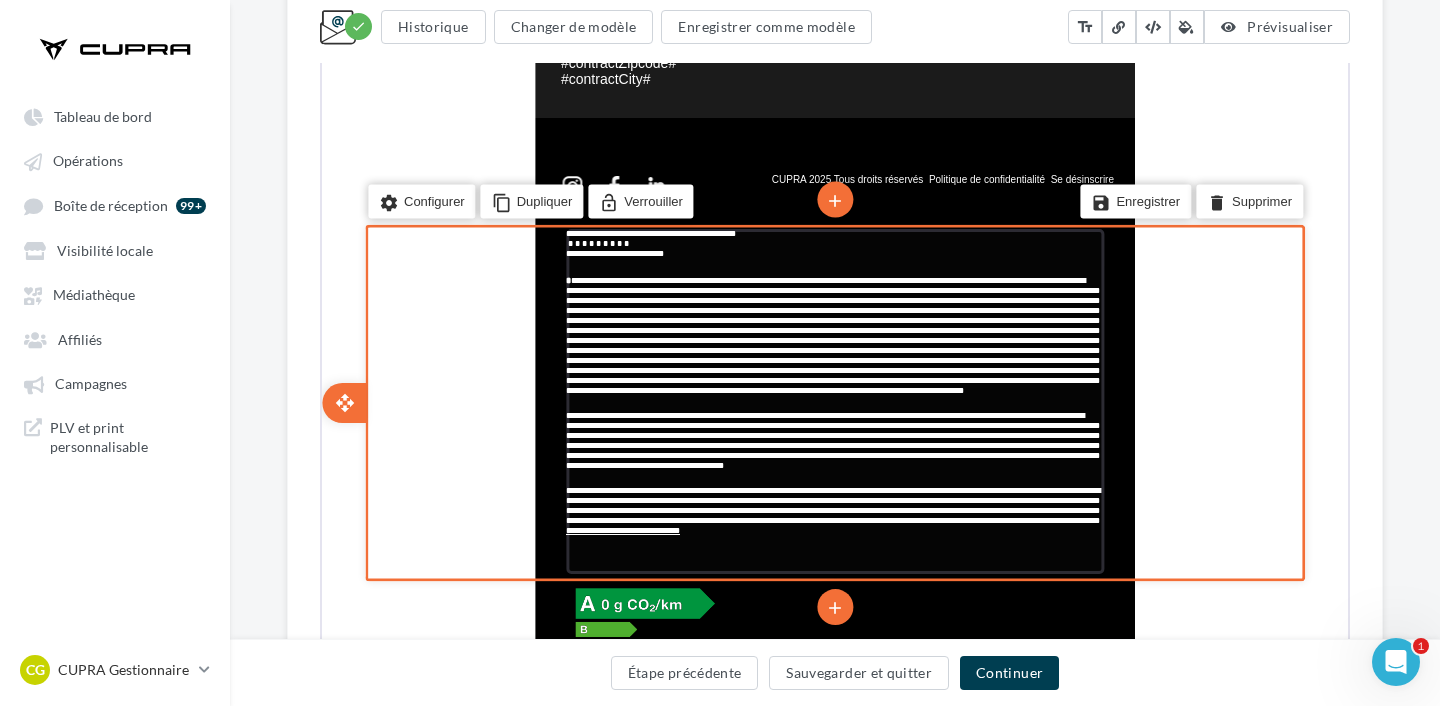 click at bounding box center (831, 333) 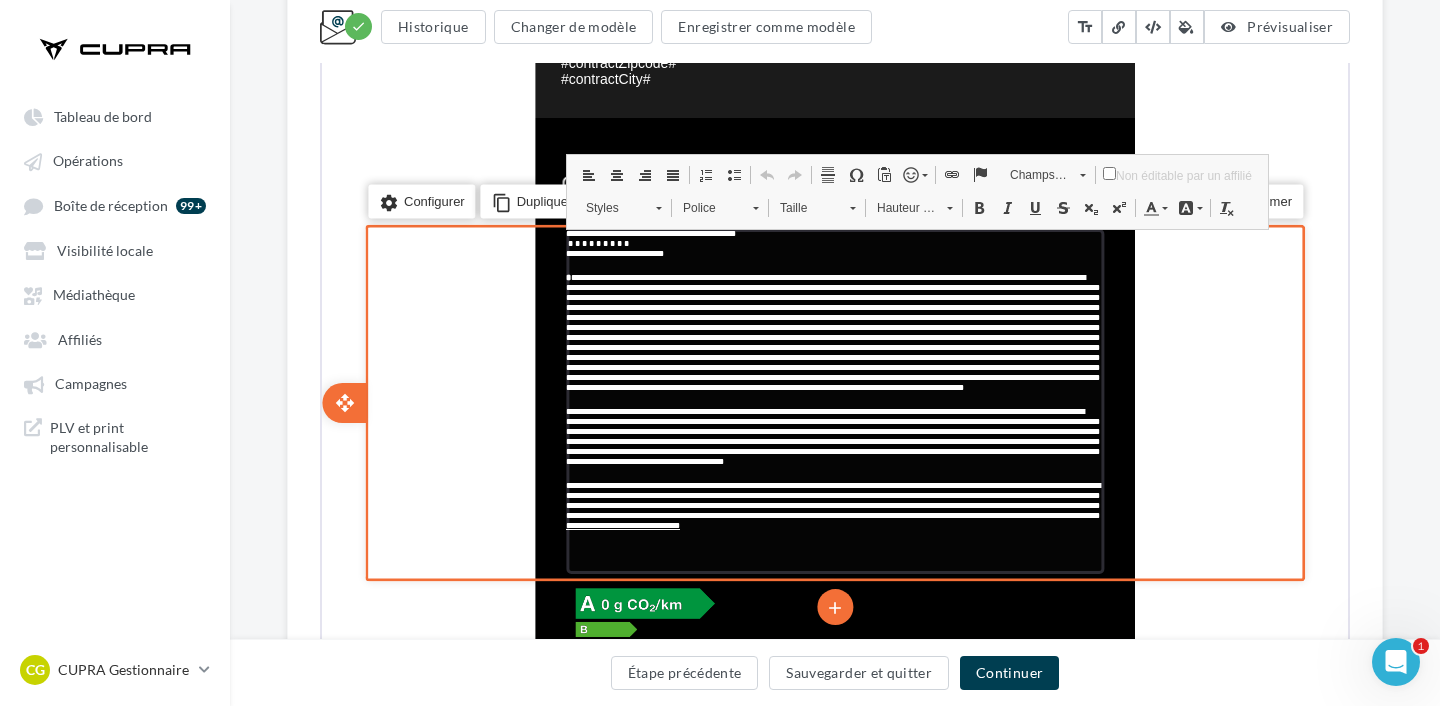 click at bounding box center [831, 330] 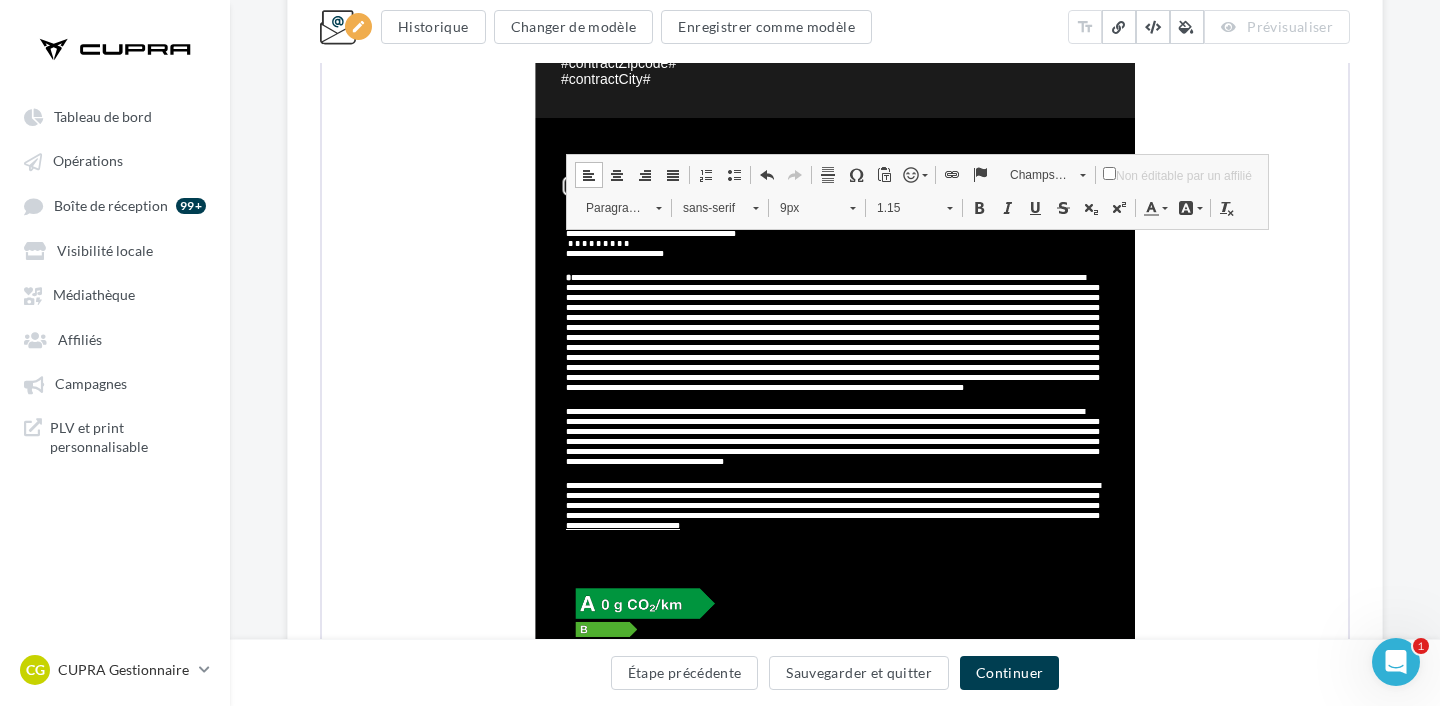 click on "**********" at bounding box center (835, -190) 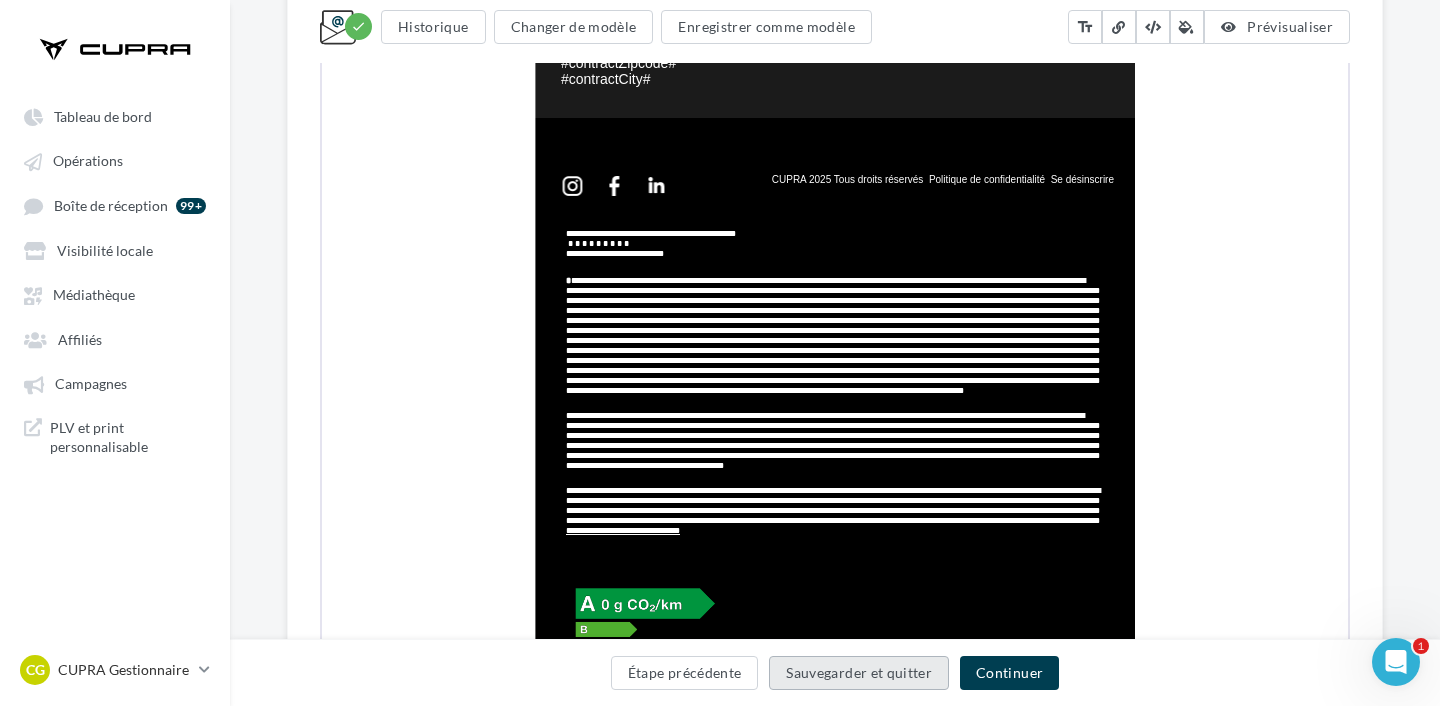click on "Sauvegarder et quitter" at bounding box center (859, 673) 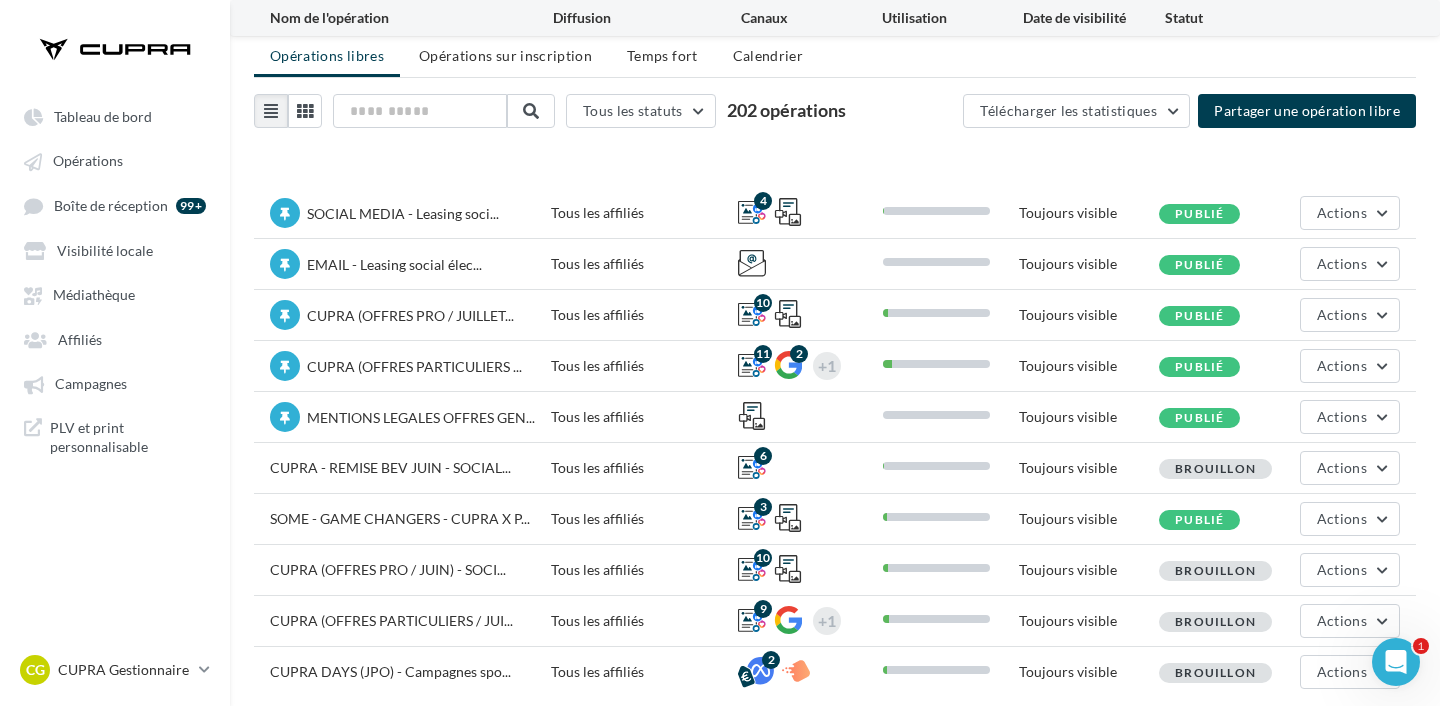scroll, scrollTop: 133, scrollLeft: 0, axis: vertical 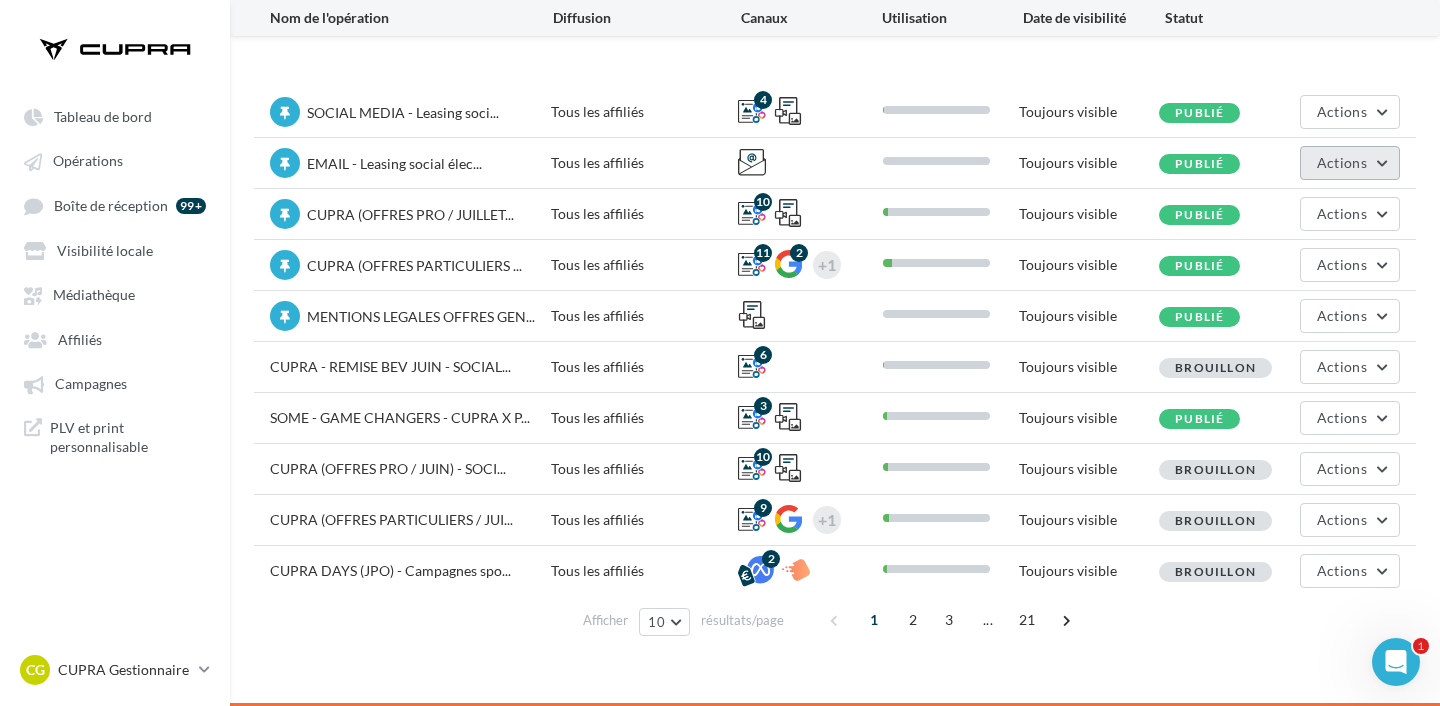 click on "Actions" at bounding box center (1342, 162) 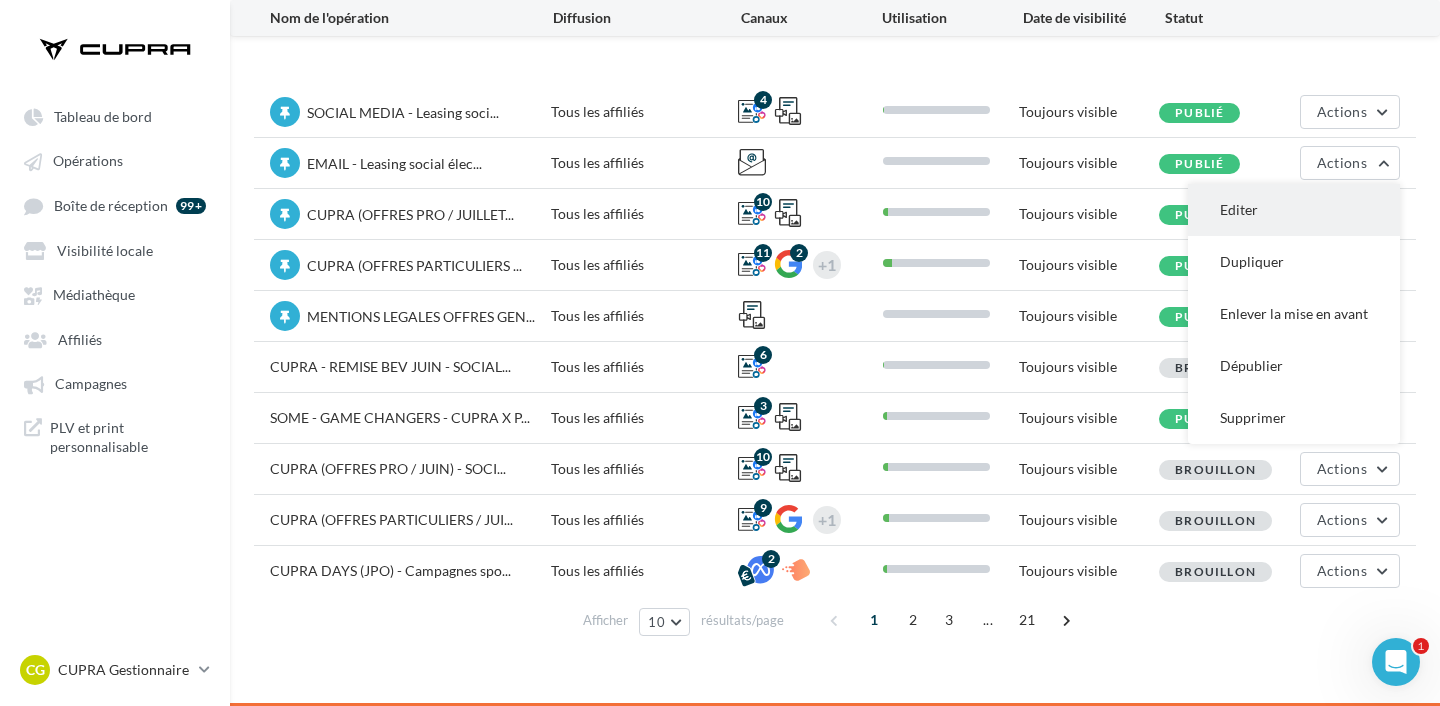 click on "Editer" at bounding box center [1294, 210] 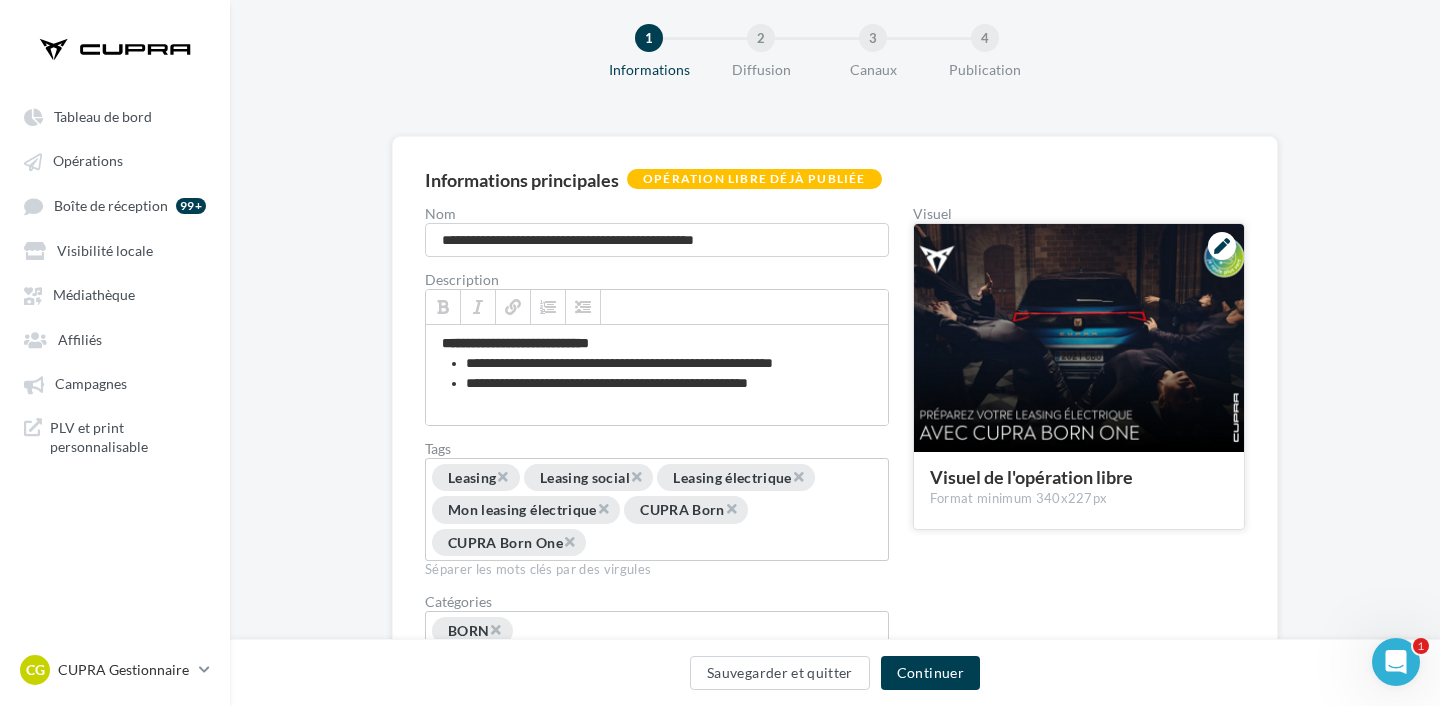 scroll, scrollTop: 0, scrollLeft: 0, axis: both 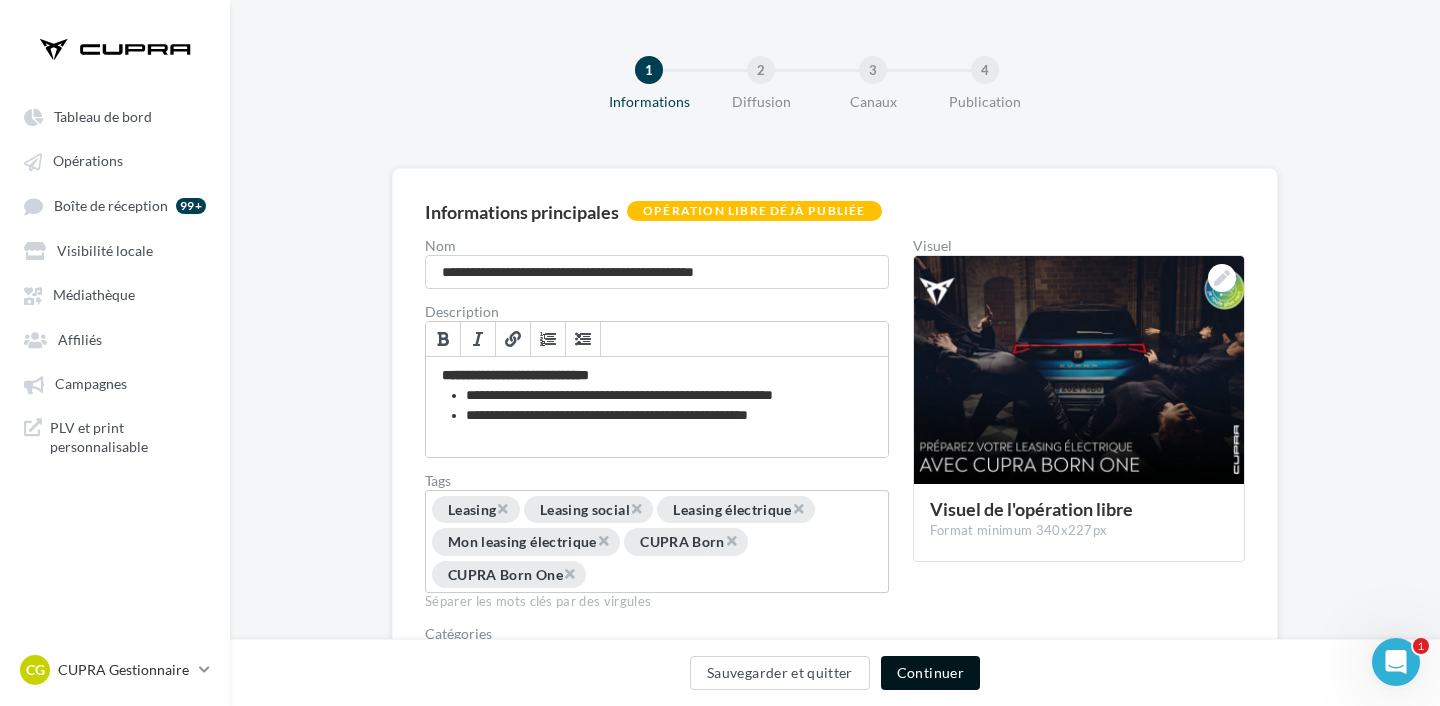 click on "Continuer" at bounding box center (930, 673) 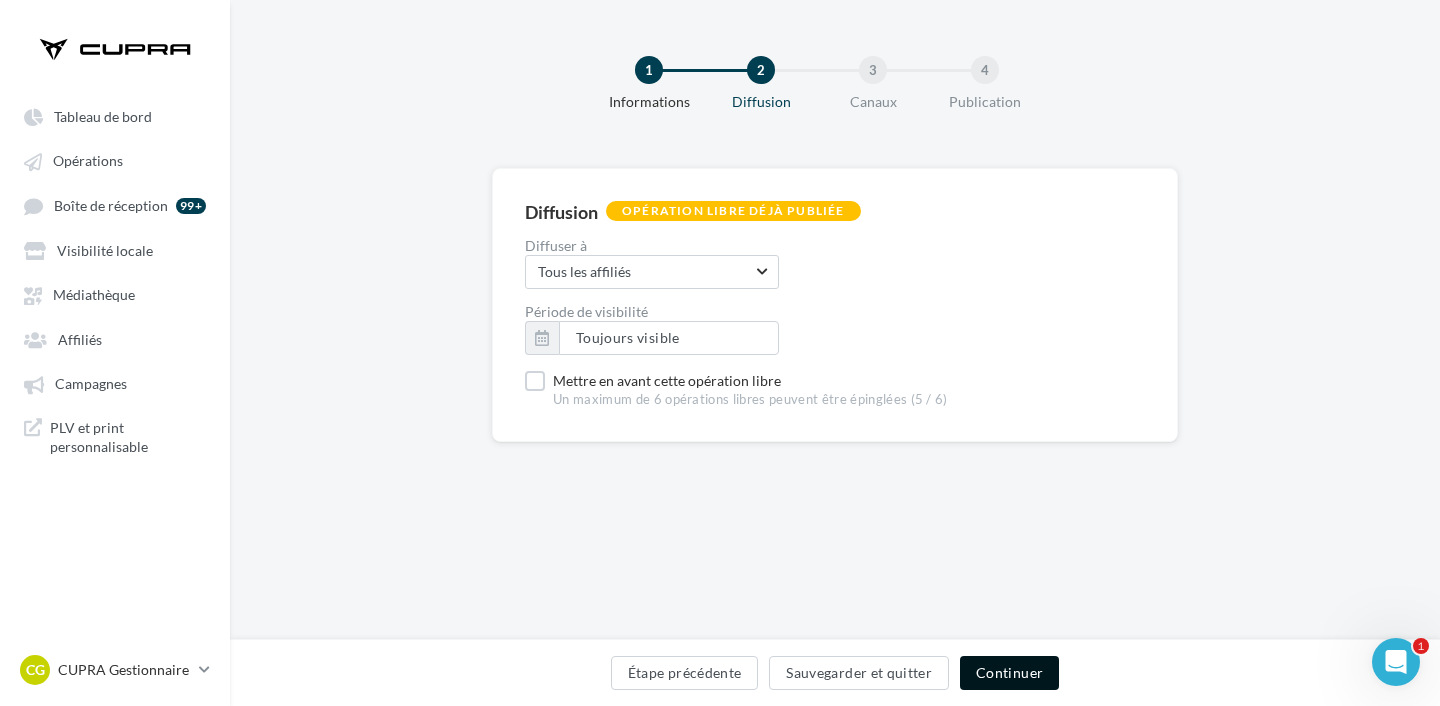 click on "Continuer" at bounding box center [1009, 673] 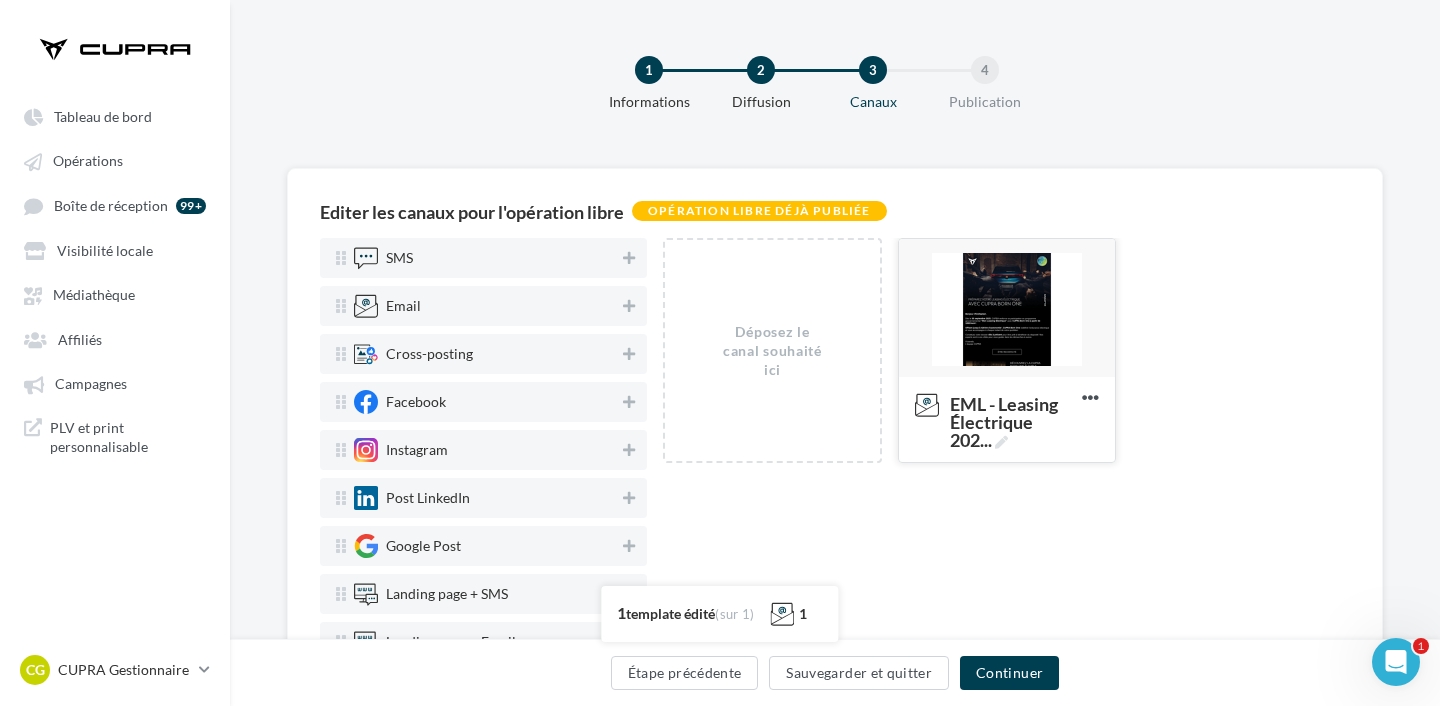 click at bounding box center [1007, 309] 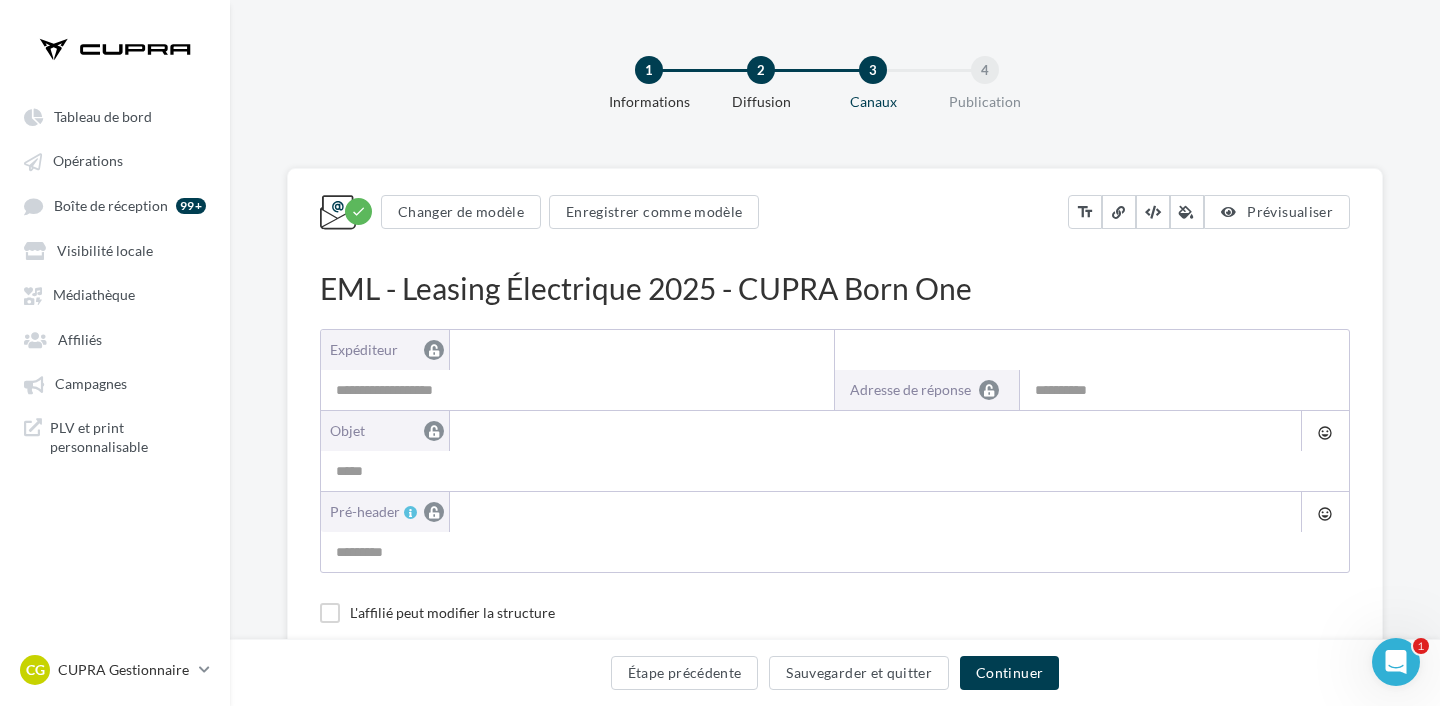 type on "**********" 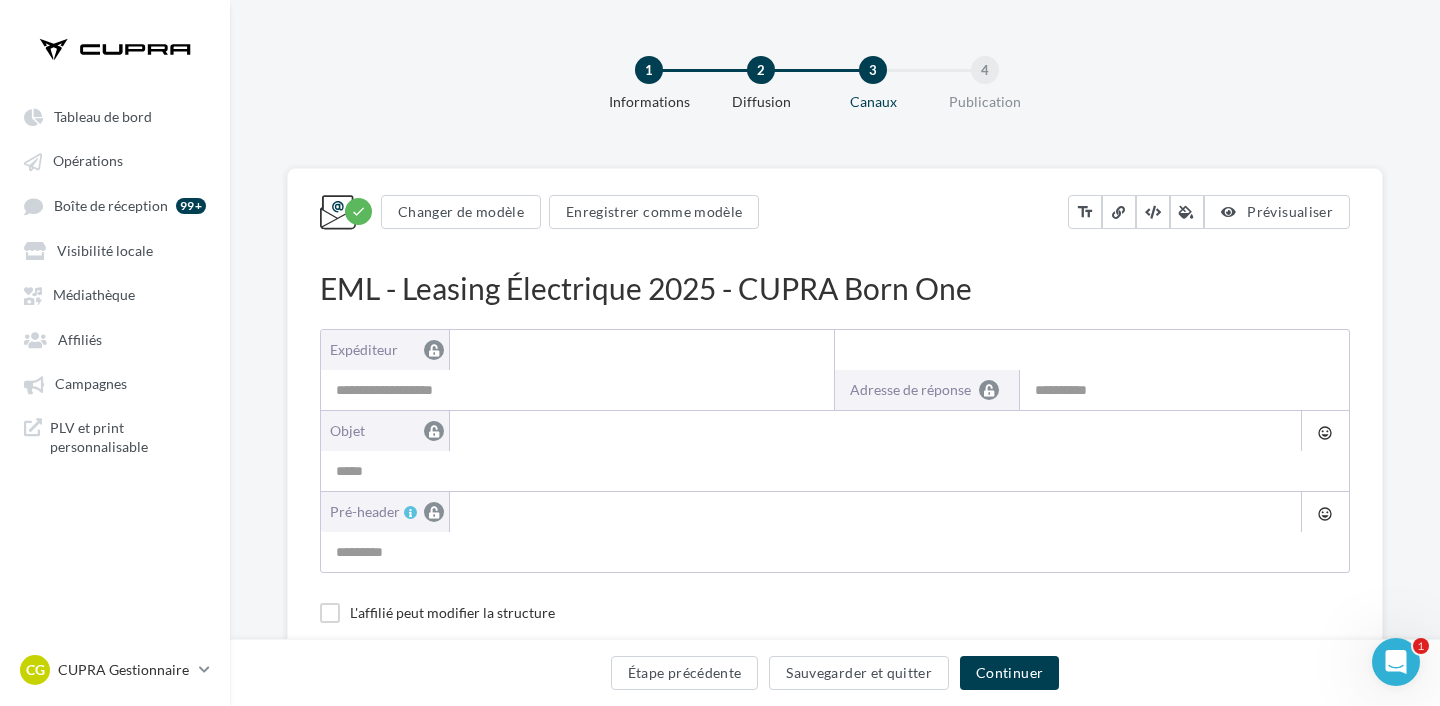 type on "**********" 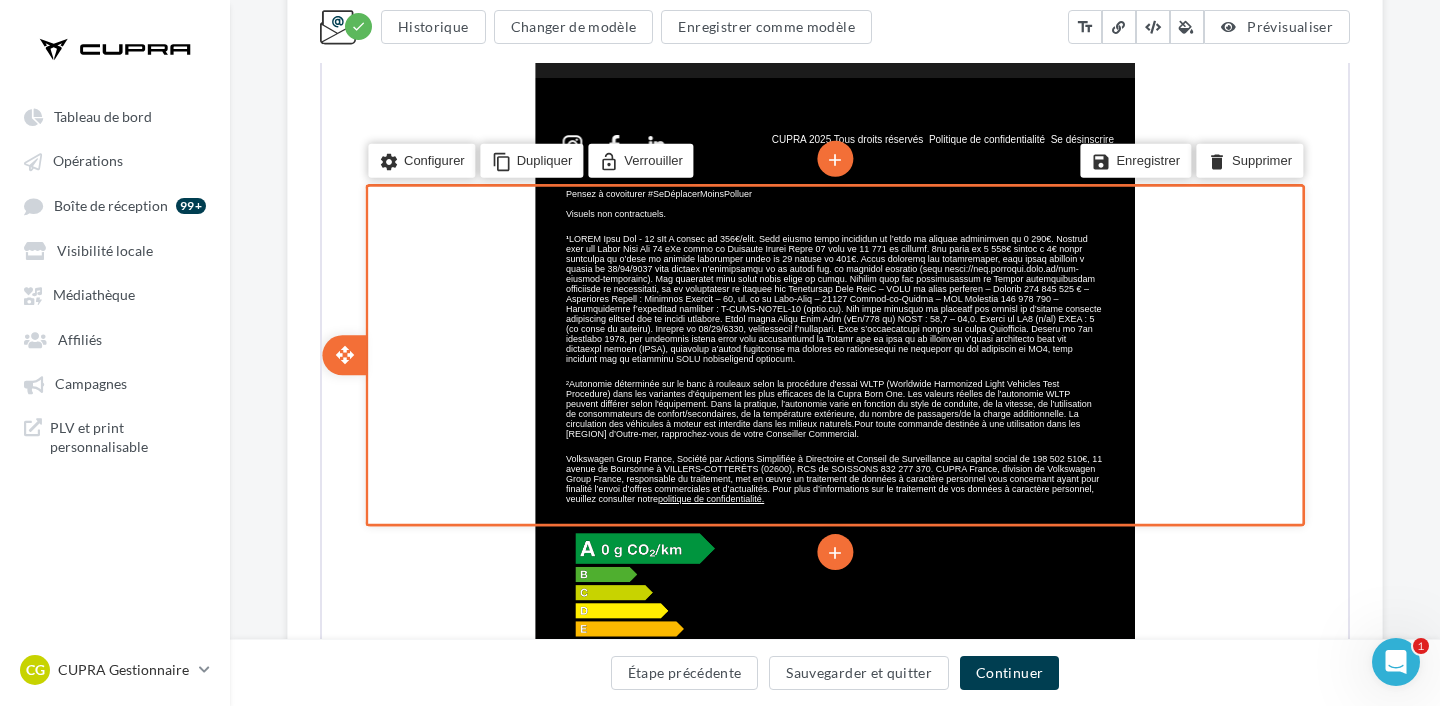 scroll, scrollTop: 1536, scrollLeft: 0, axis: vertical 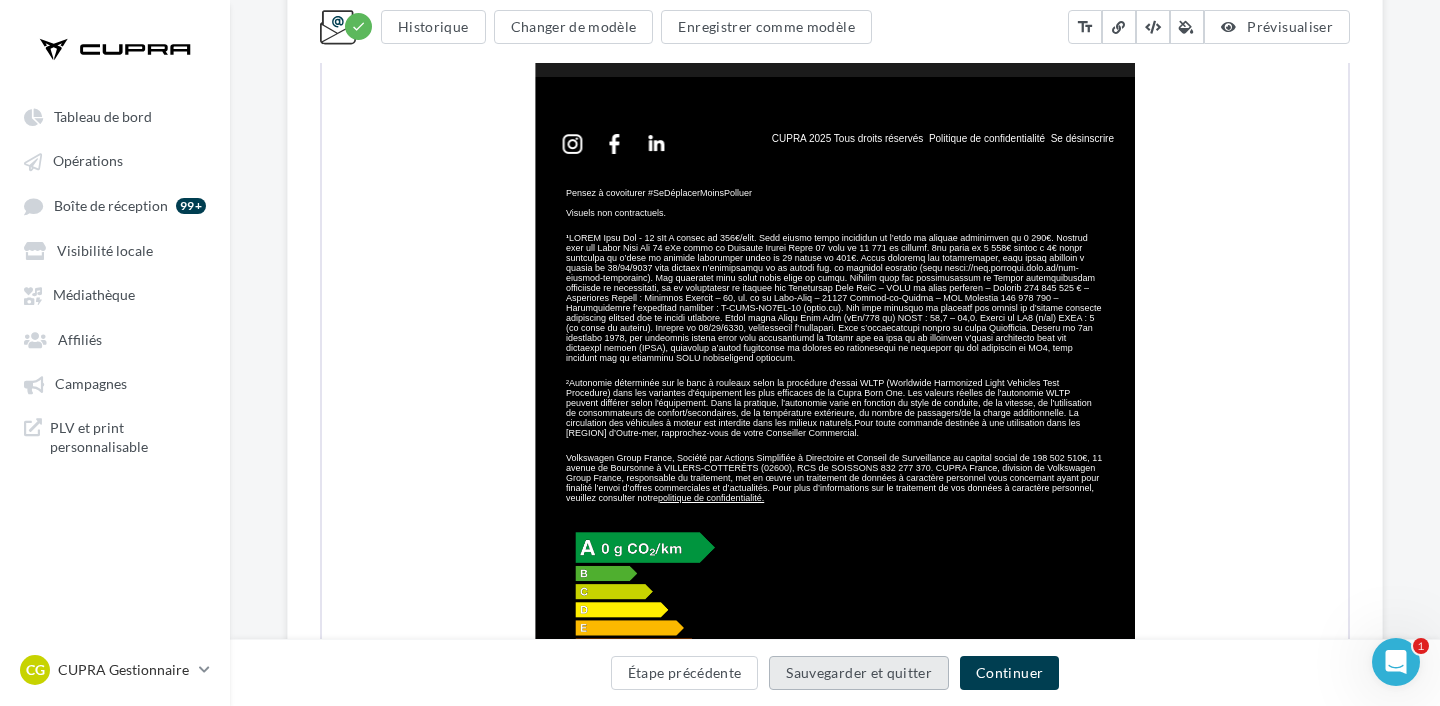 click on "Sauvegarder et quitter" at bounding box center [859, 673] 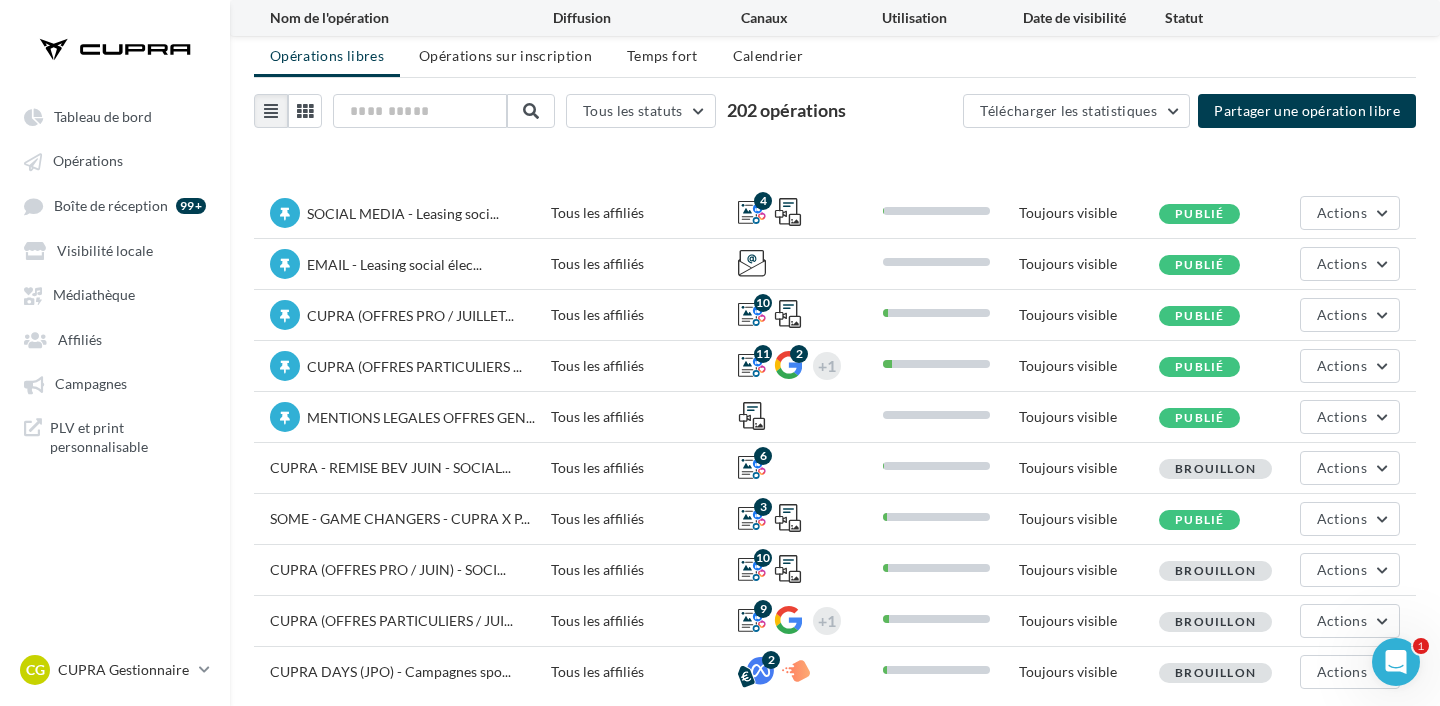 scroll, scrollTop: 133, scrollLeft: 0, axis: vertical 